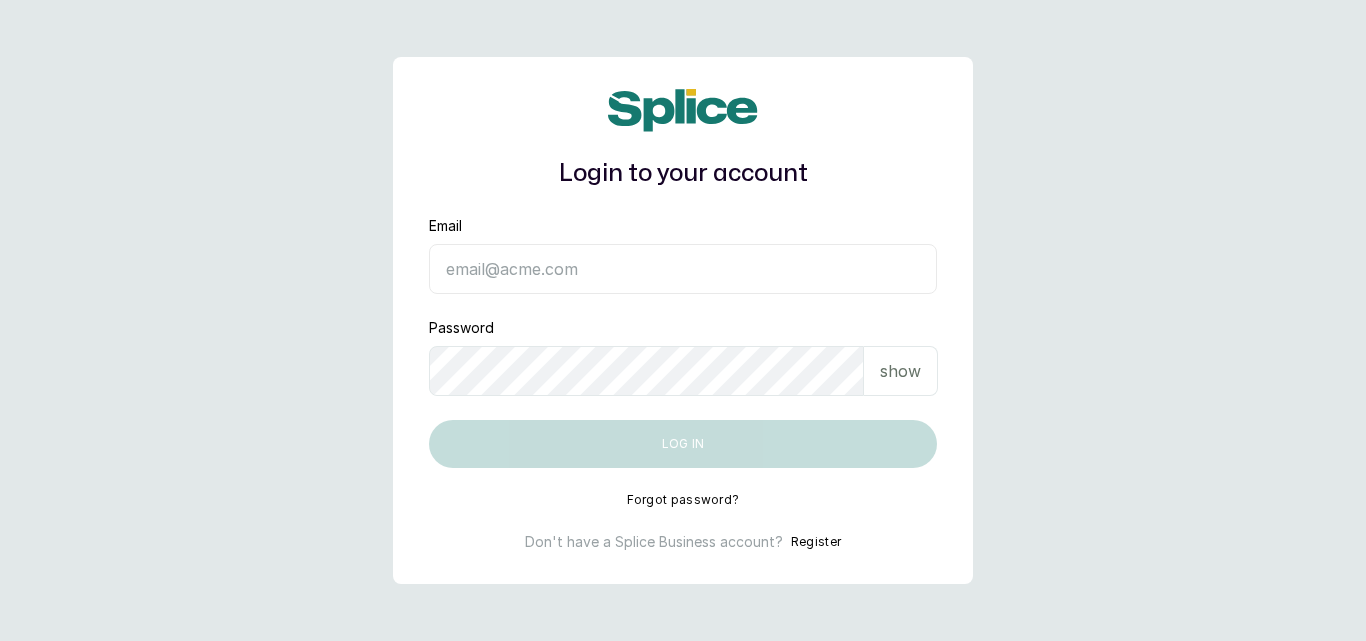 scroll, scrollTop: 0, scrollLeft: 0, axis: both 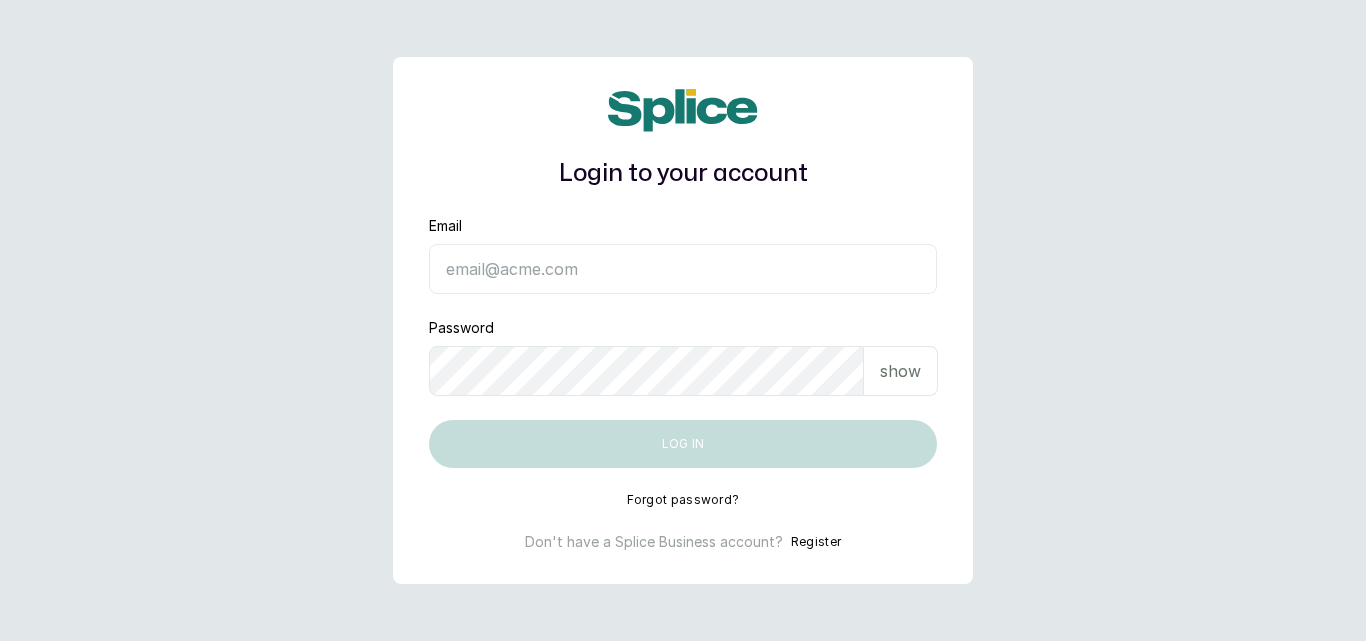 type on "[EMAIL]" 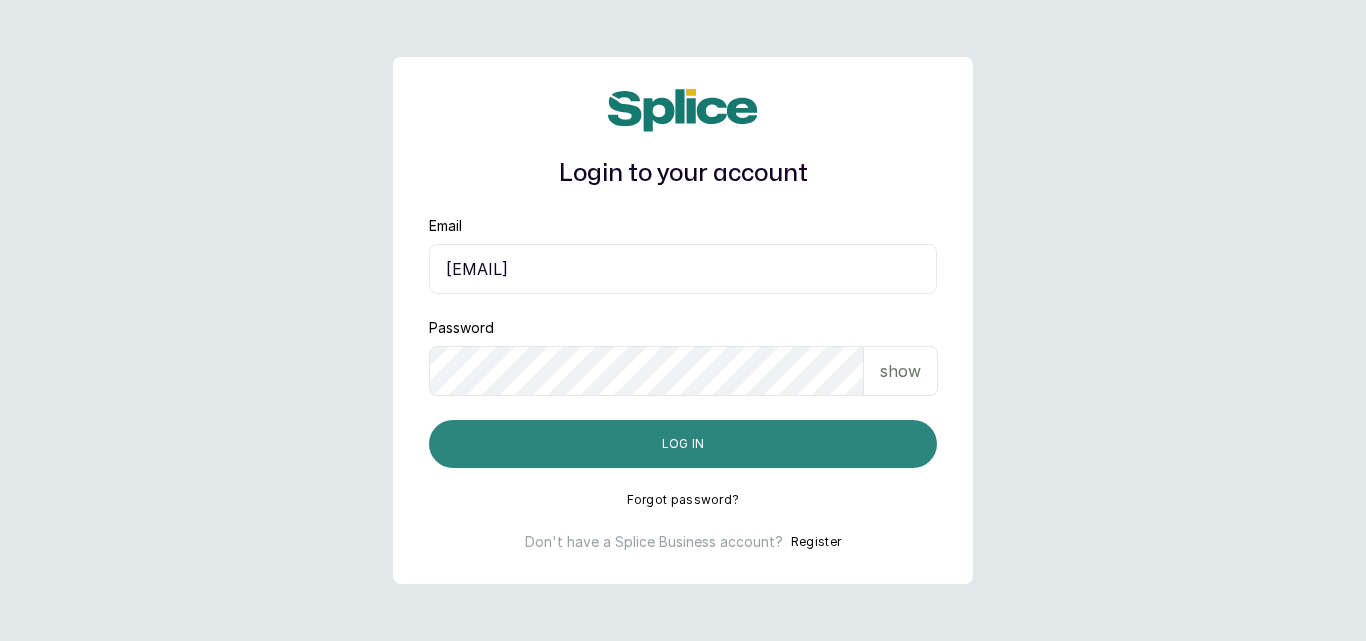 click on "Log in" at bounding box center [683, 444] 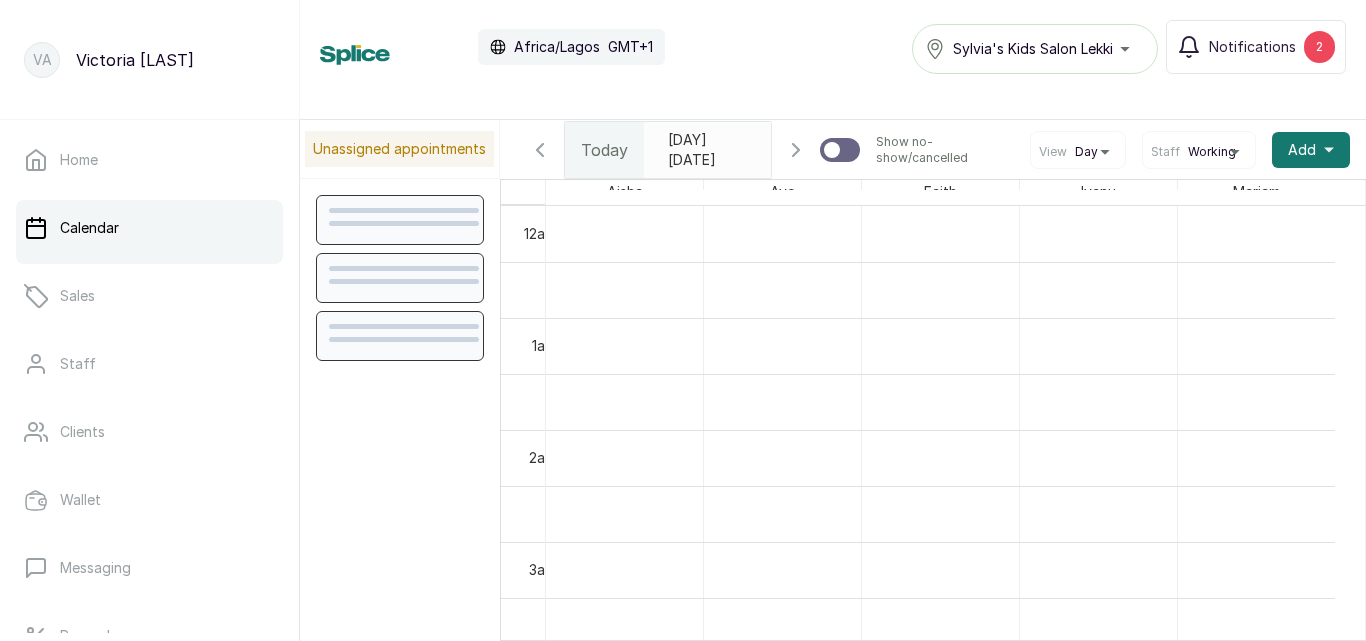 scroll, scrollTop: 0, scrollLeft: 0, axis: both 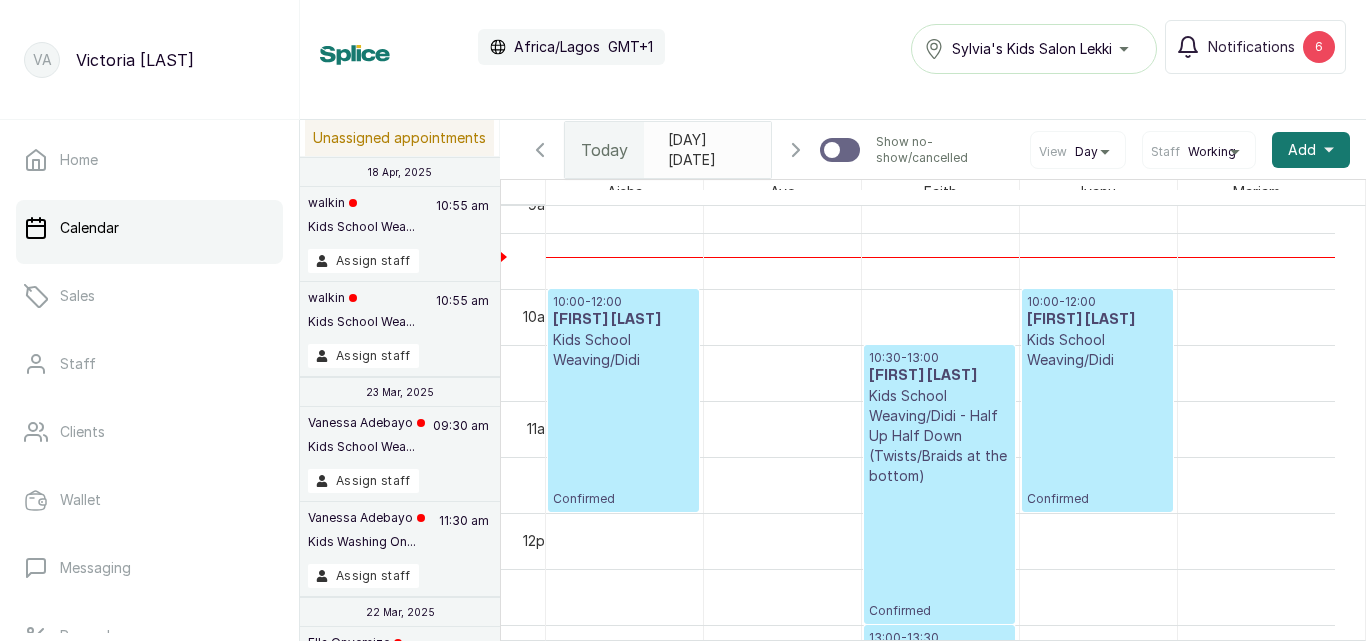 click on "Fri Jul 11, 2025" at bounding box center [707, 150] 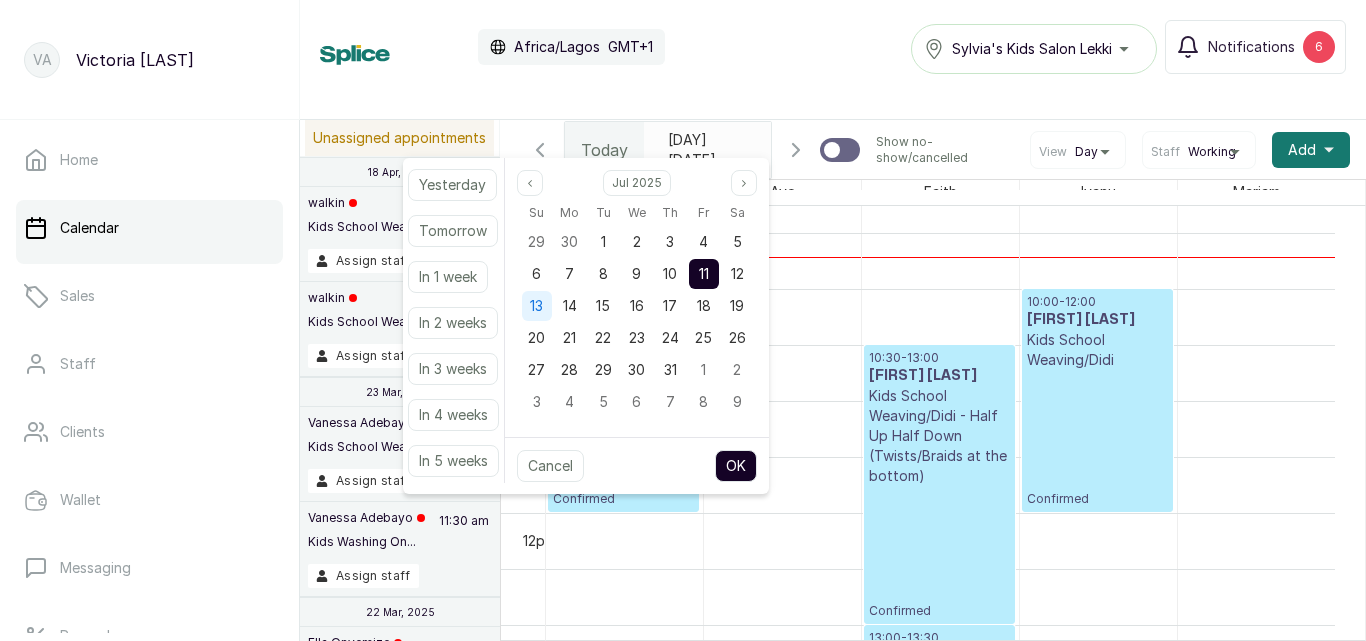 click on "13" at bounding box center (536, 305) 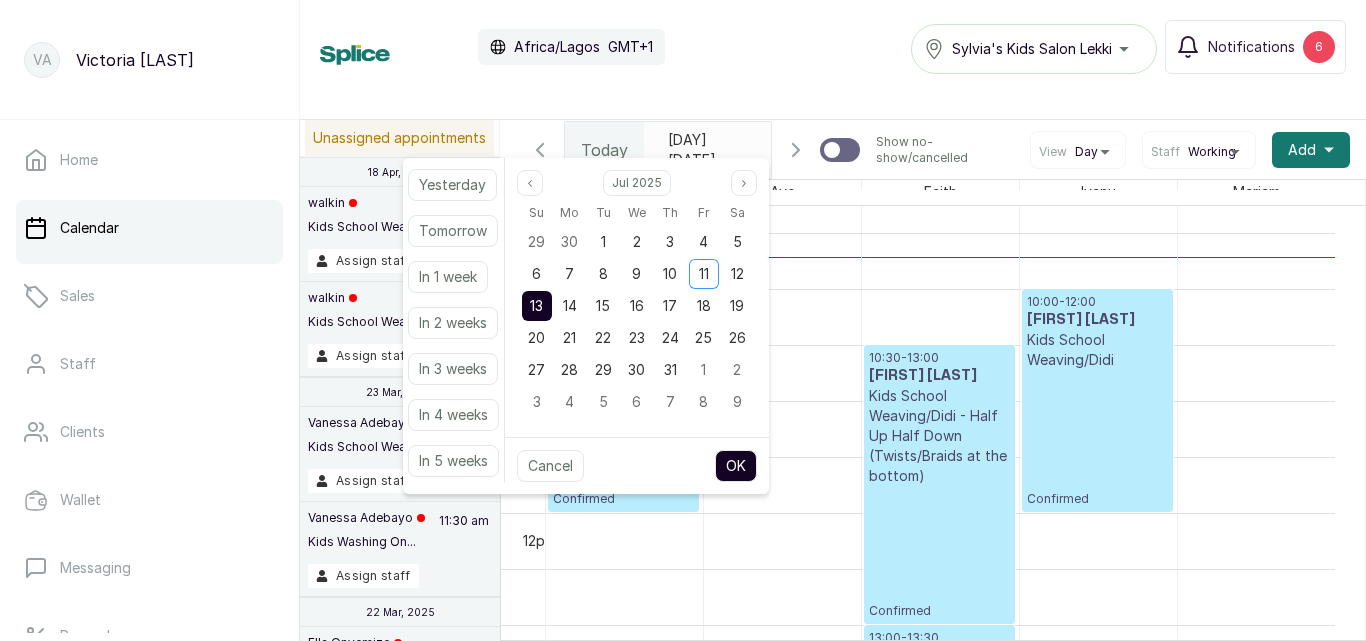 click on "OK" at bounding box center [736, 466] 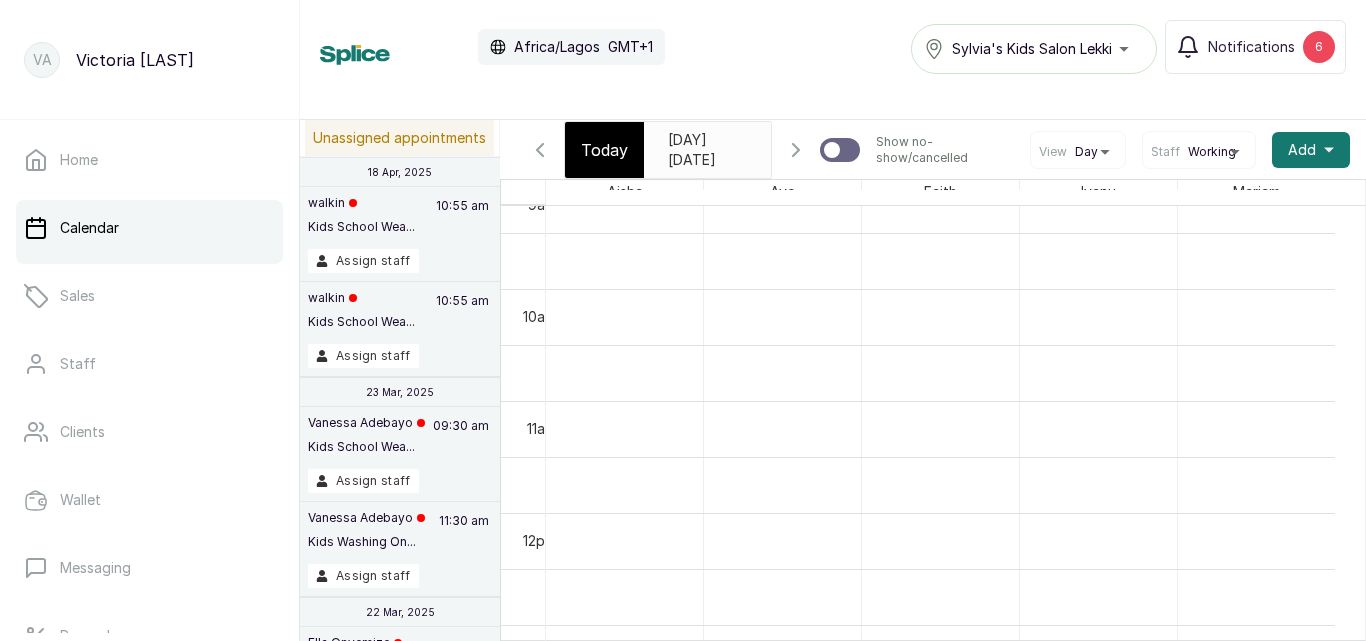 type on "2025-07-13" 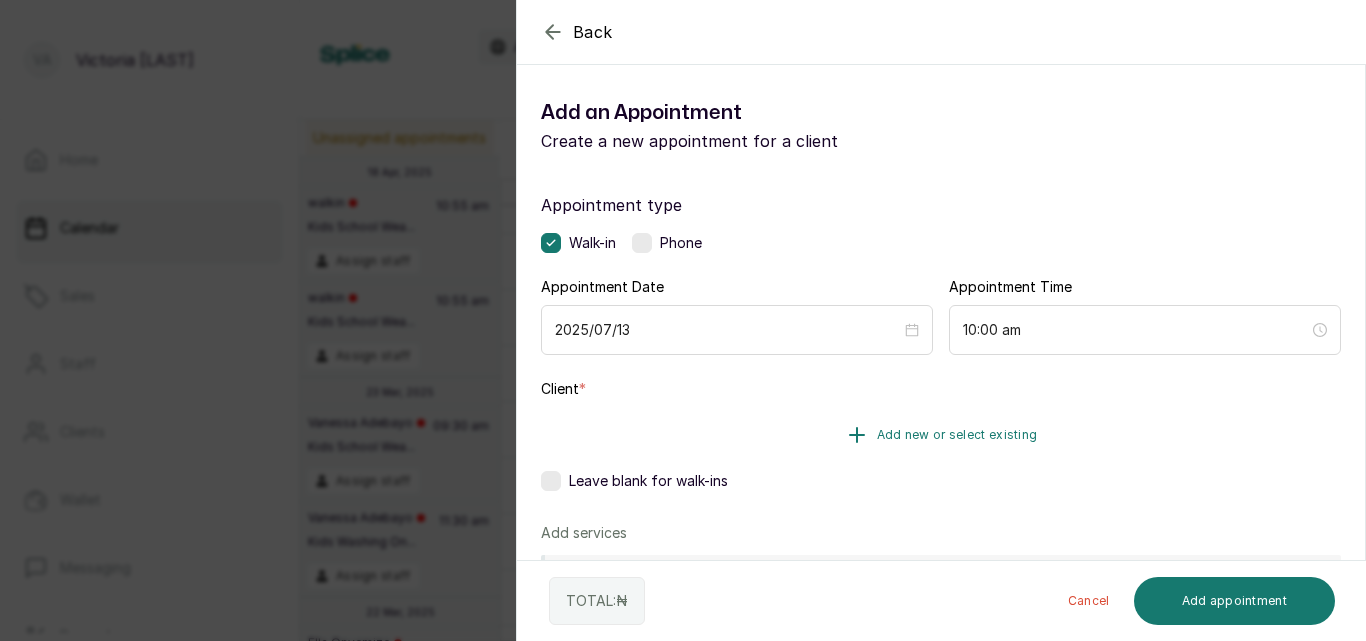 click on "Add new or select existing" at bounding box center (941, 435) 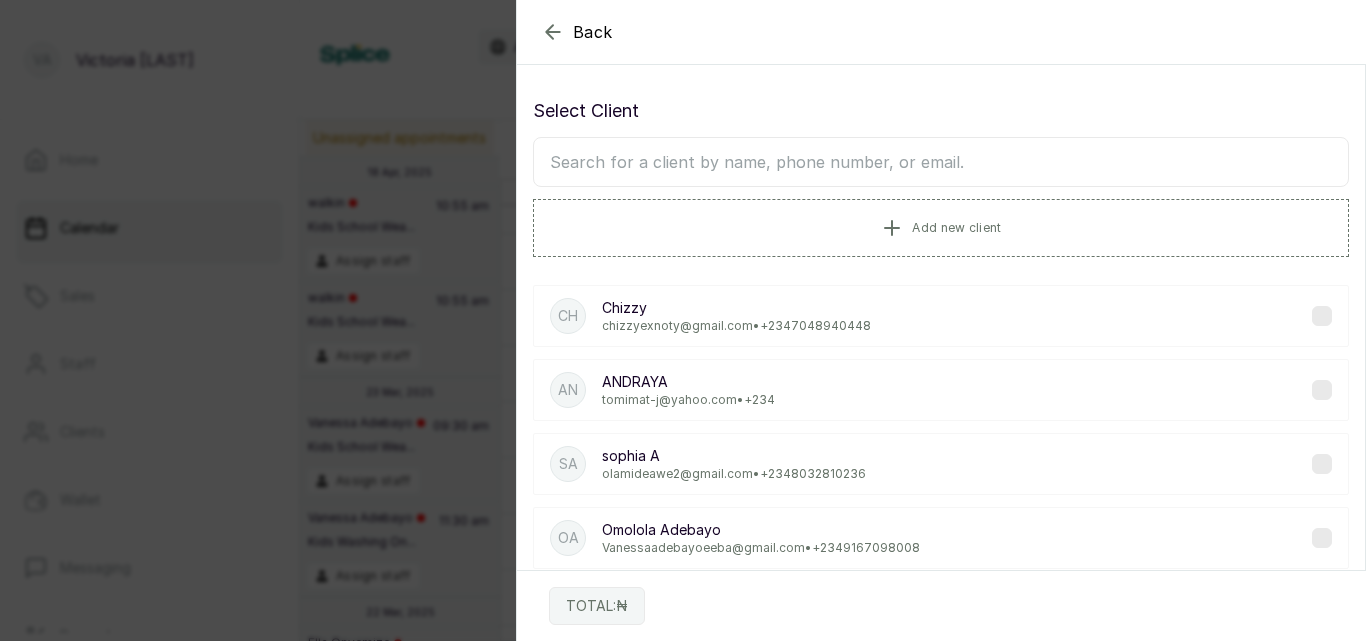 click at bounding box center (941, 162) 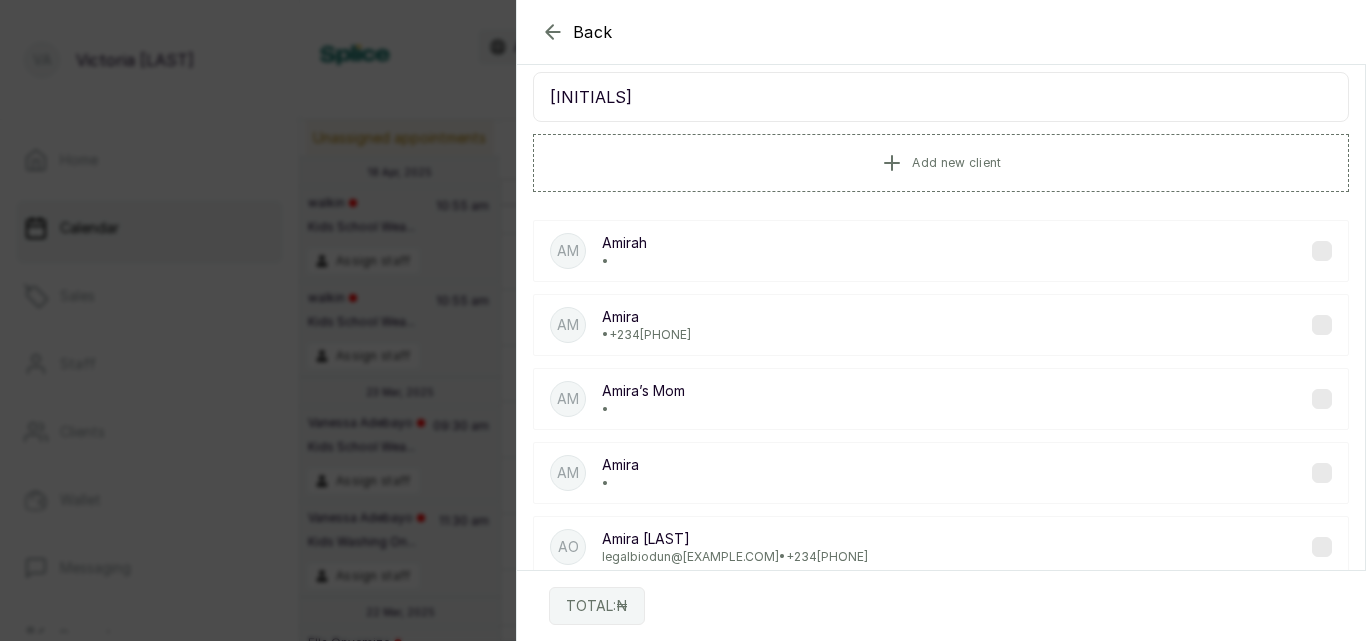 click on "AMIRA" at bounding box center [941, 97] 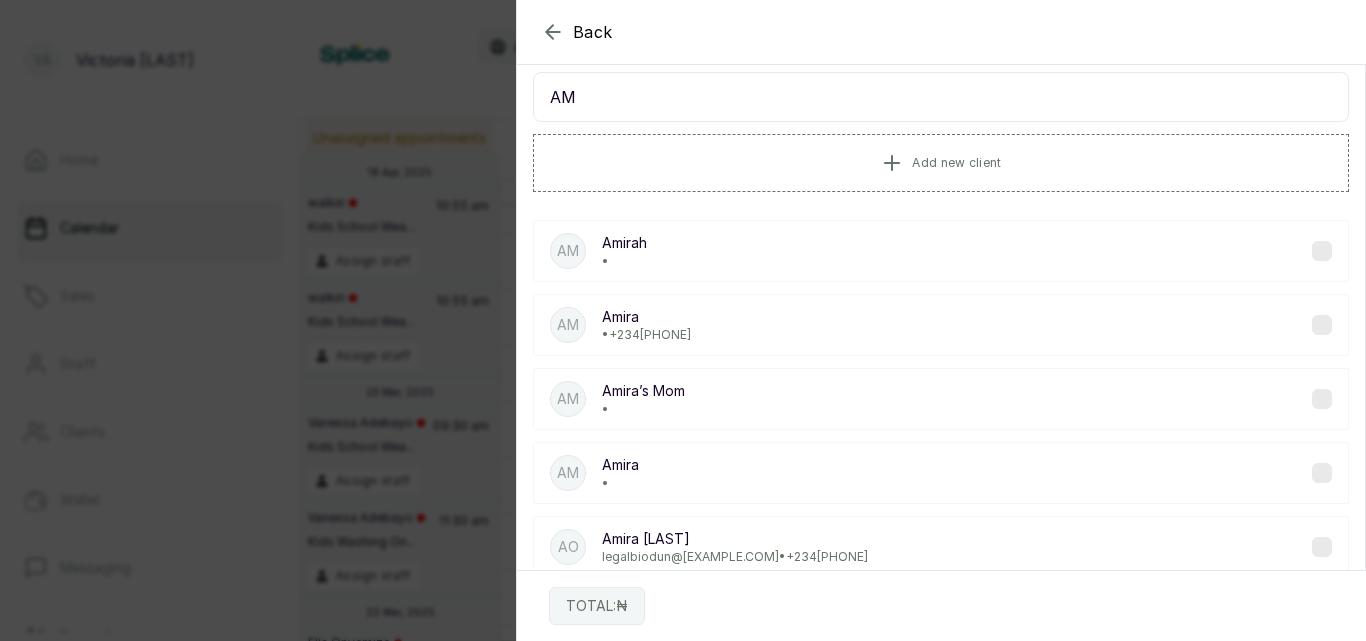 type on "A" 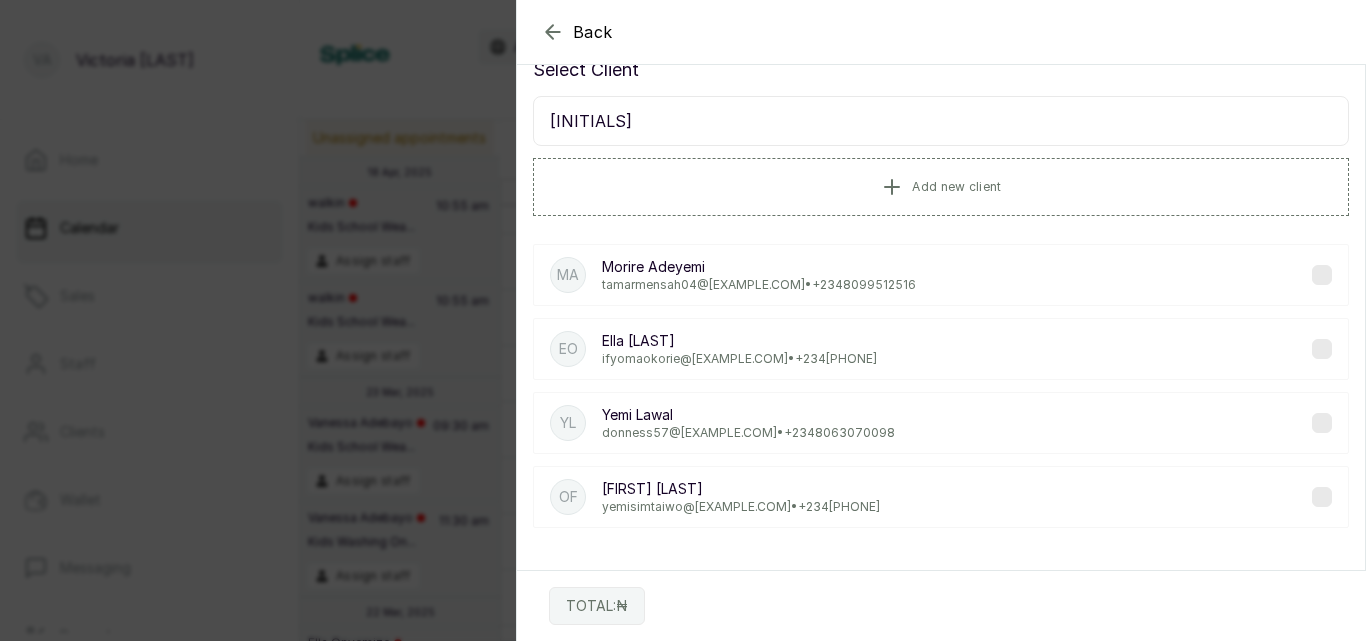 scroll, scrollTop: 0, scrollLeft: 0, axis: both 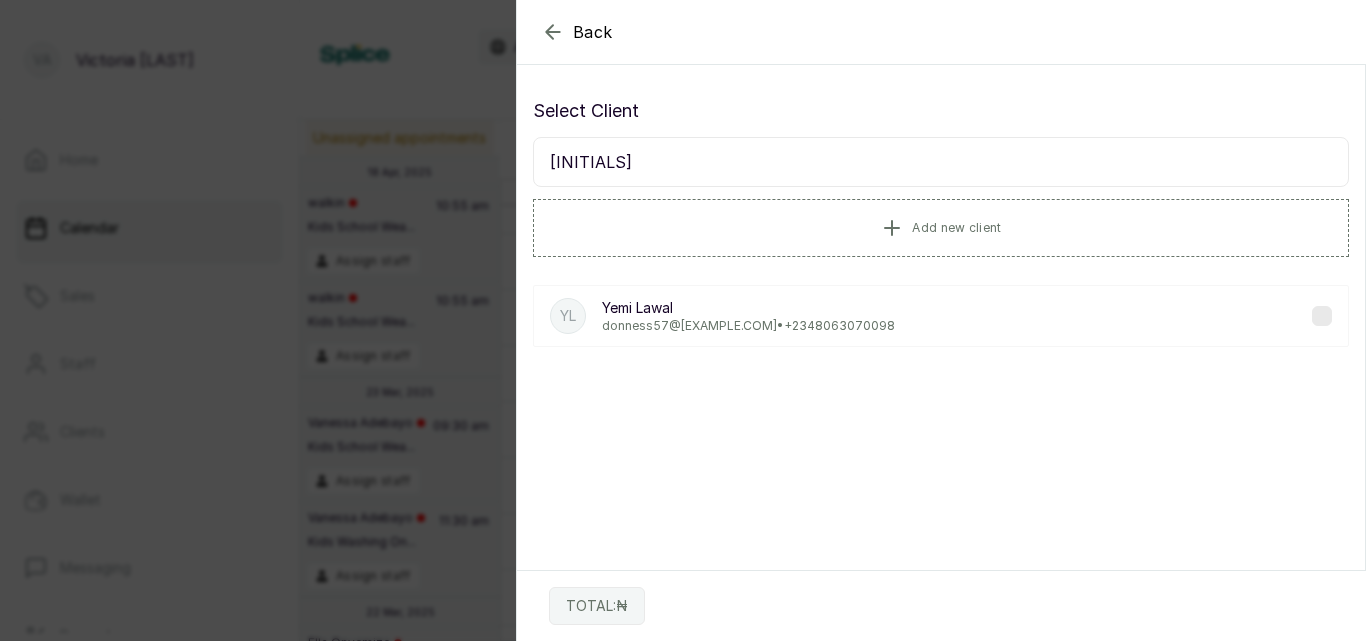 type on "YEMI" 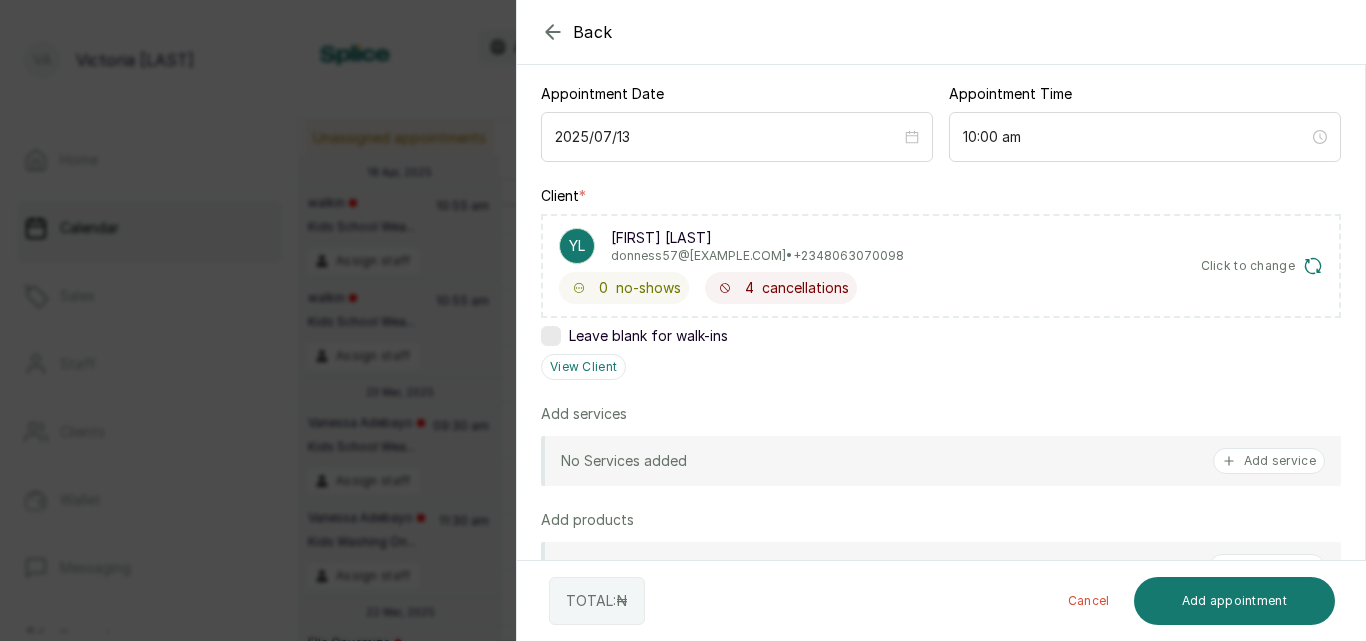 scroll, scrollTop: 197, scrollLeft: 0, axis: vertical 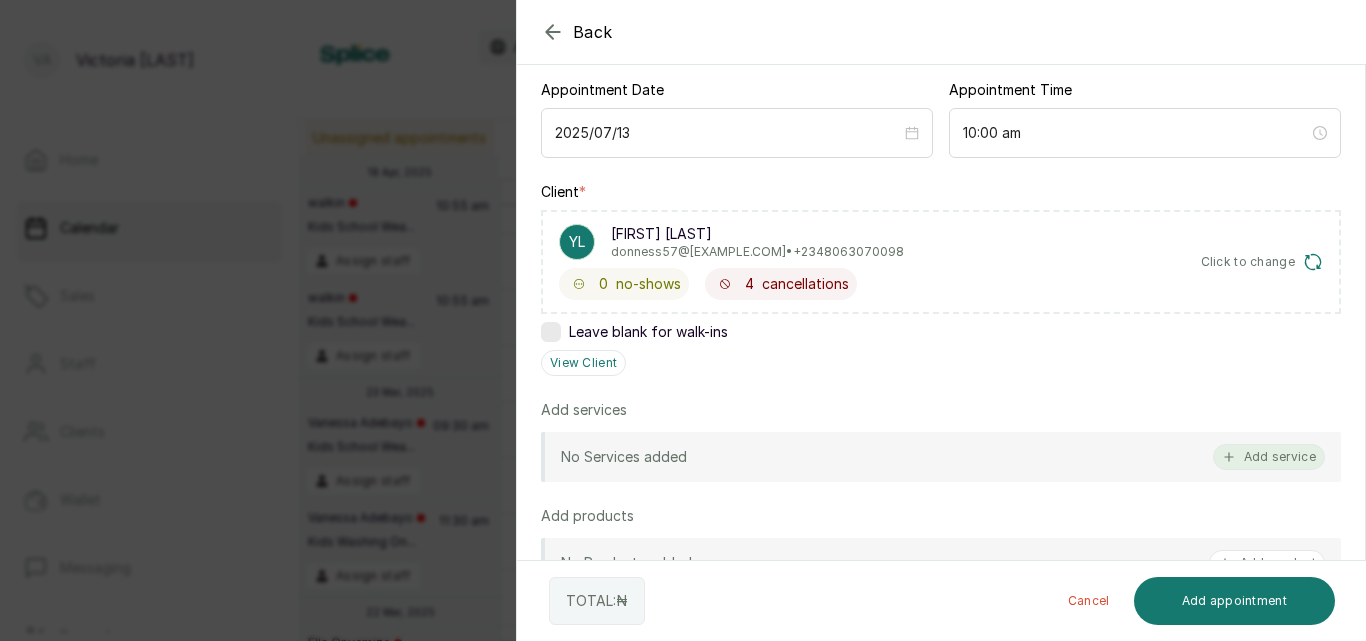 click on "Add service" at bounding box center [1269, 457] 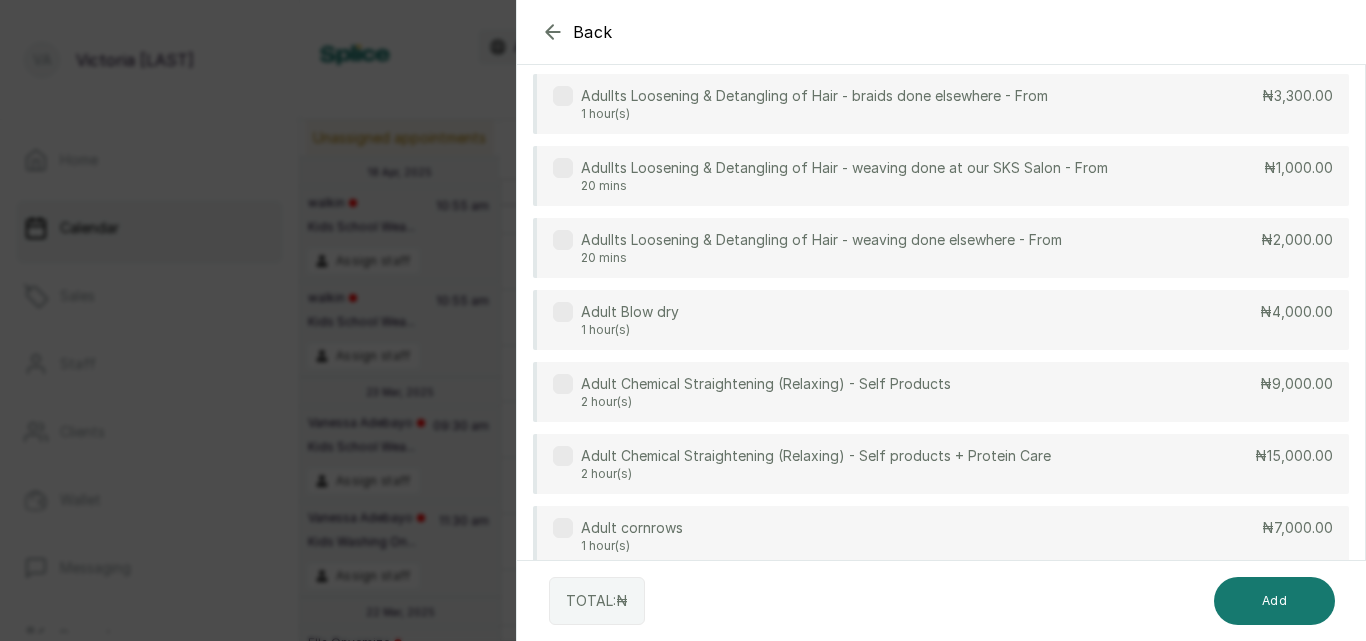 scroll, scrollTop: 80, scrollLeft: 0, axis: vertical 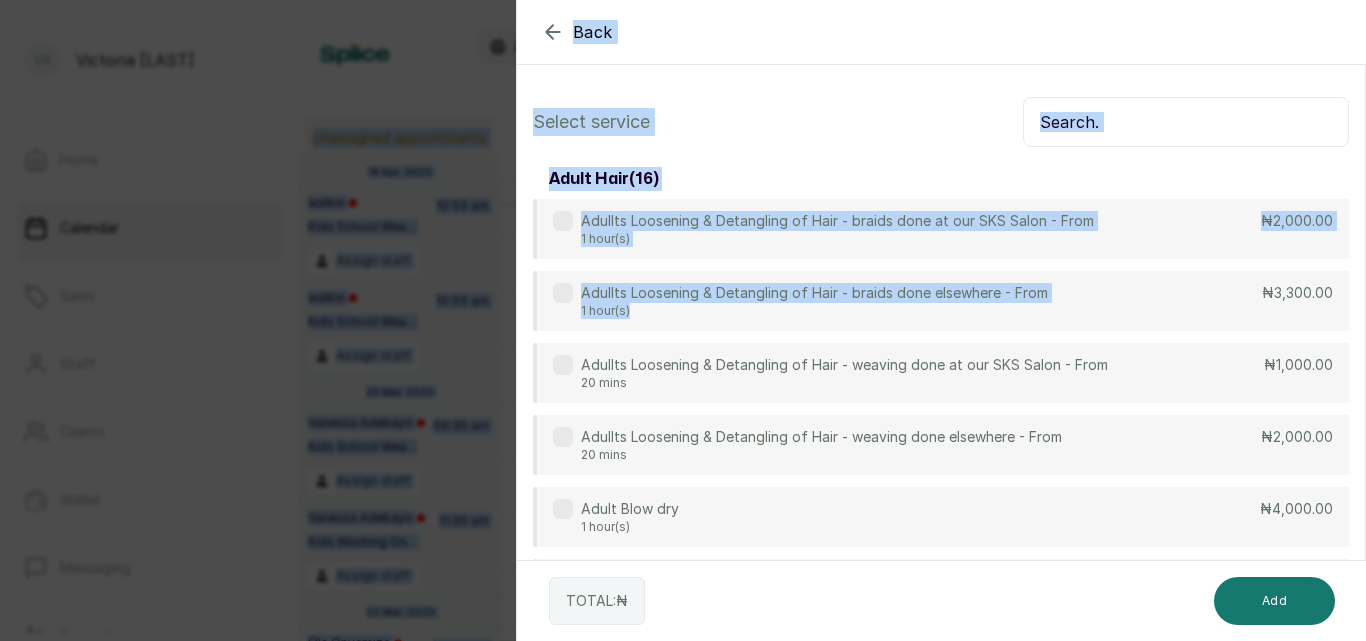 drag, startPoint x: 1000, startPoint y: 245, endPoint x: 1095, endPoint y: -77, distance: 335.72162 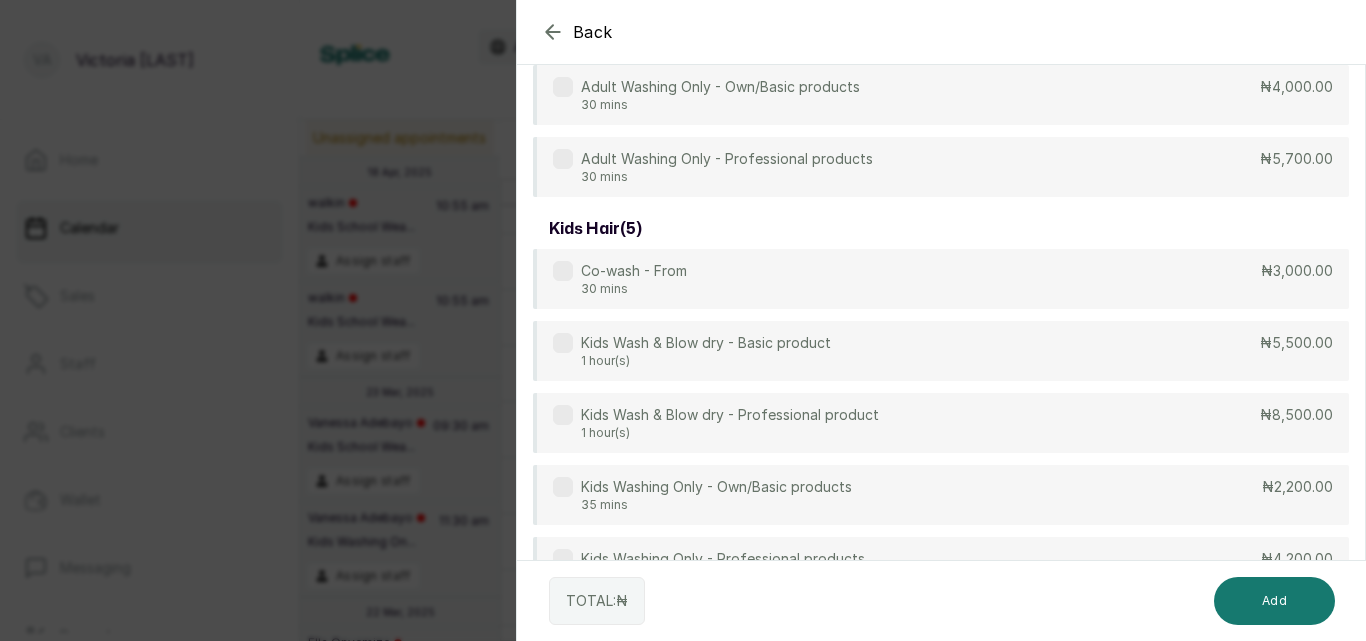scroll, scrollTop: 187, scrollLeft: 0, axis: vertical 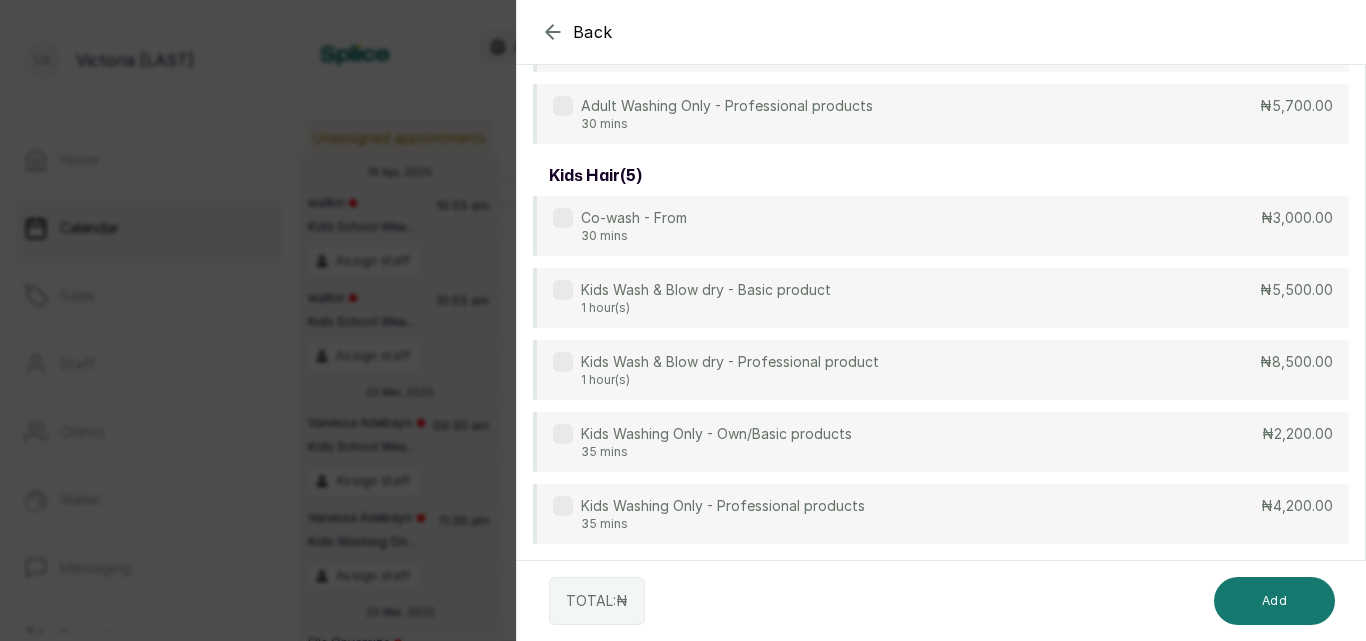 click at bounding box center (563, 506) 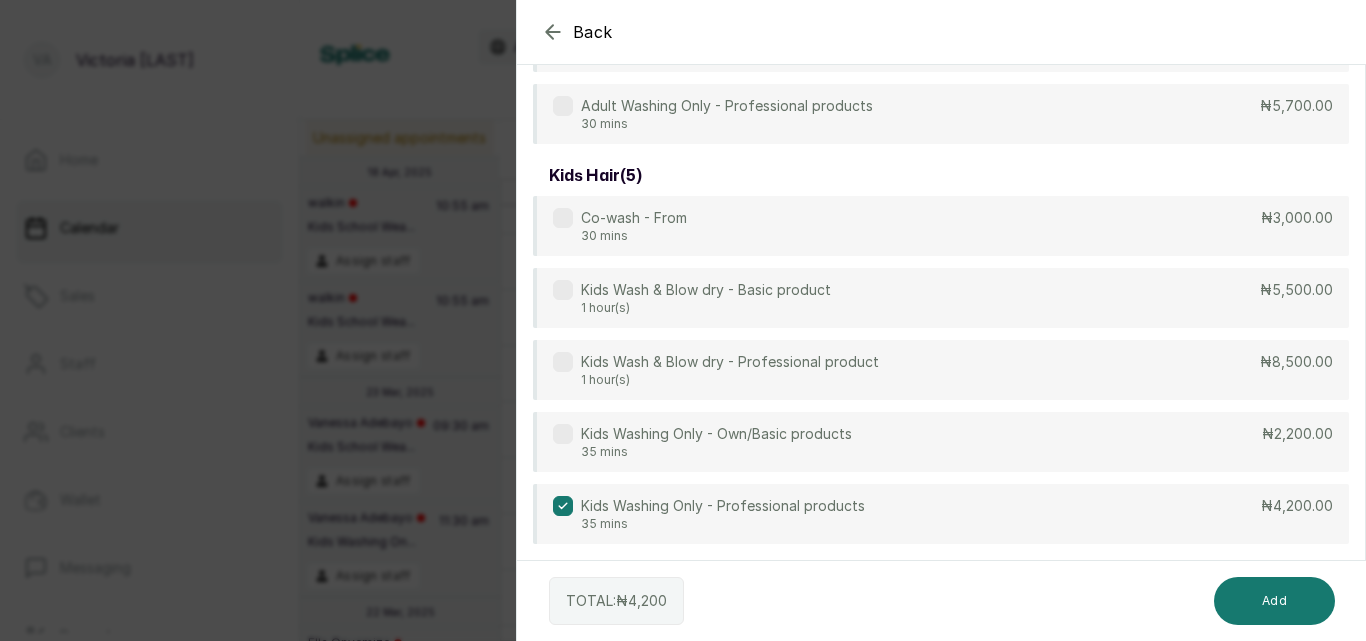 scroll, scrollTop: 0, scrollLeft: 0, axis: both 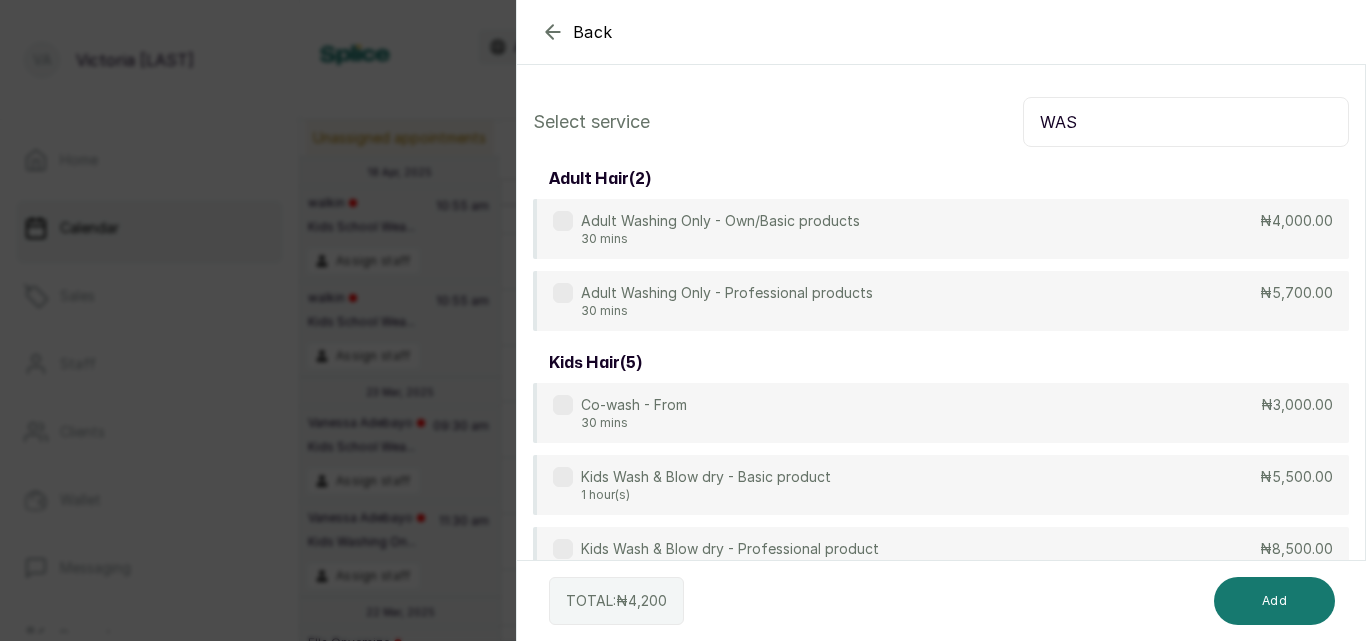 click on "WAS" at bounding box center [1186, 122] 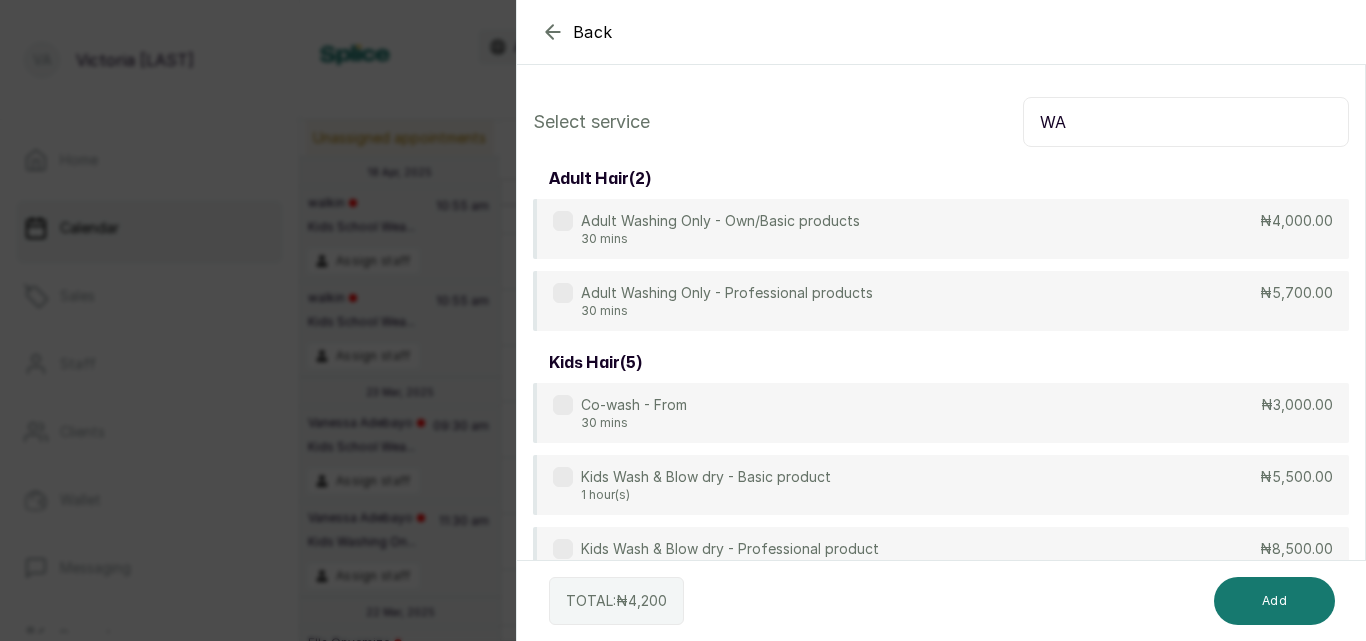 type on "W" 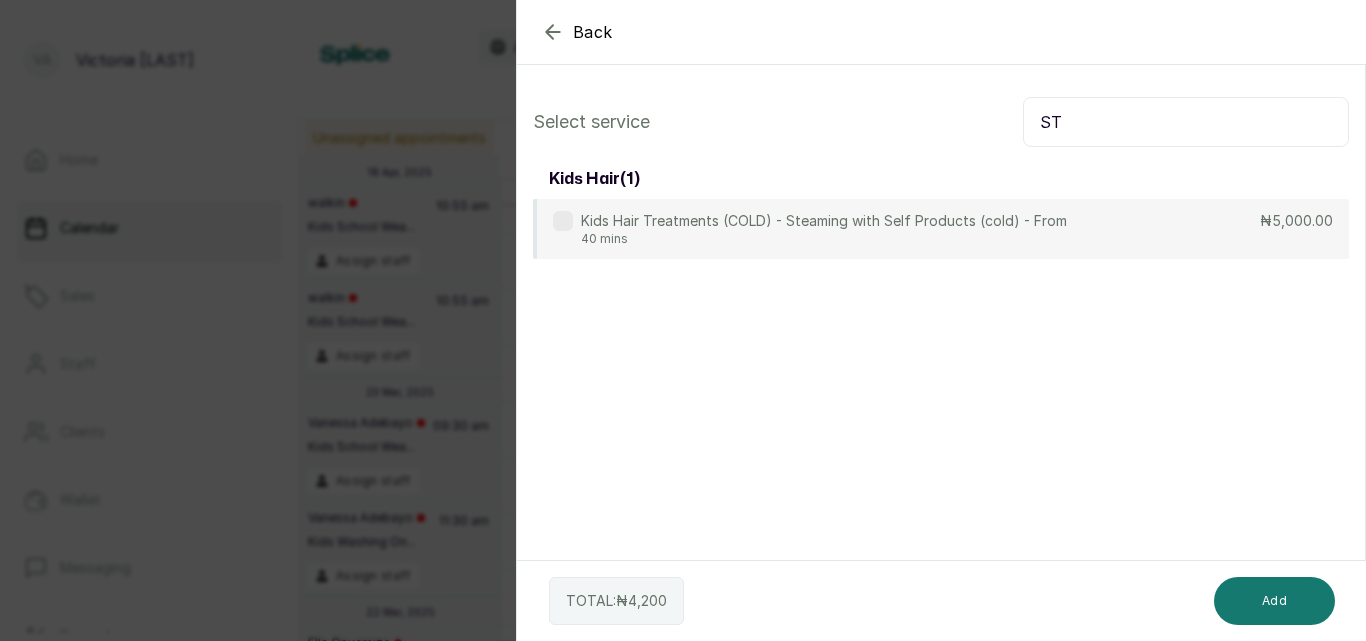 type on "S" 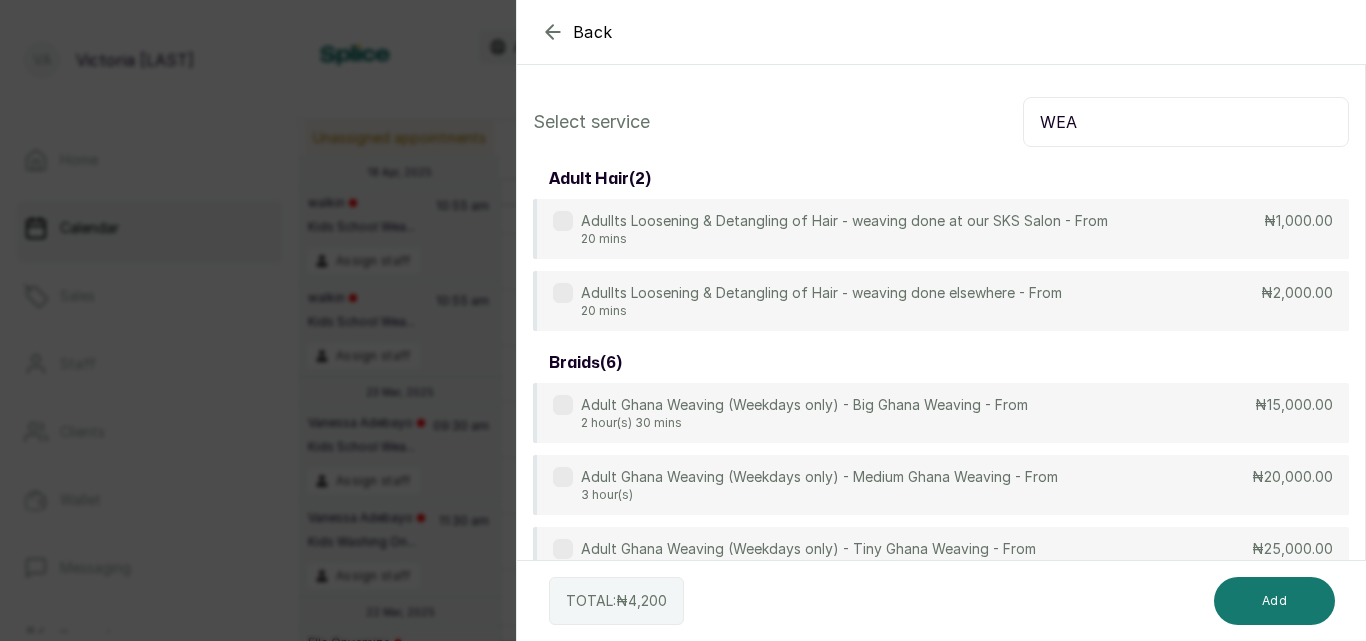 type on "WEA" 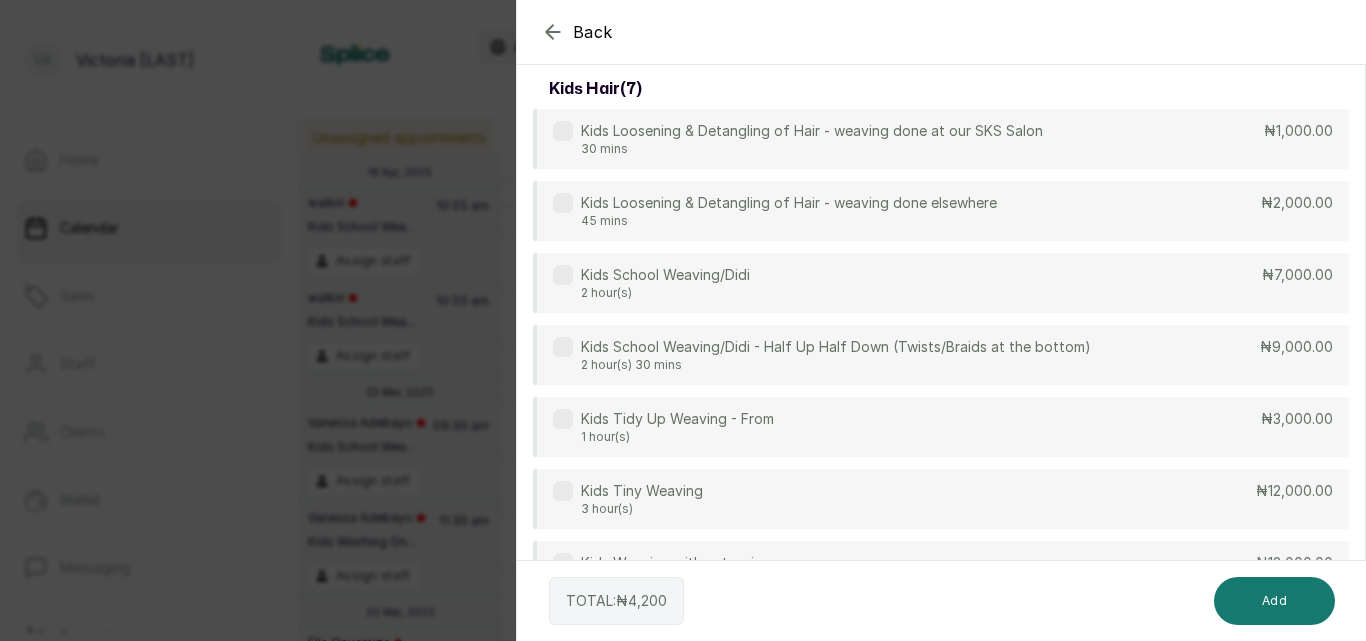 scroll, scrollTop: 801, scrollLeft: 0, axis: vertical 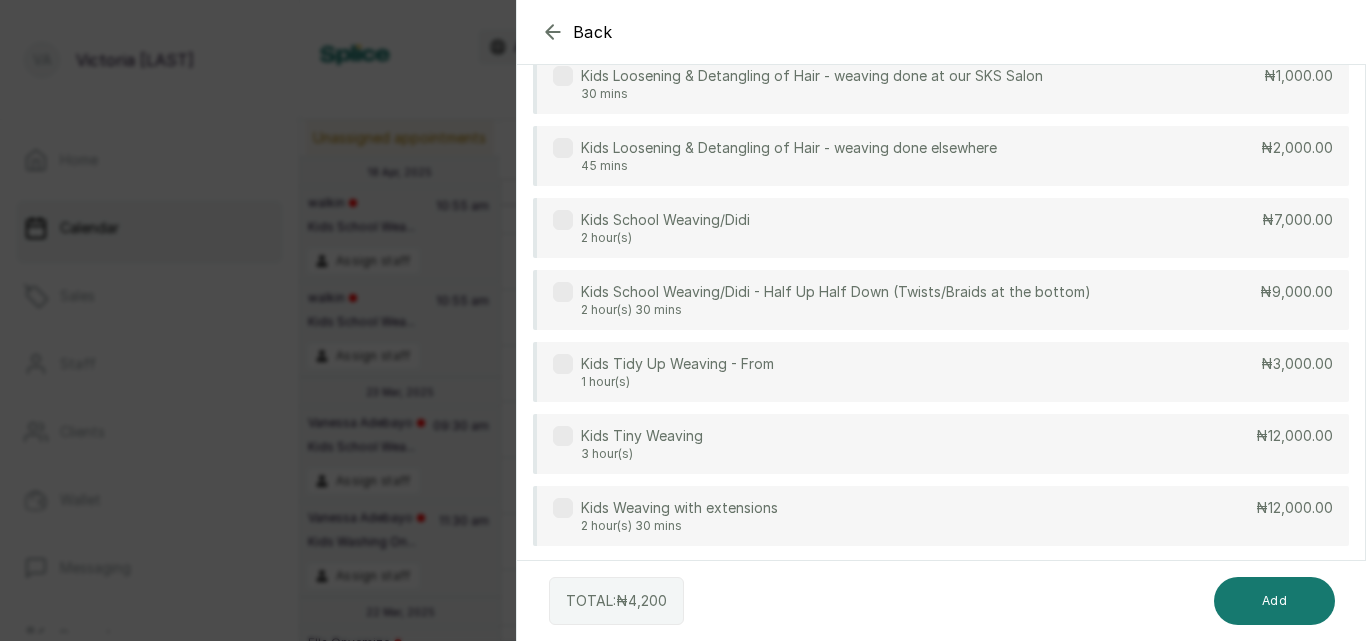 click at bounding box center [563, 508] 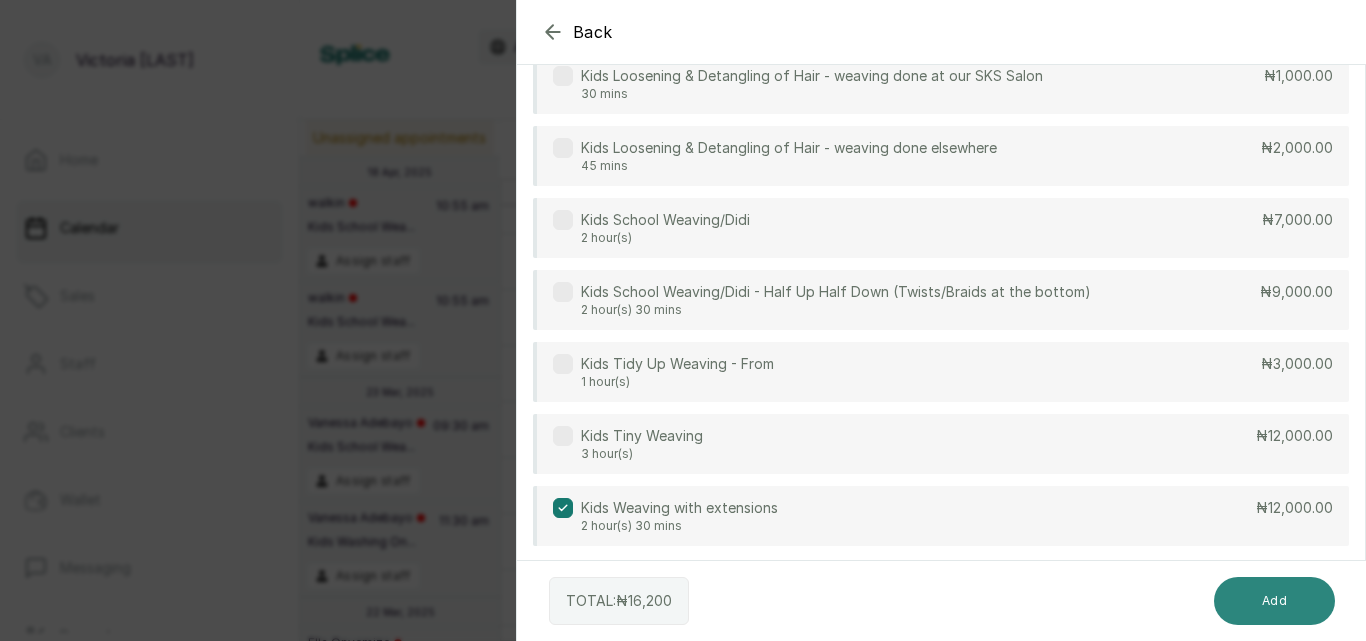 click on "Add" at bounding box center [1274, 601] 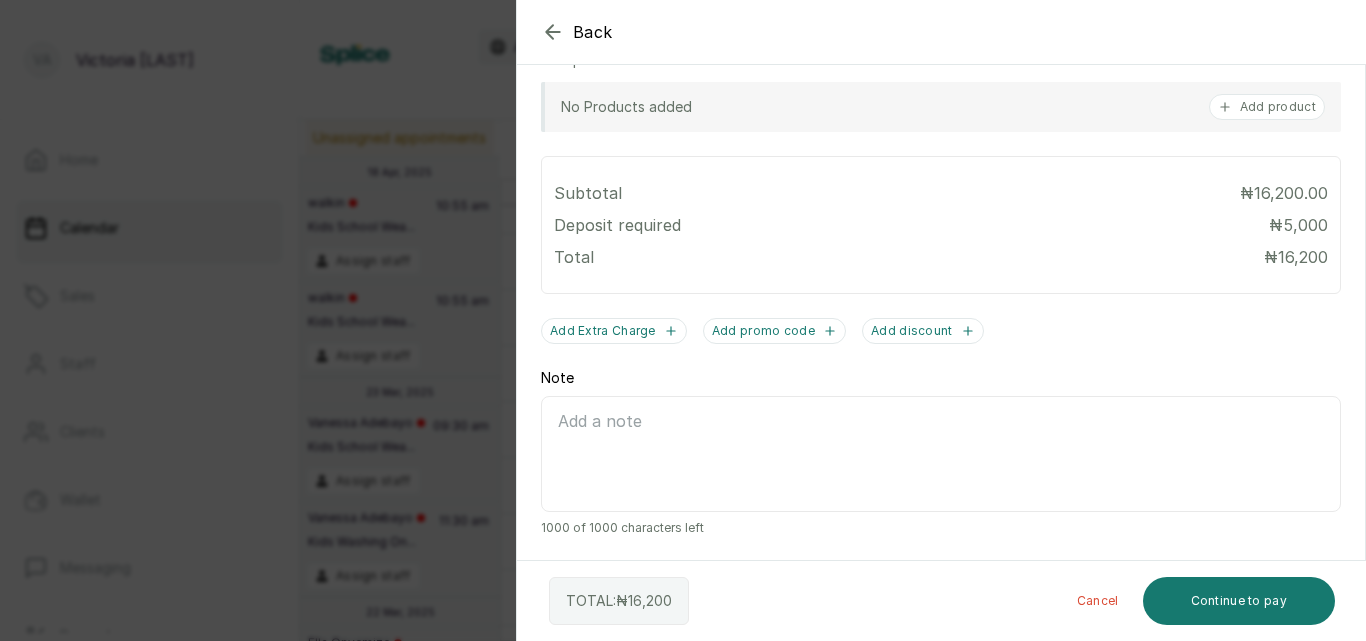 scroll, scrollTop: 781, scrollLeft: 0, axis: vertical 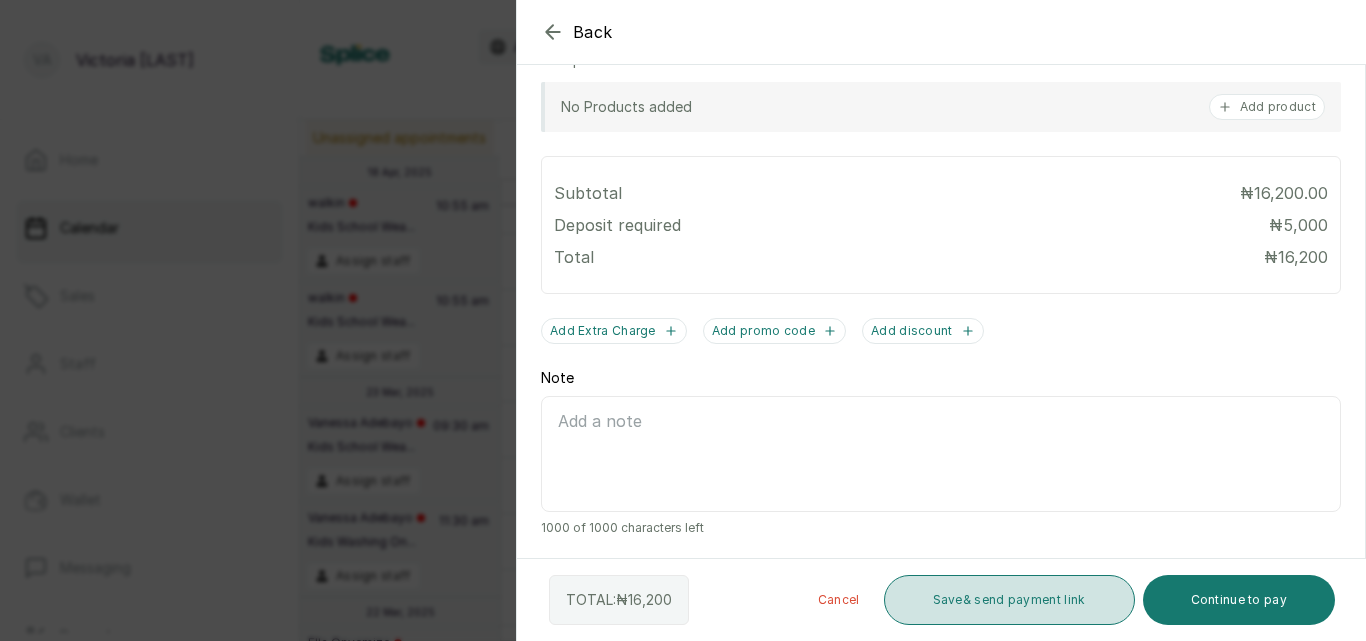 click on "Save  & send payment link" at bounding box center (1009, 600) 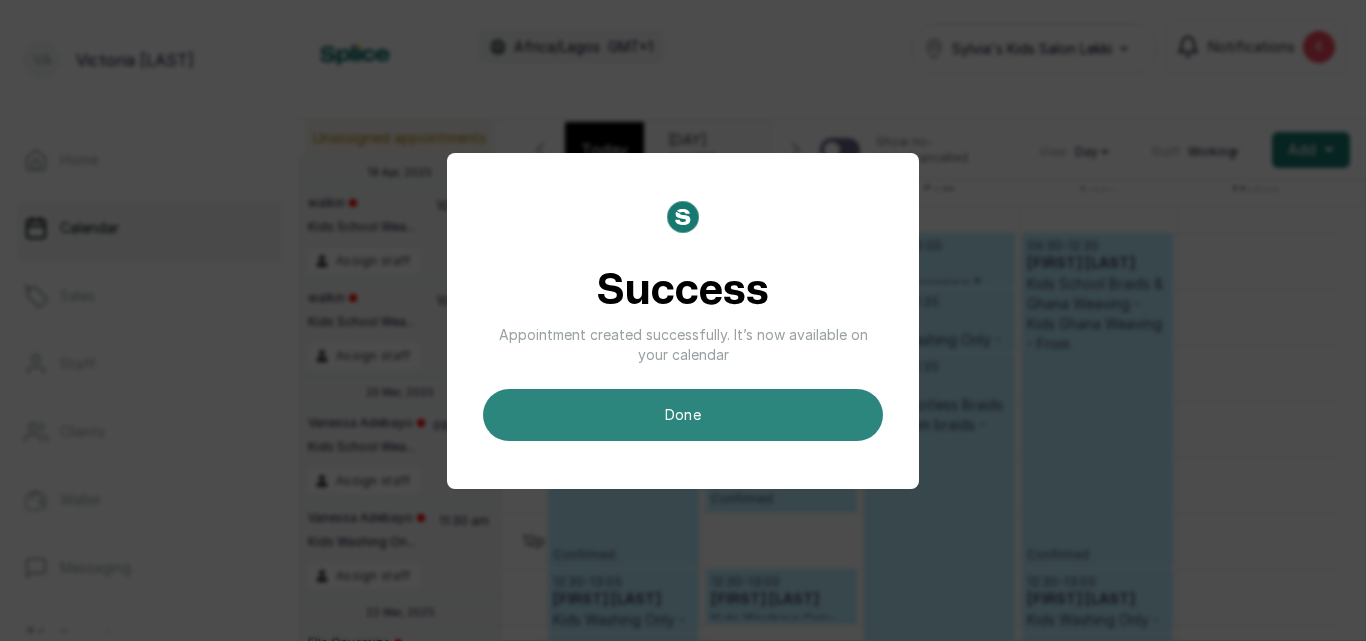 click on "done" at bounding box center [683, 415] 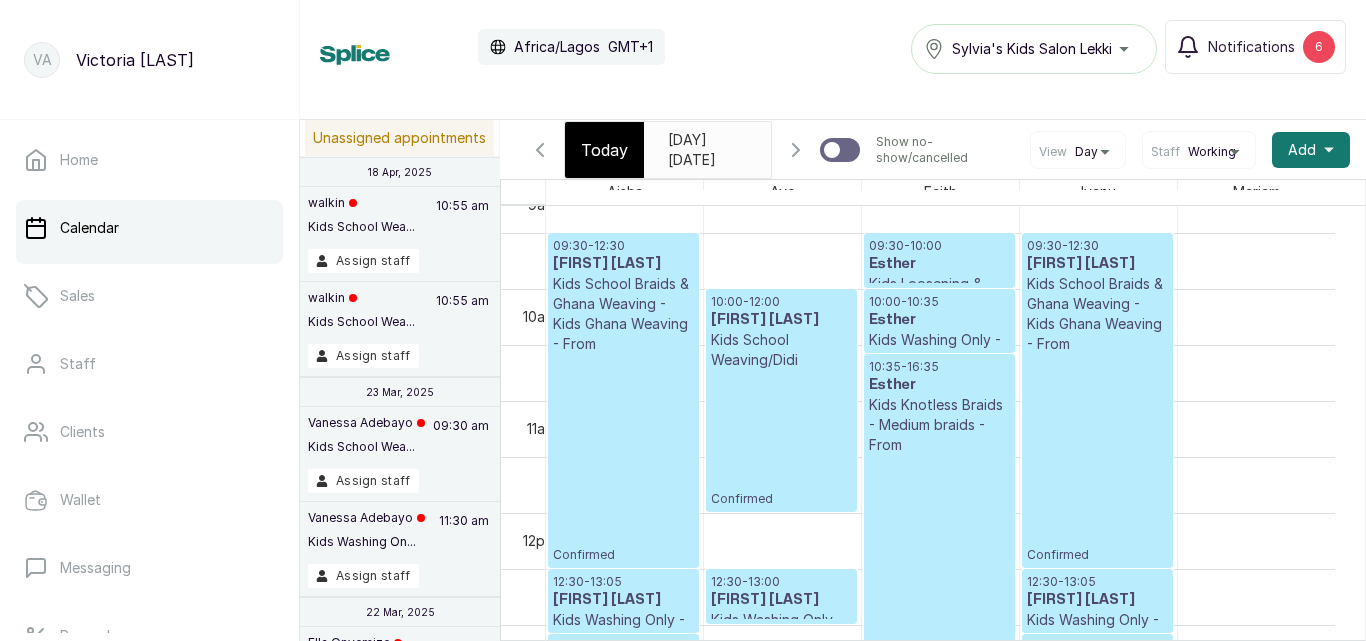 scroll, scrollTop: 673, scrollLeft: 0, axis: vertical 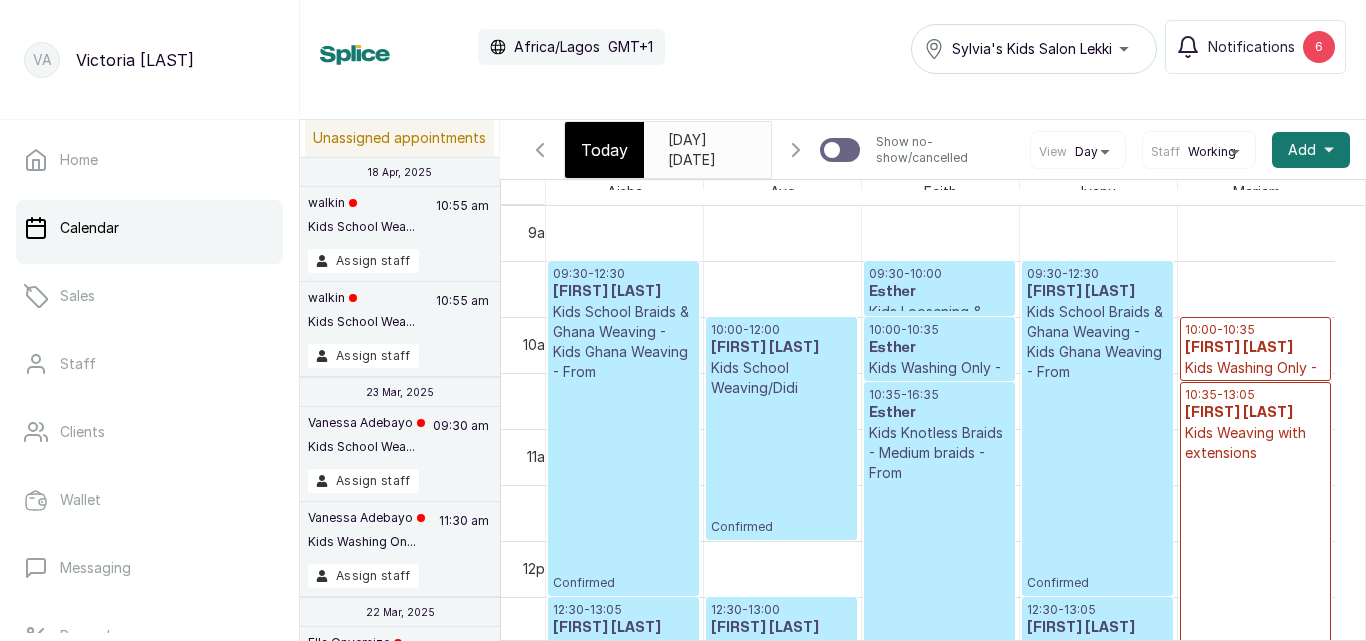 click on "2025-07-13" at bounding box center [688, 140] 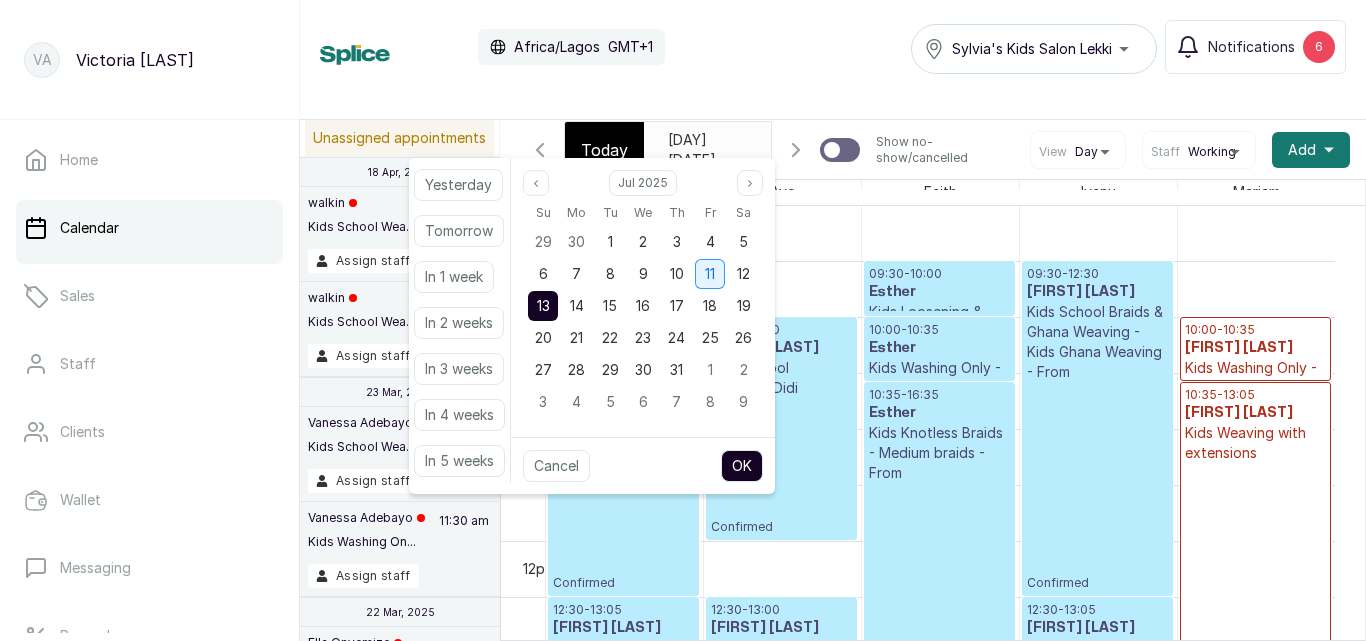 click on "11" at bounding box center (710, 273) 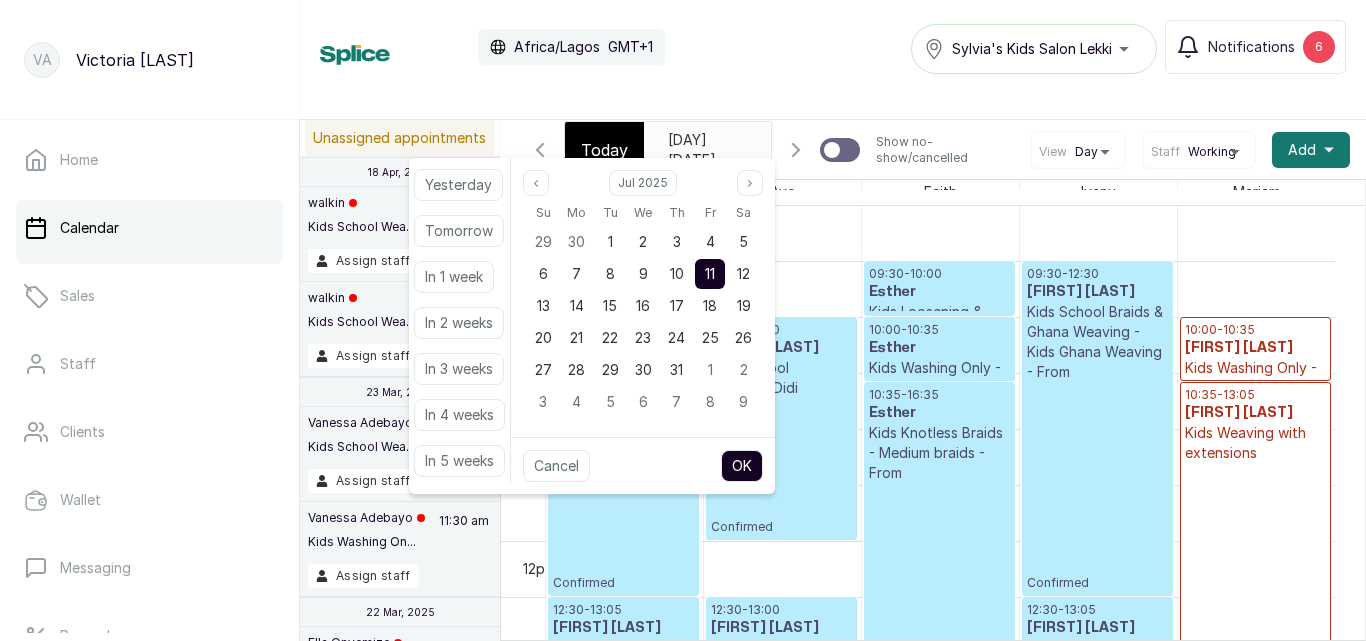 click on "OK" at bounding box center (742, 466) 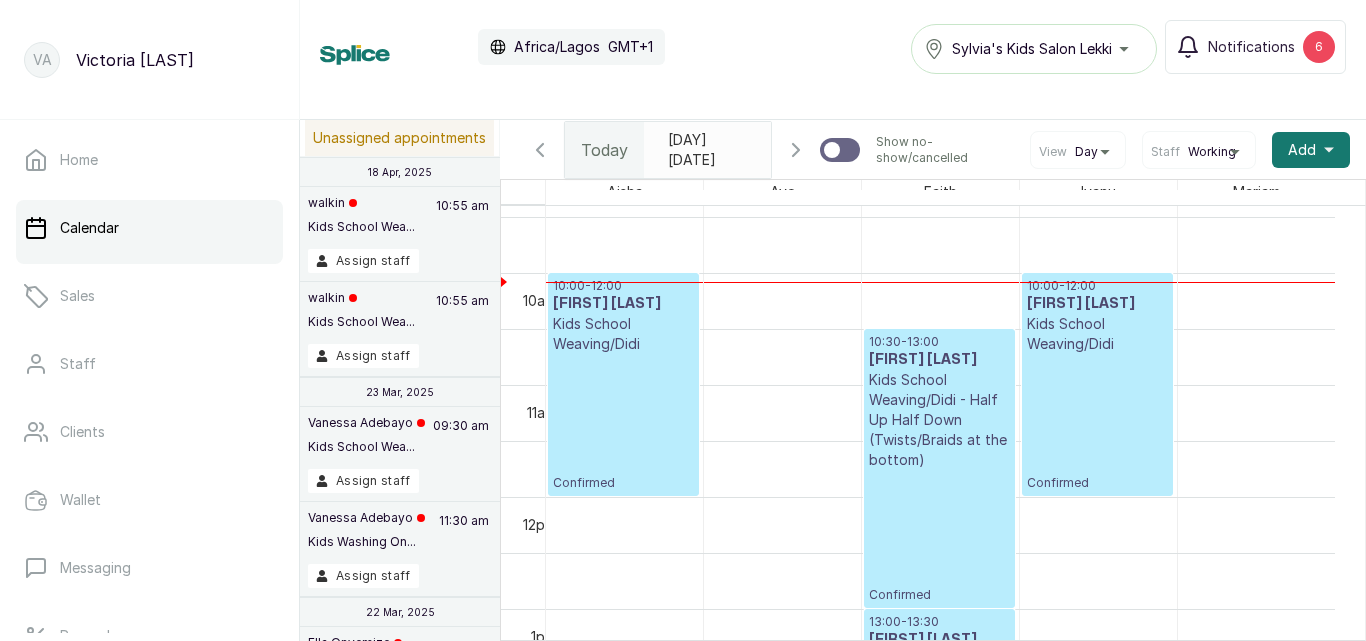 scroll, scrollTop: 958, scrollLeft: 0, axis: vertical 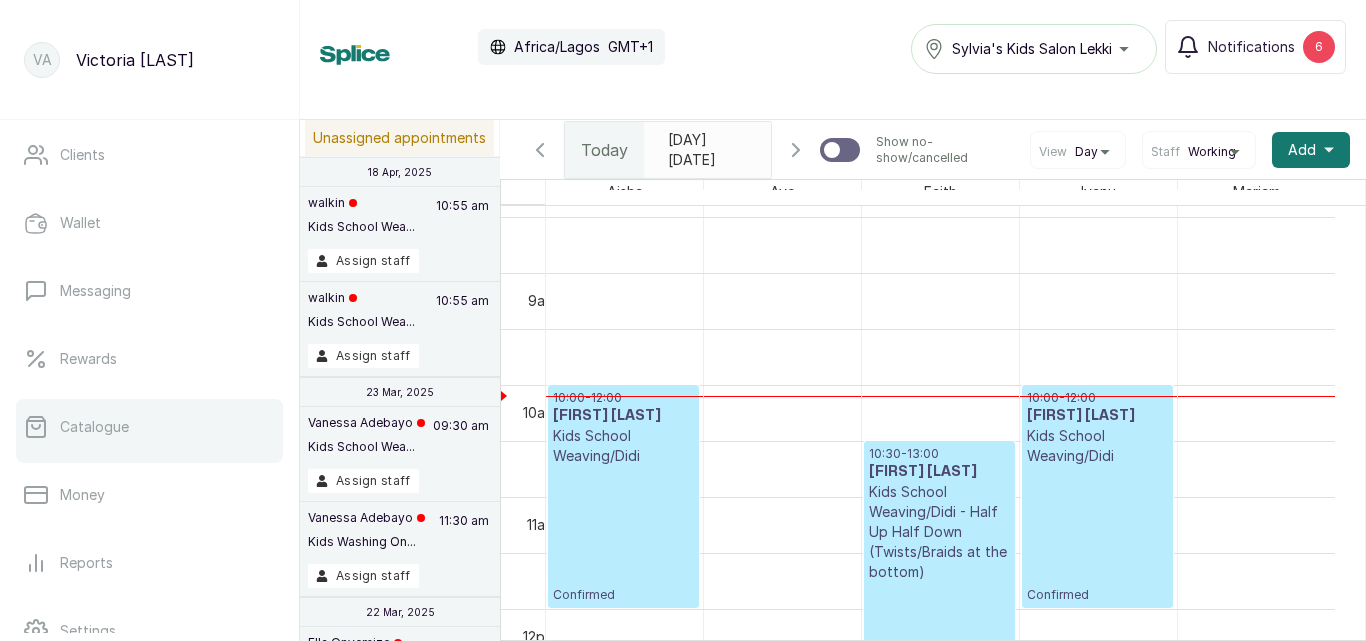 click on "Catalogue" at bounding box center [149, 427] 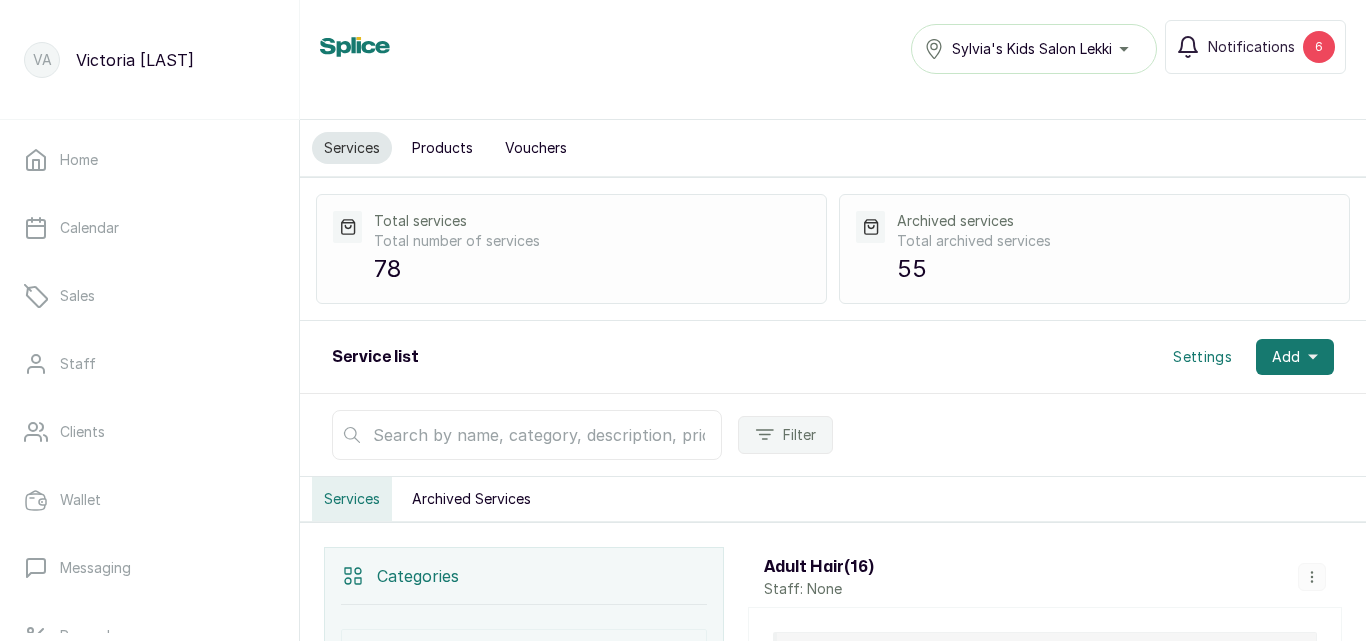 click on "Products" at bounding box center (442, 148) 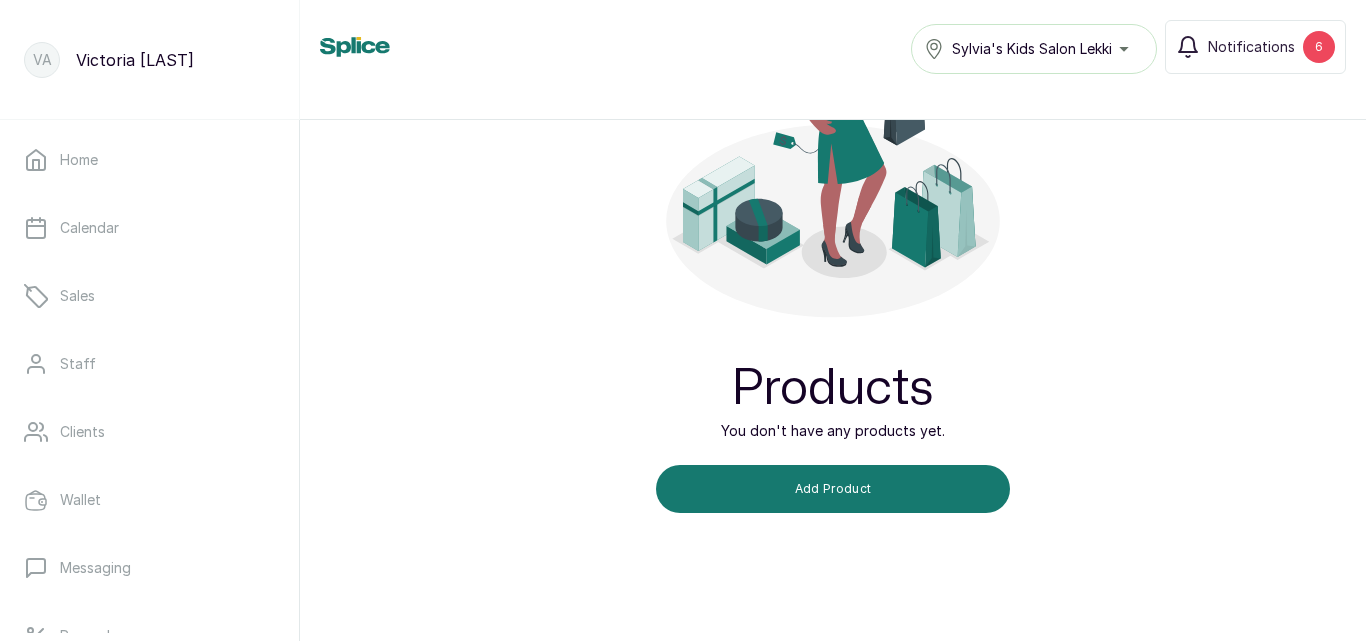 scroll, scrollTop: 0, scrollLeft: 0, axis: both 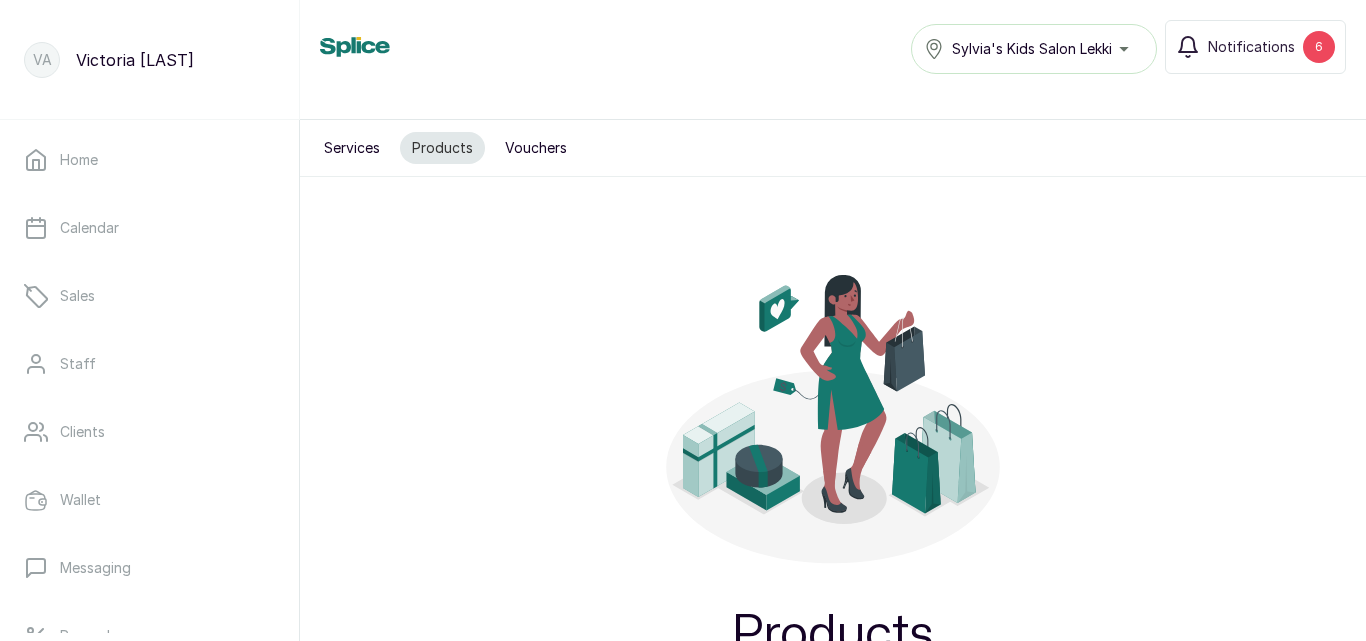 click on "Services" at bounding box center [352, 148] 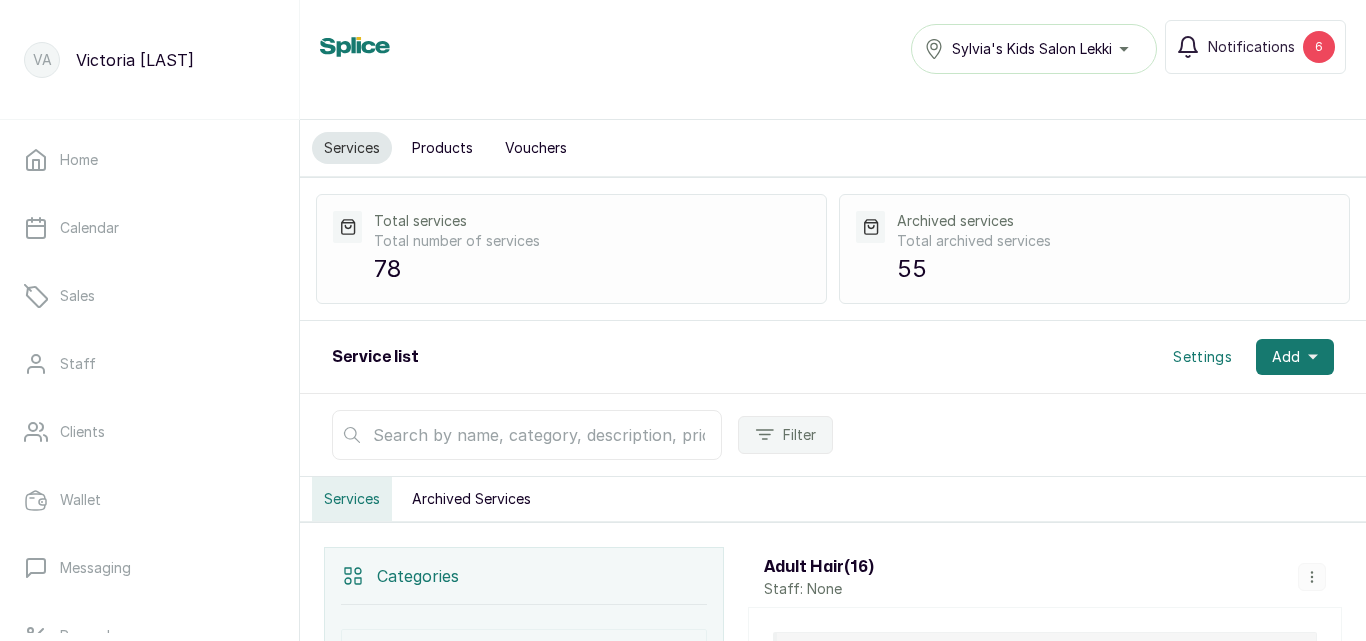 click on "Products" at bounding box center (442, 148) 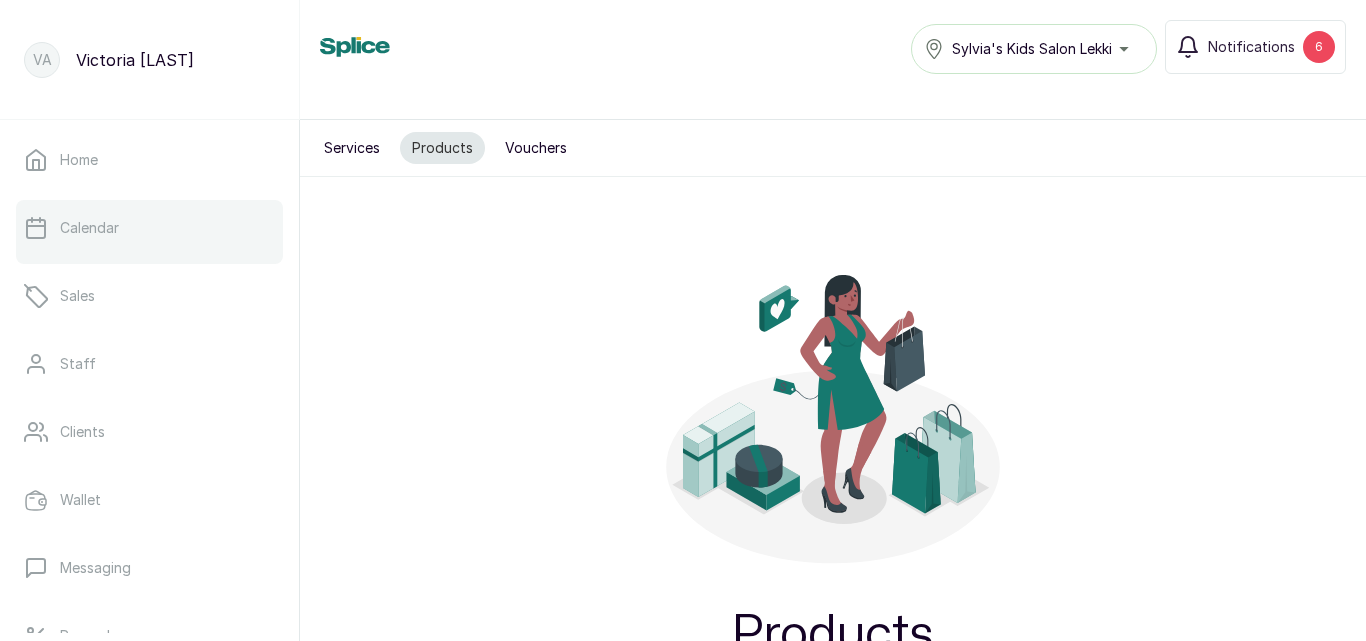 click on "Calendar" at bounding box center (149, 228) 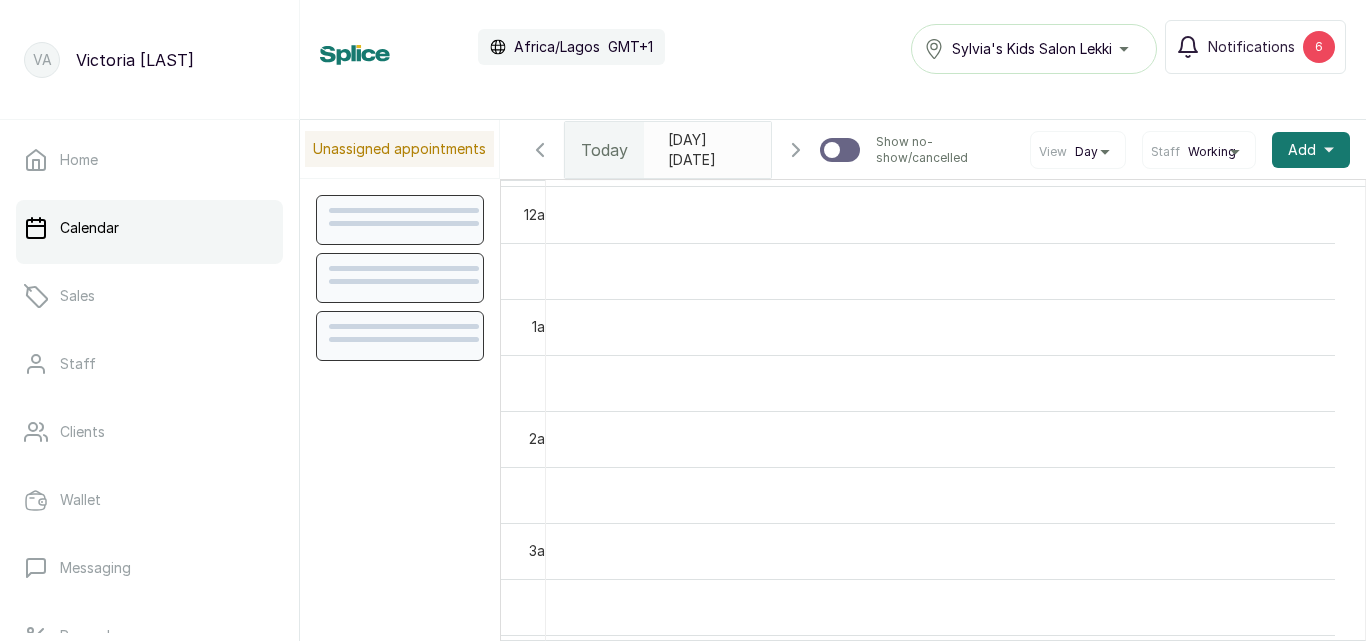 scroll, scrollTop: 673, scrollLeft: 0, axis: vertical 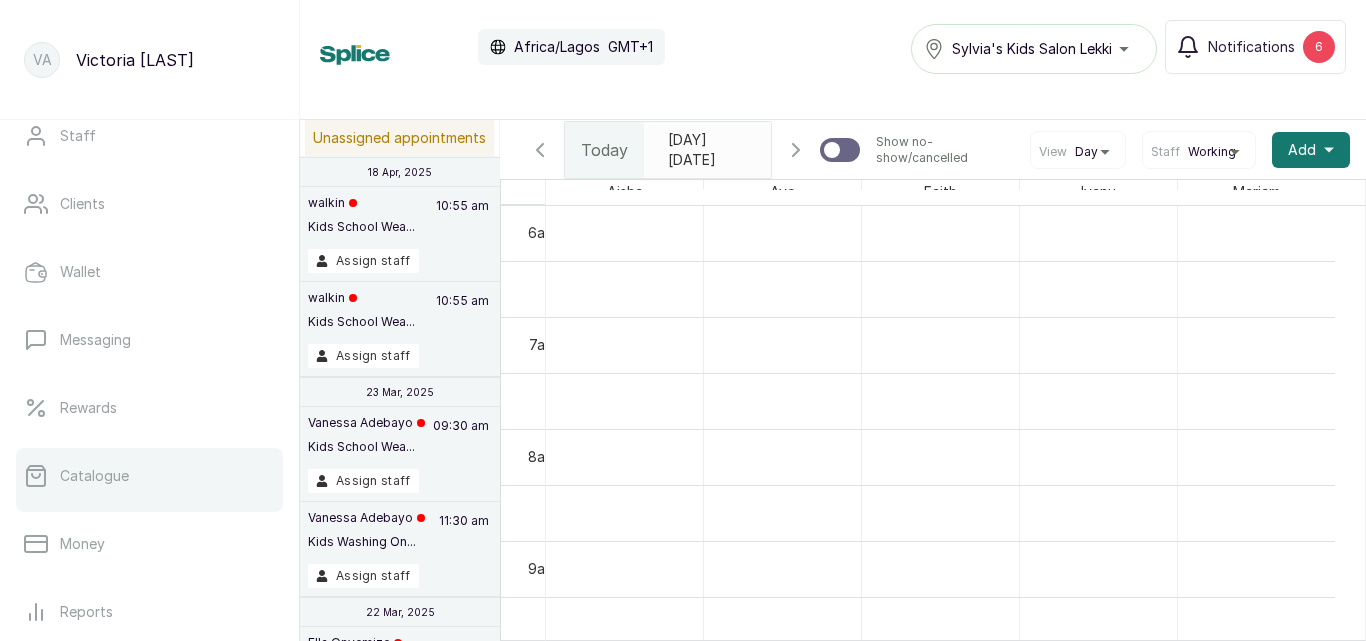 click on "Catalogue" at bounding box center [149, 476] 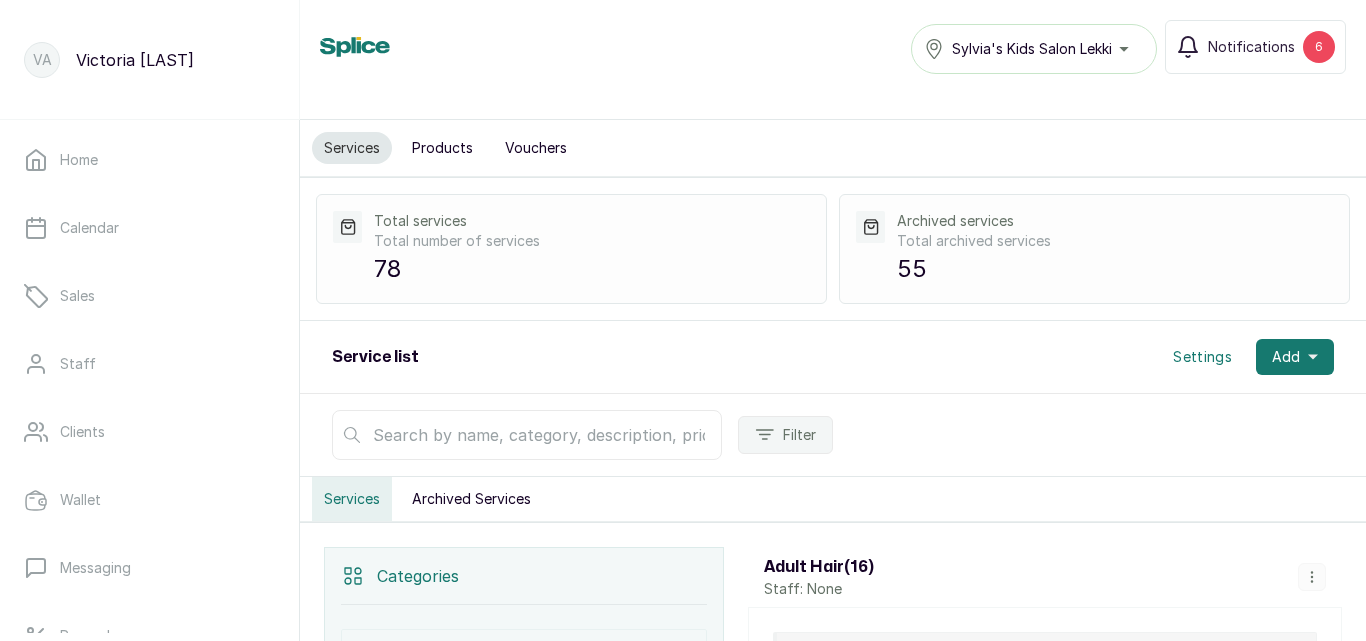 click on "Products" at bounding box center (442, 148) 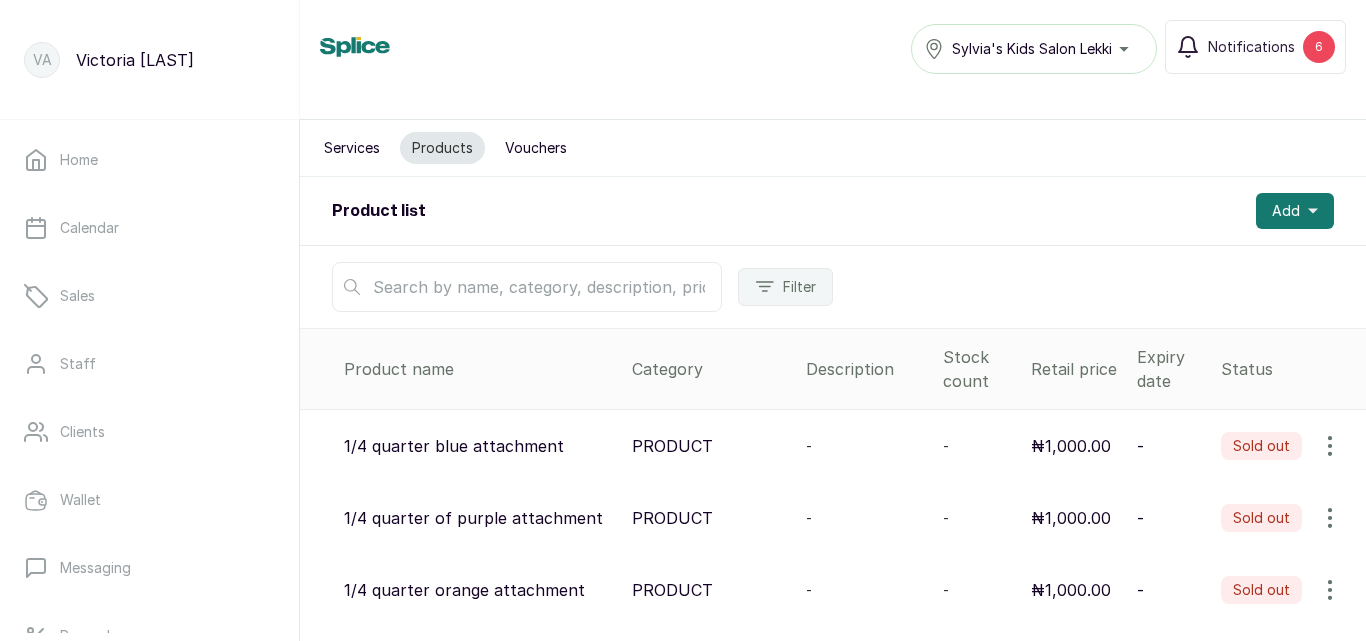 click at bounding box center [527, 287] 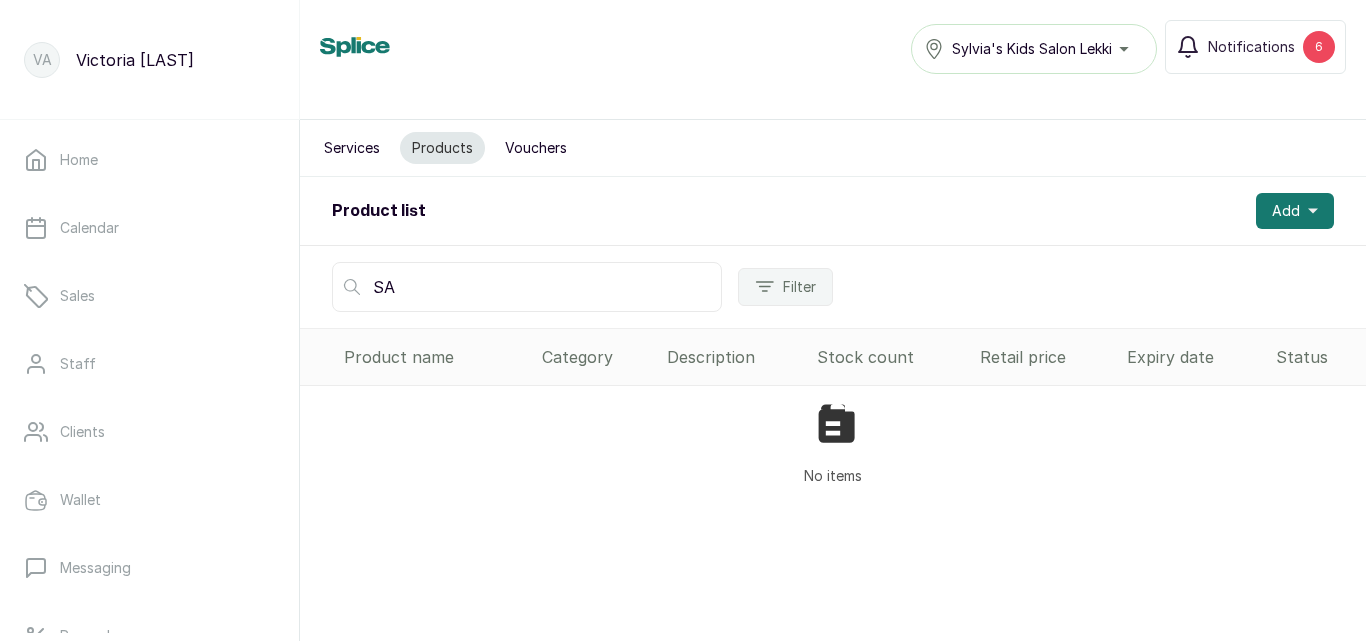 type on "S" 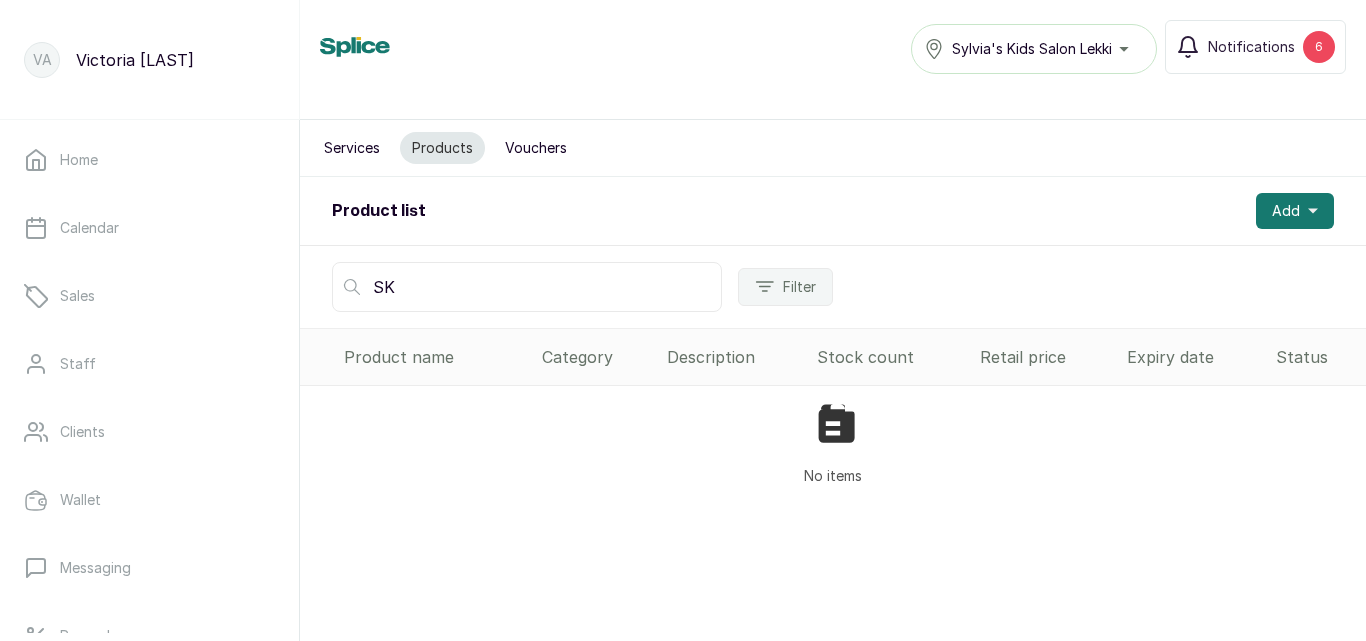 type on "S" 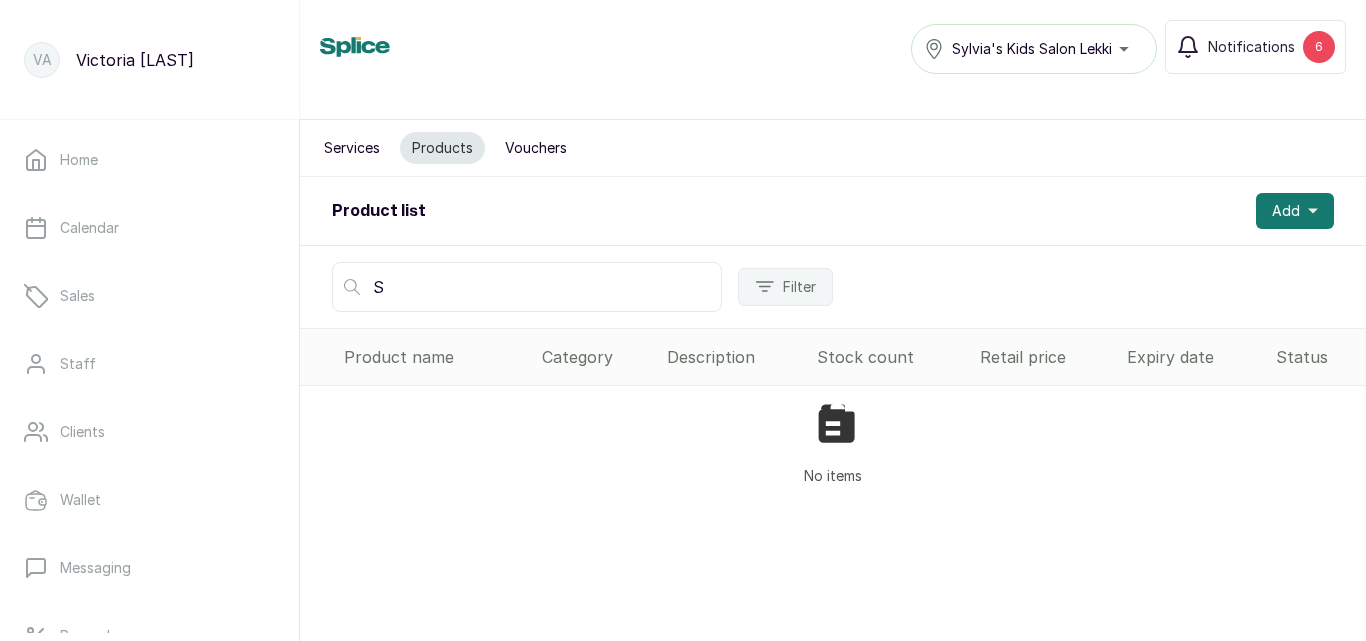 type 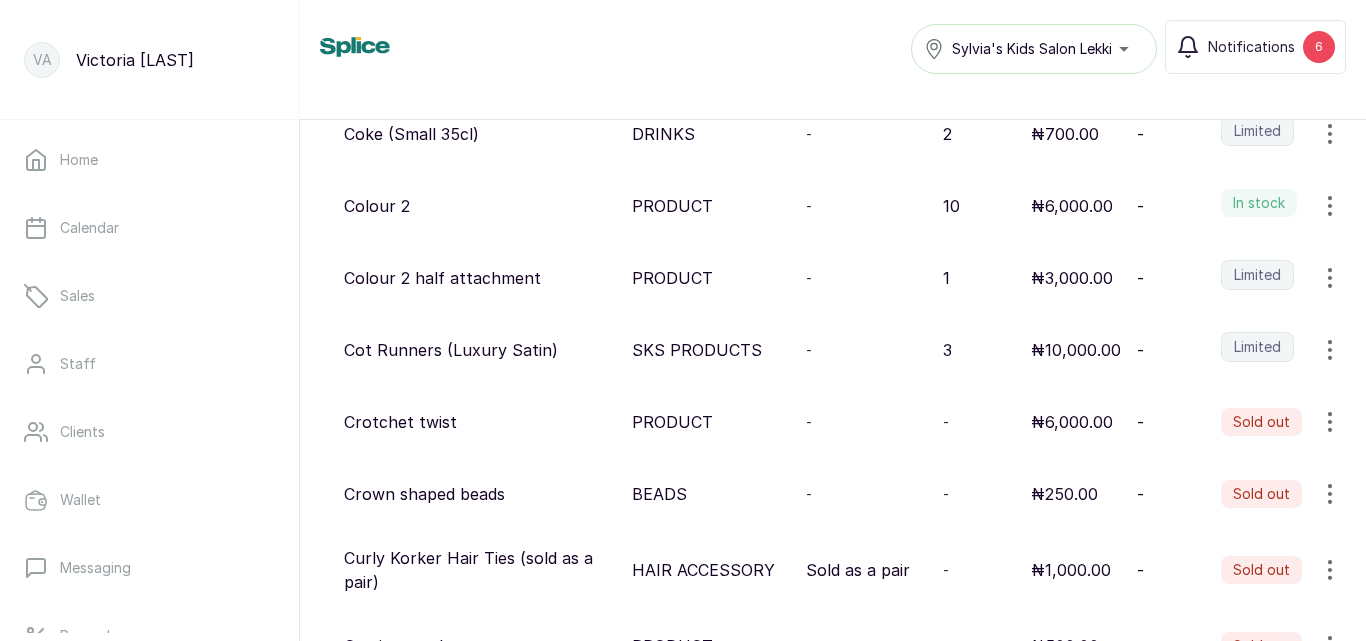 scroll, scrollTop: 2424, scrollLeft: 0, axis: vertical 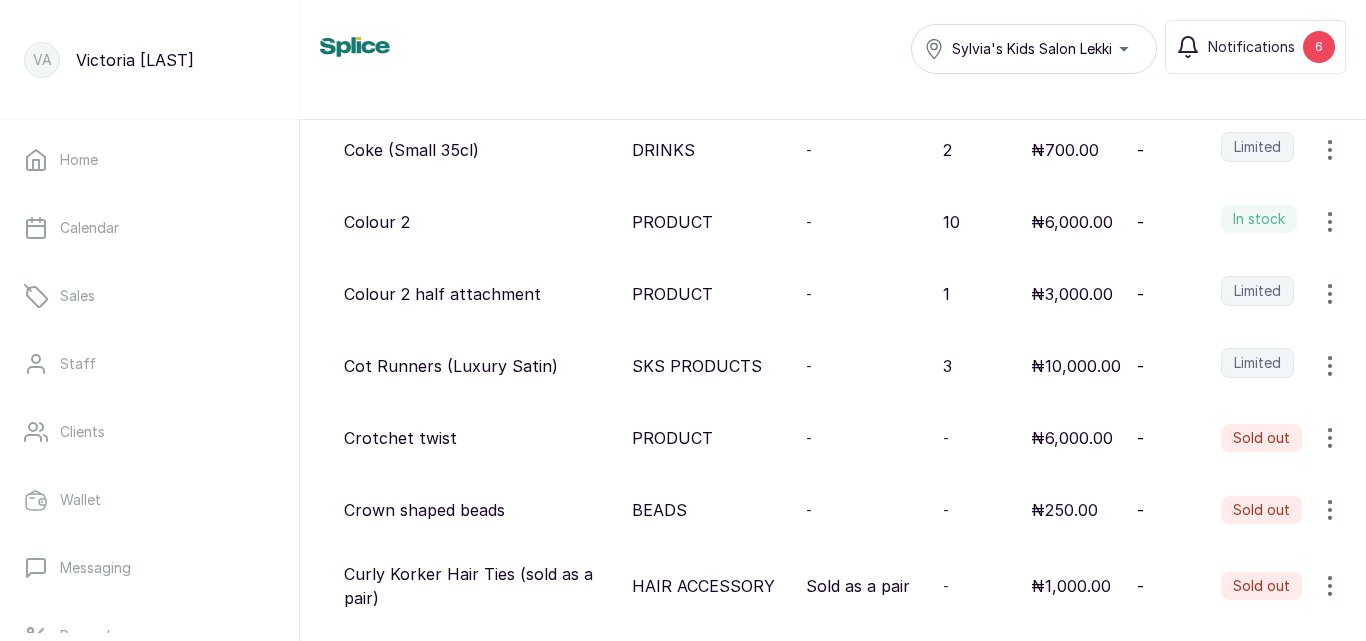 click 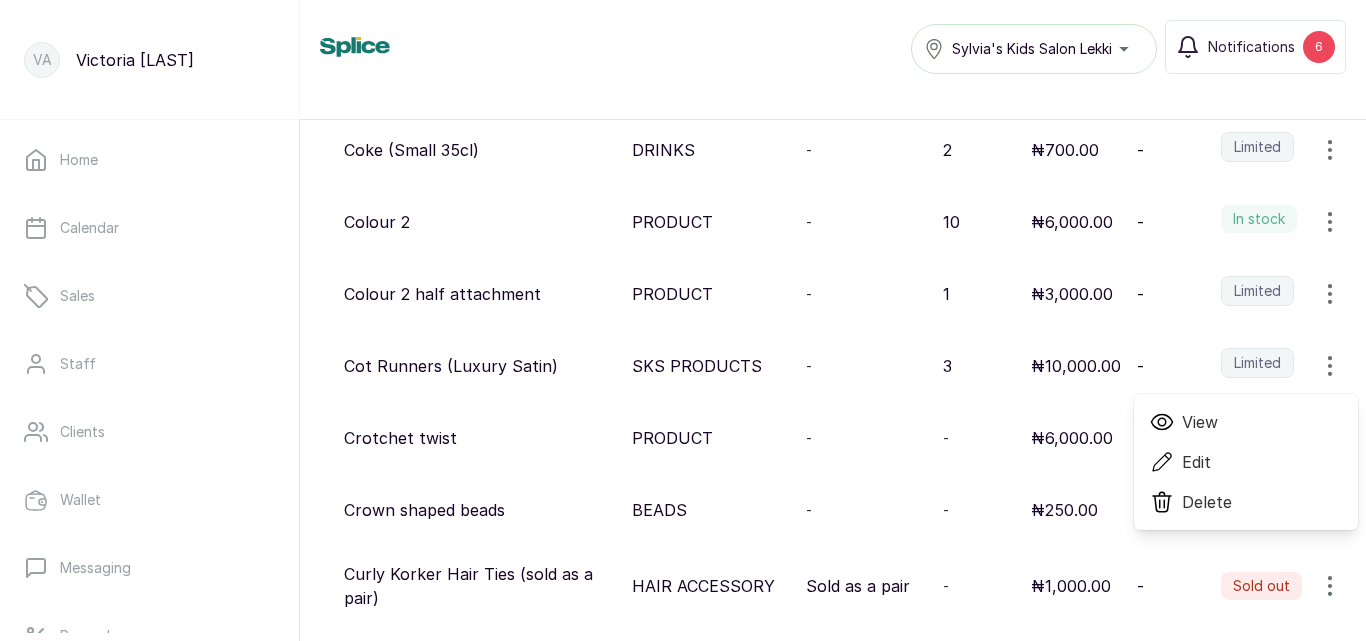 click on "Edit" at bounding box center [1246, 462] 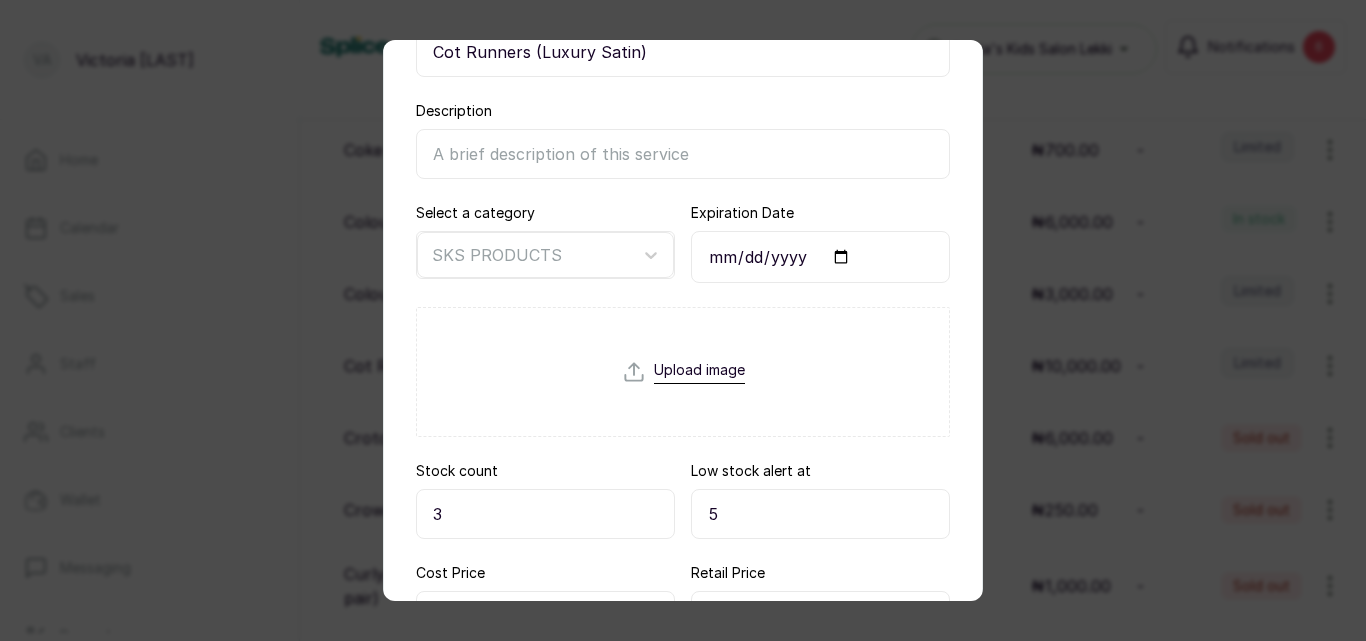 scroll, scrollTop: 260, scrollLeft: 0, axis: vertical 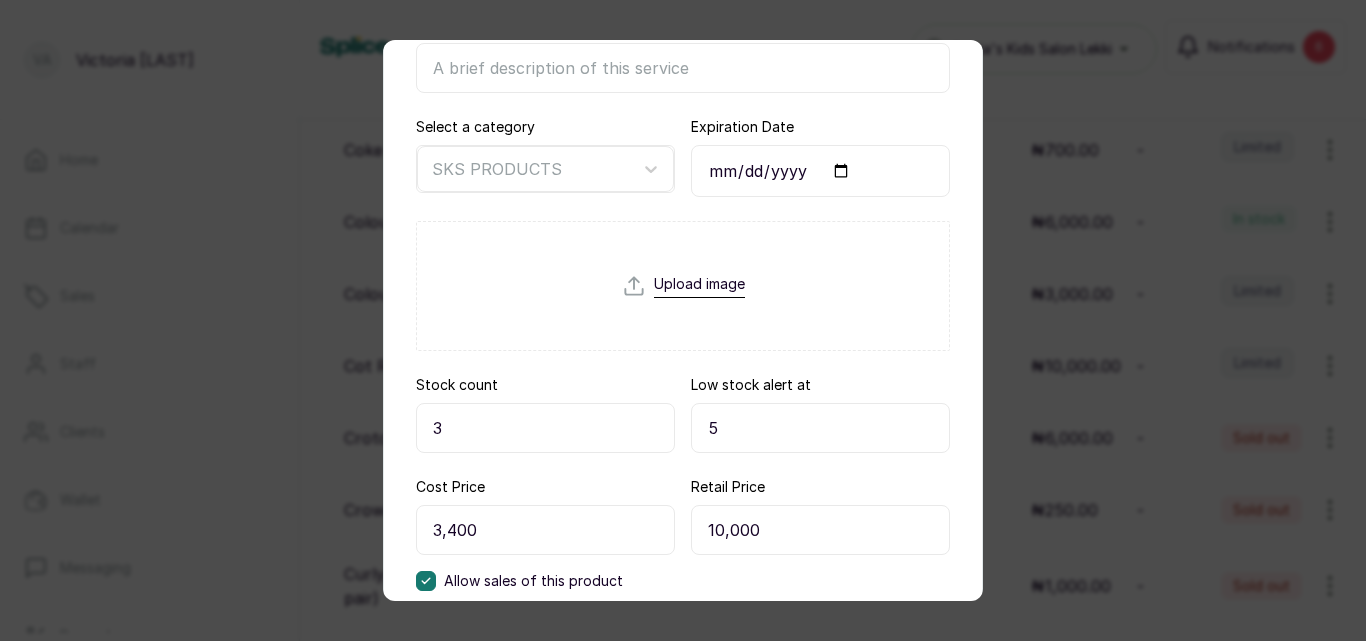 click on "3" at bounding box center [545, 428] 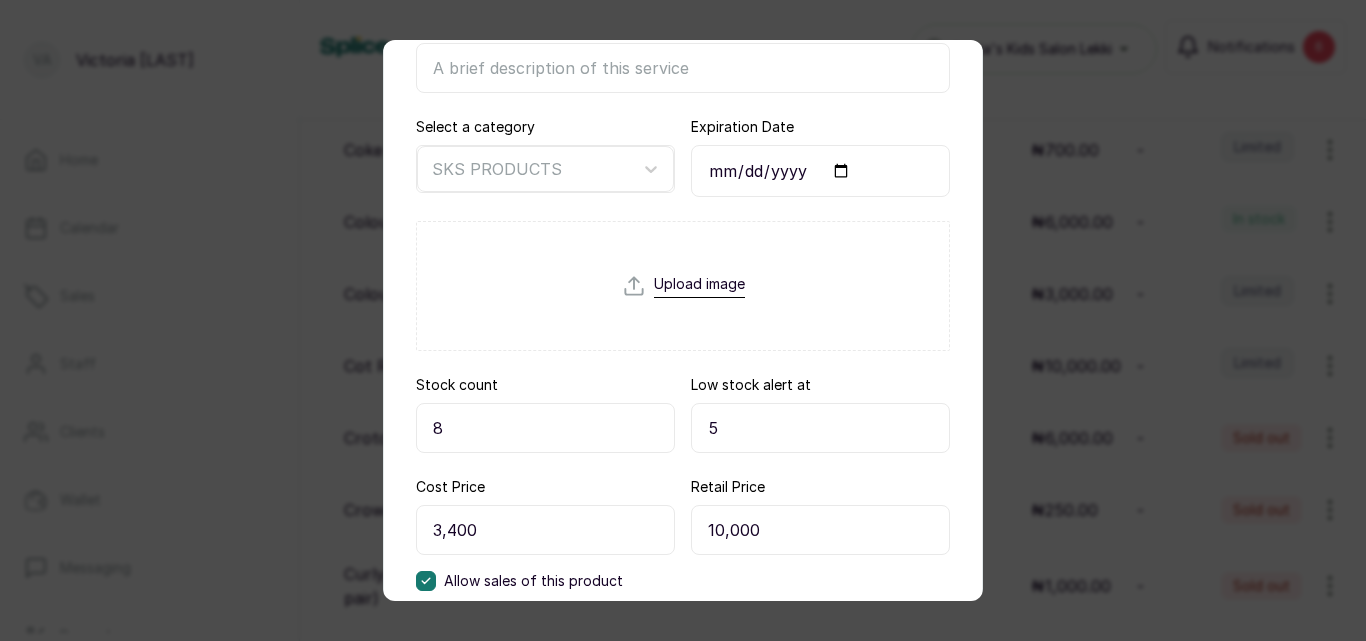 type on "8" 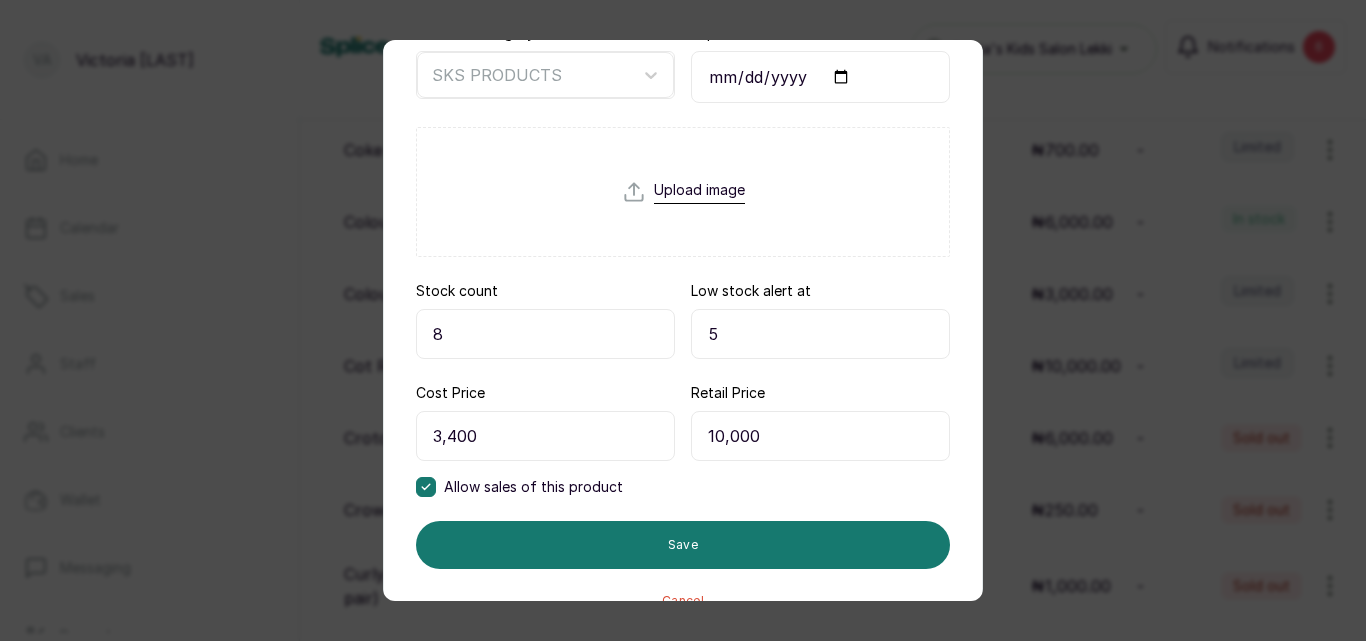 scroll, scrollTop: 387, scrollLeft: 0, axis: vertical 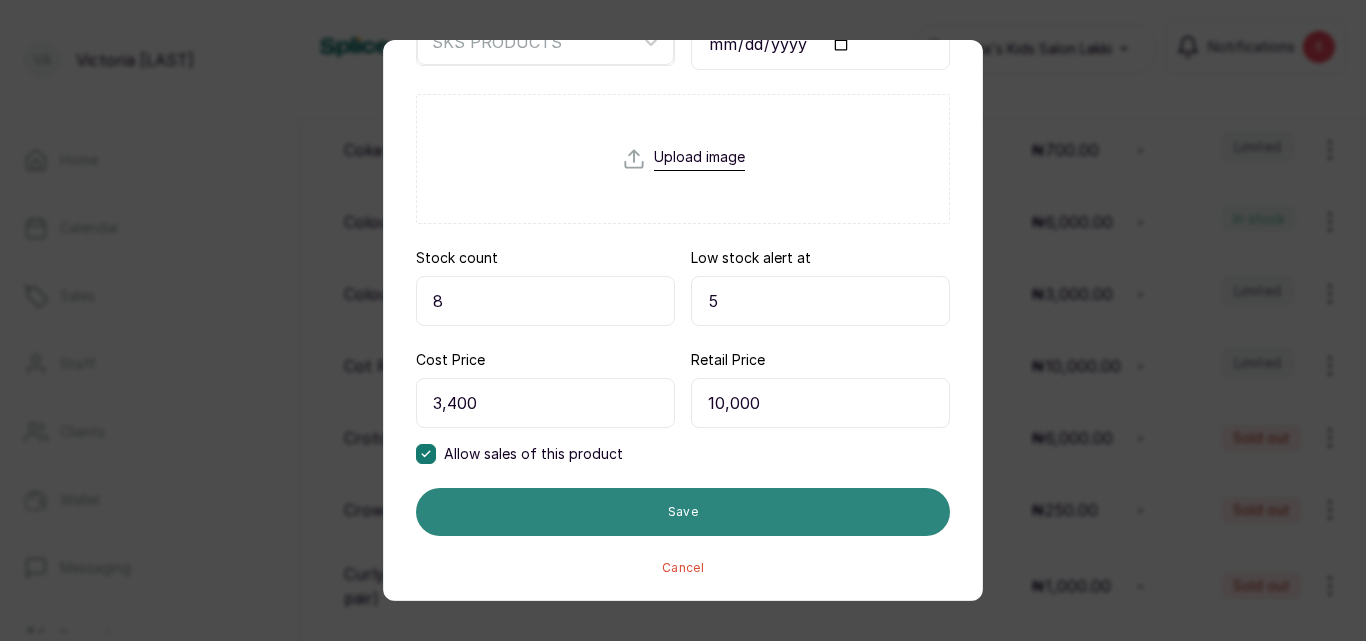 click on "Save" at bounding box center (683, 512) 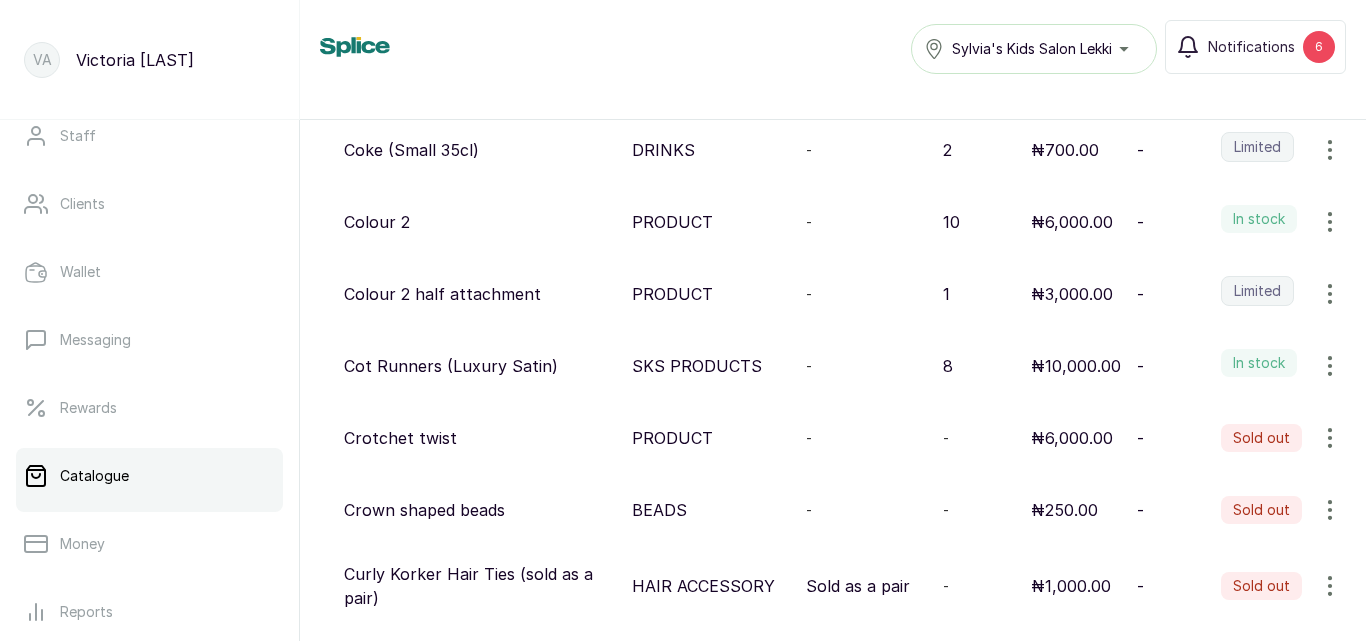 scroll, scrollTop: 237, scrollLeft: 0, axis: vertical 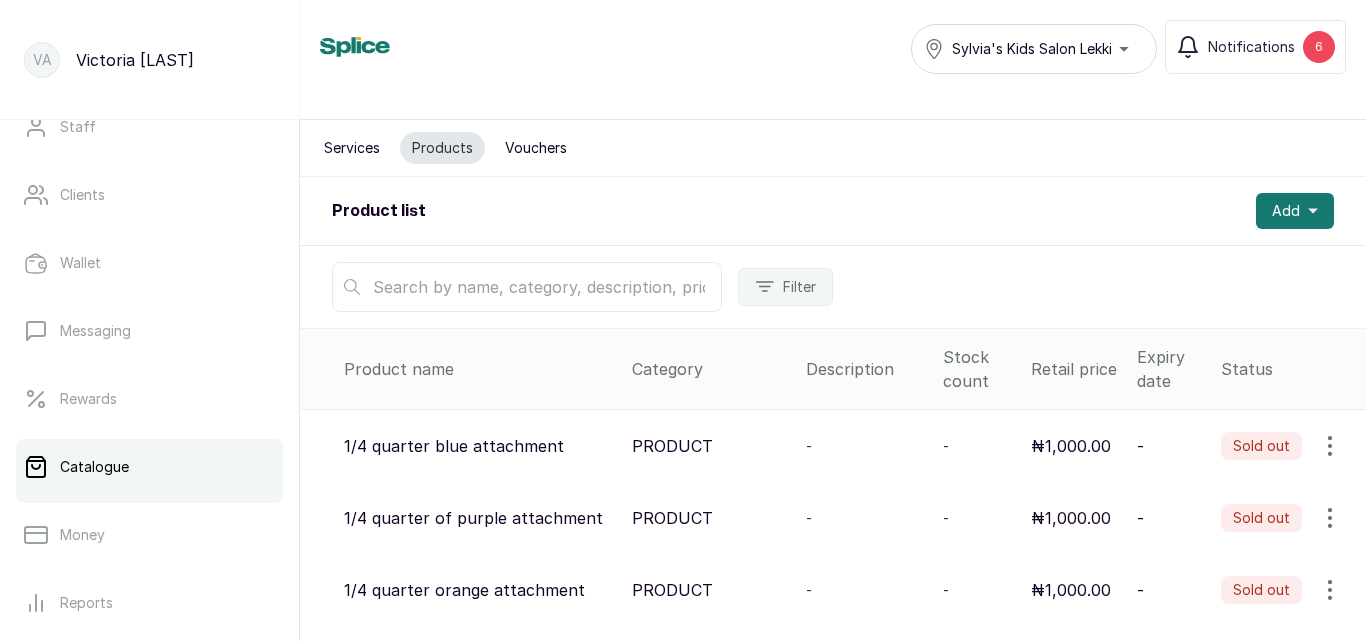 click at bounding box center (527, 287) 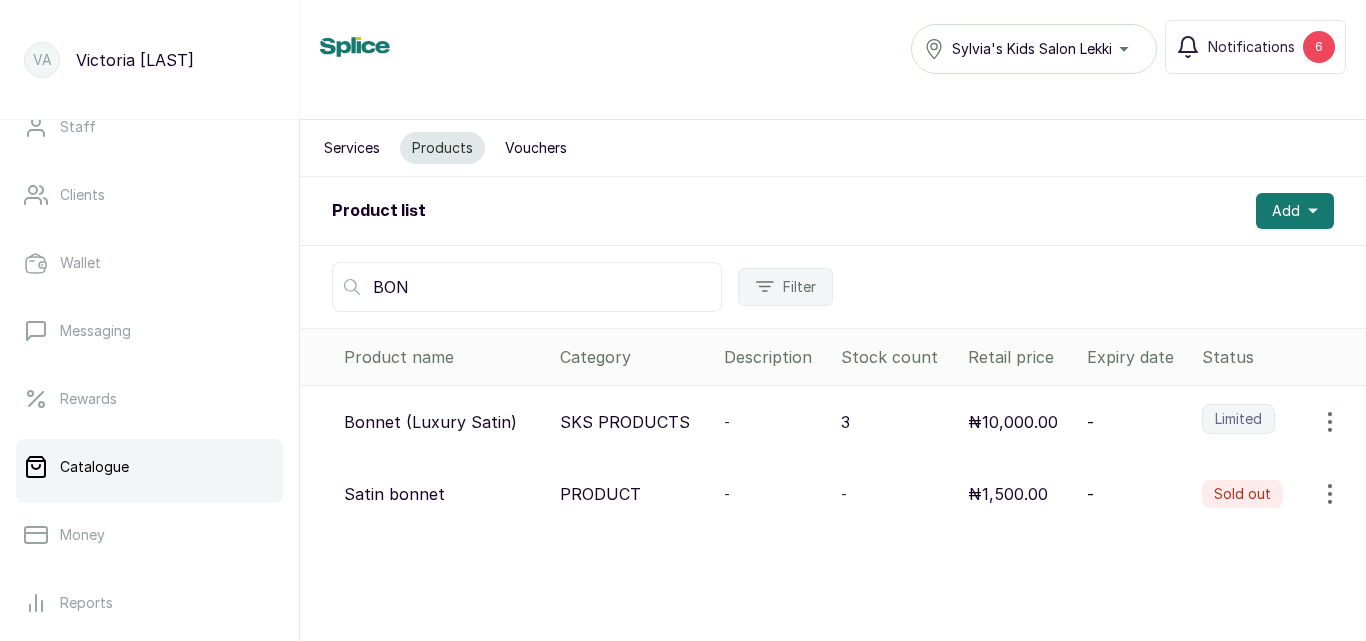 type on "BON" 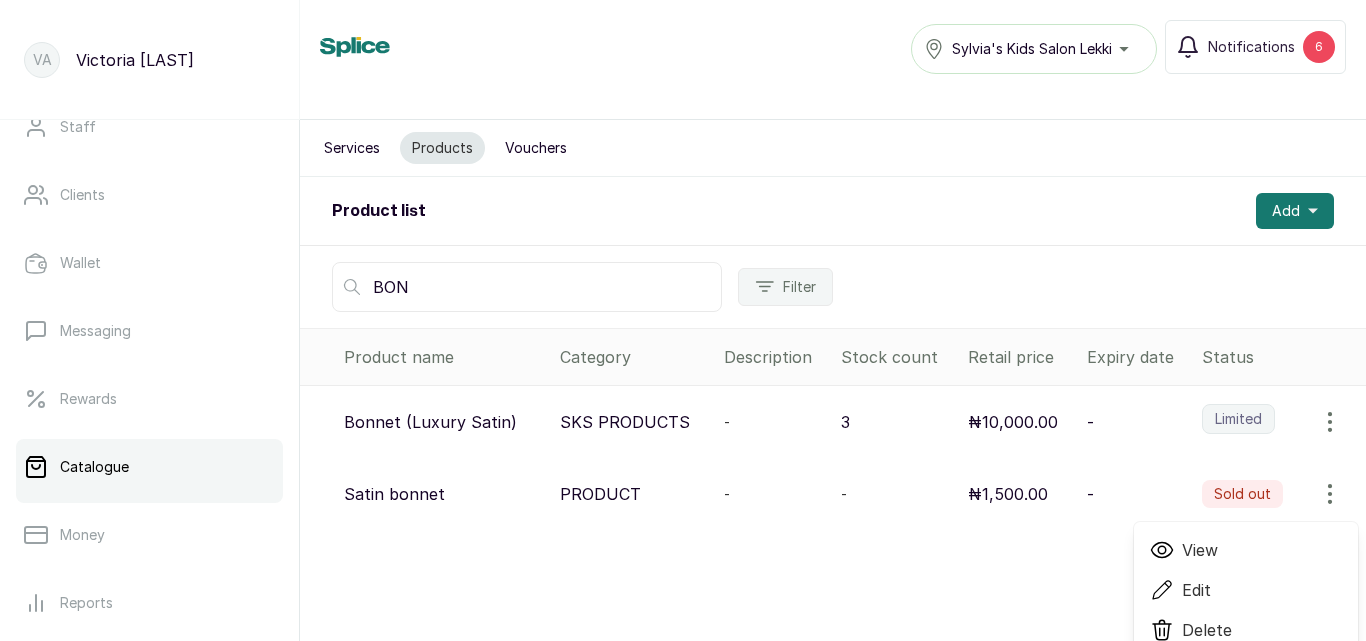 click on "Edit" at bounding box center (1246, 590) 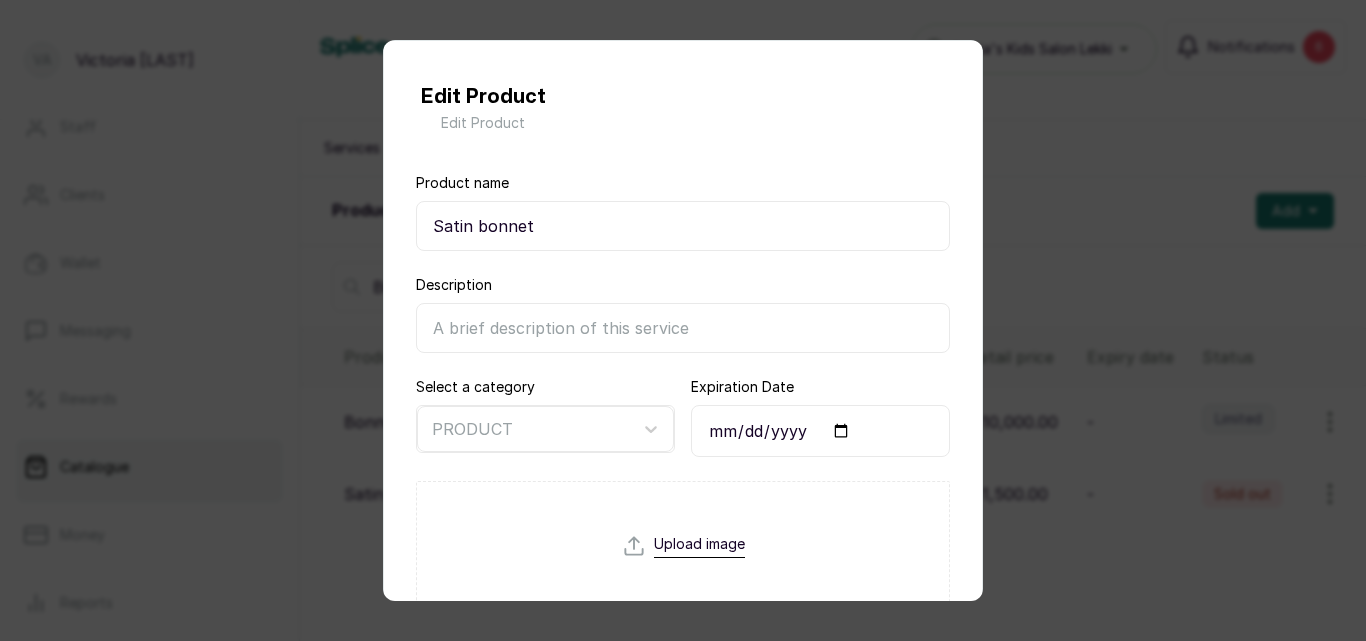 click on "Description" at bounding box center [683, 328] 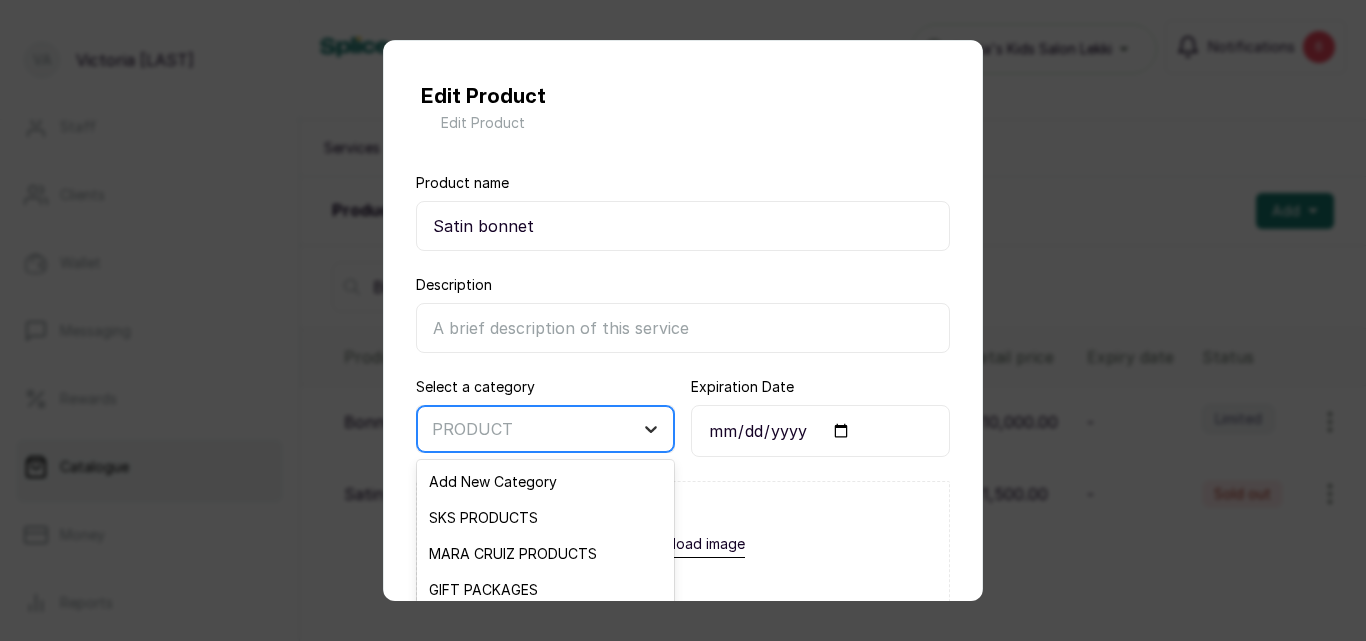 scroll, scrollTop: 207, scrollLeft: 0, axis: vertical 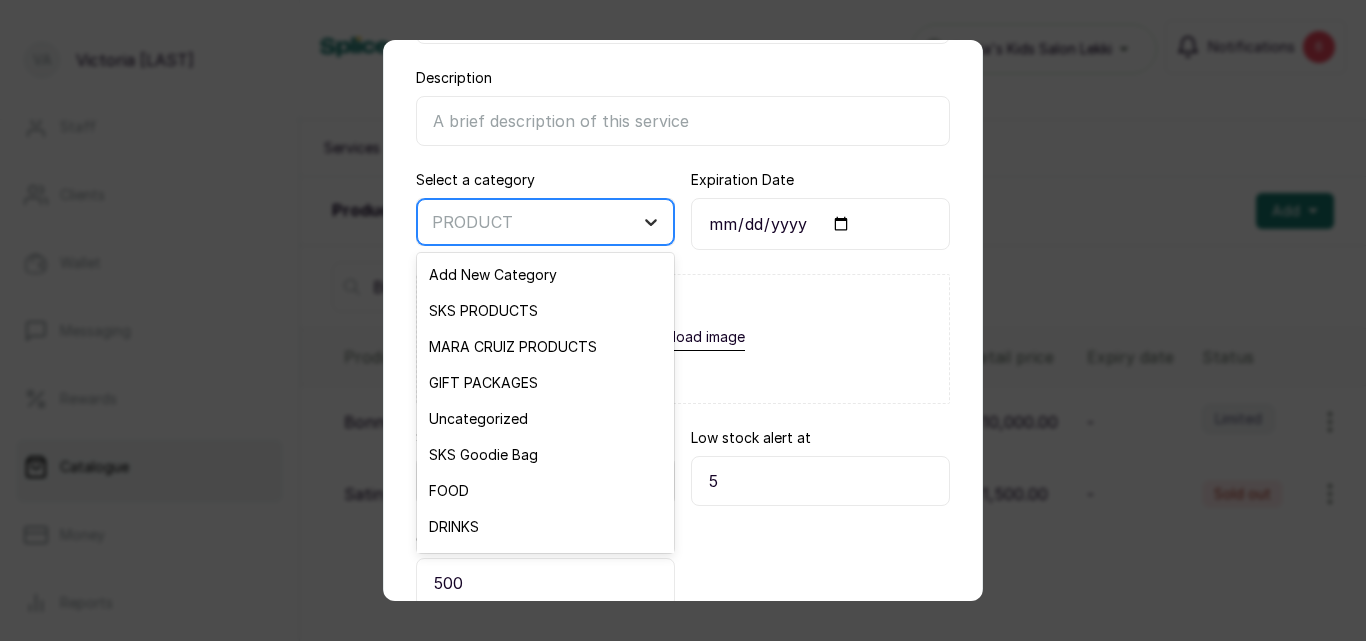 click on "18 results available. Use Up and Down to choose options, press Enter to select the currently focused option, press Escape to exit the menu, press Tab to select the option and exit the menu. PRODUCT Add New Category SKS PRODUCTS MARA CRUIZ PRODUCTS GIFT PACKAGES Uncategorized SKS Goodie Bag FOOD DRINKS TREATS PRODUCT BEADS RUBBER BANDS HAIR ACCESSORY Extras Adult Hair Kids Hair Nail Services BRAIDS" at bounding box center (545, 222) 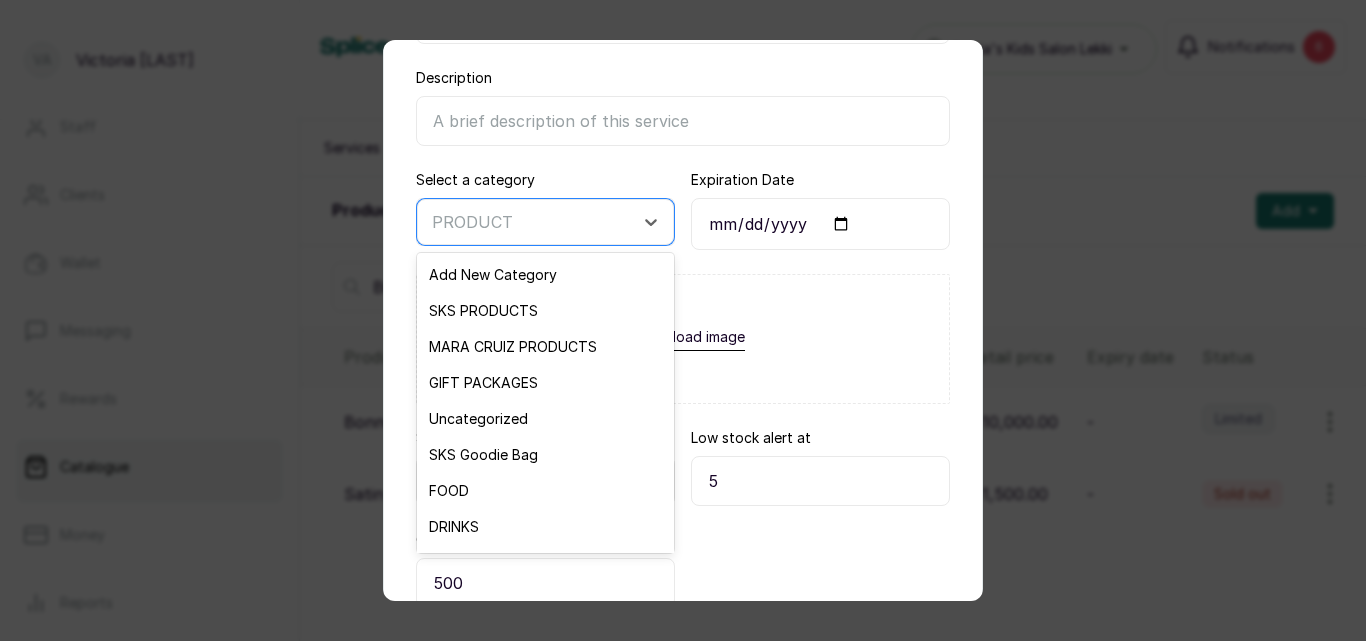 click on "Upload image" at bounding box center (683, 339) 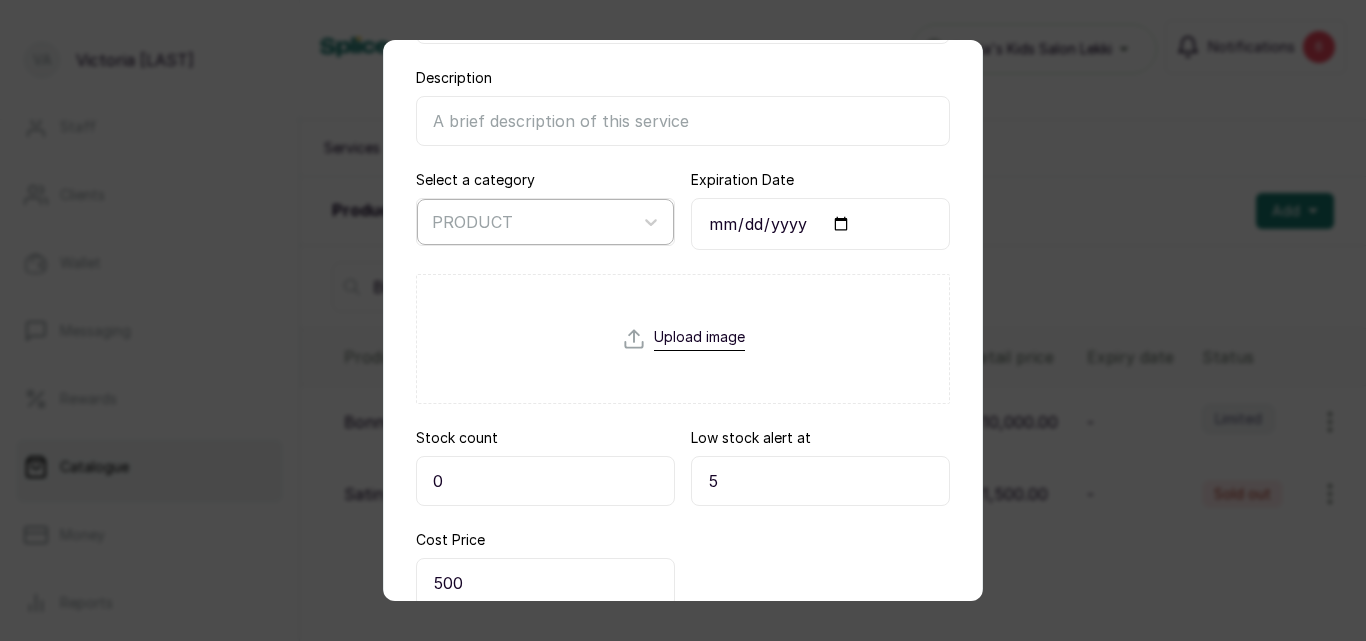 click on "PRODUCT" at bounding box center (527, 222) 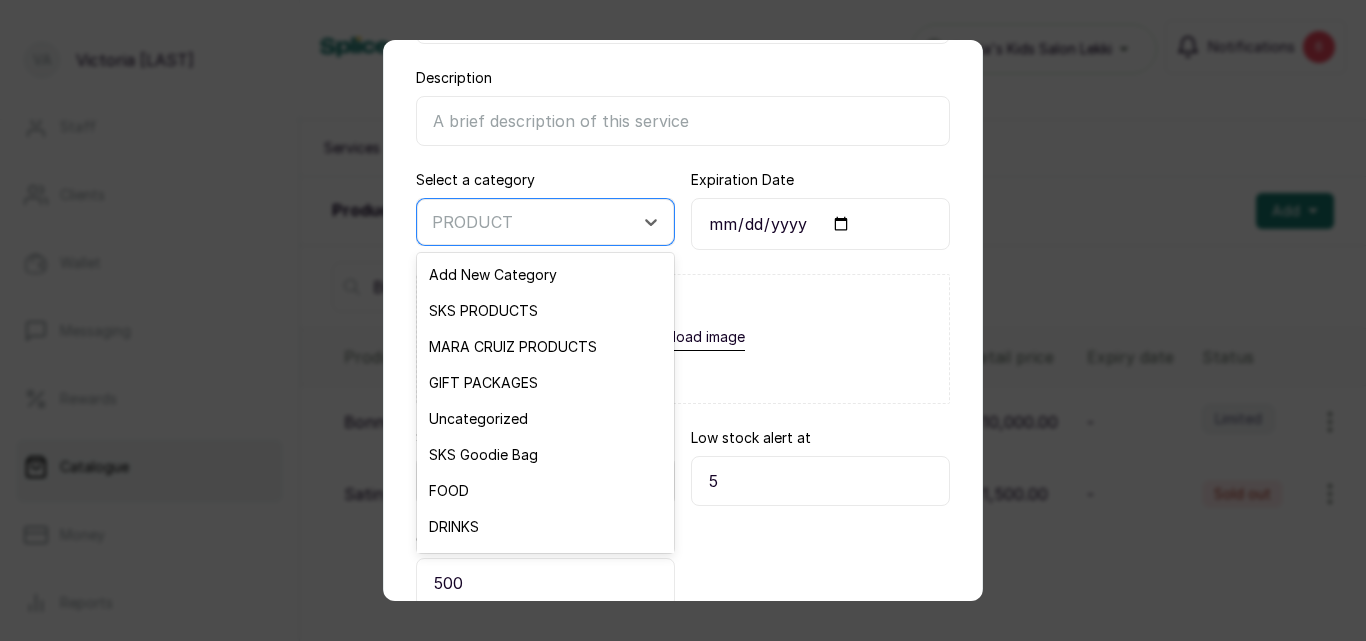 click on "Upload image" at bounding box center (683, 339) 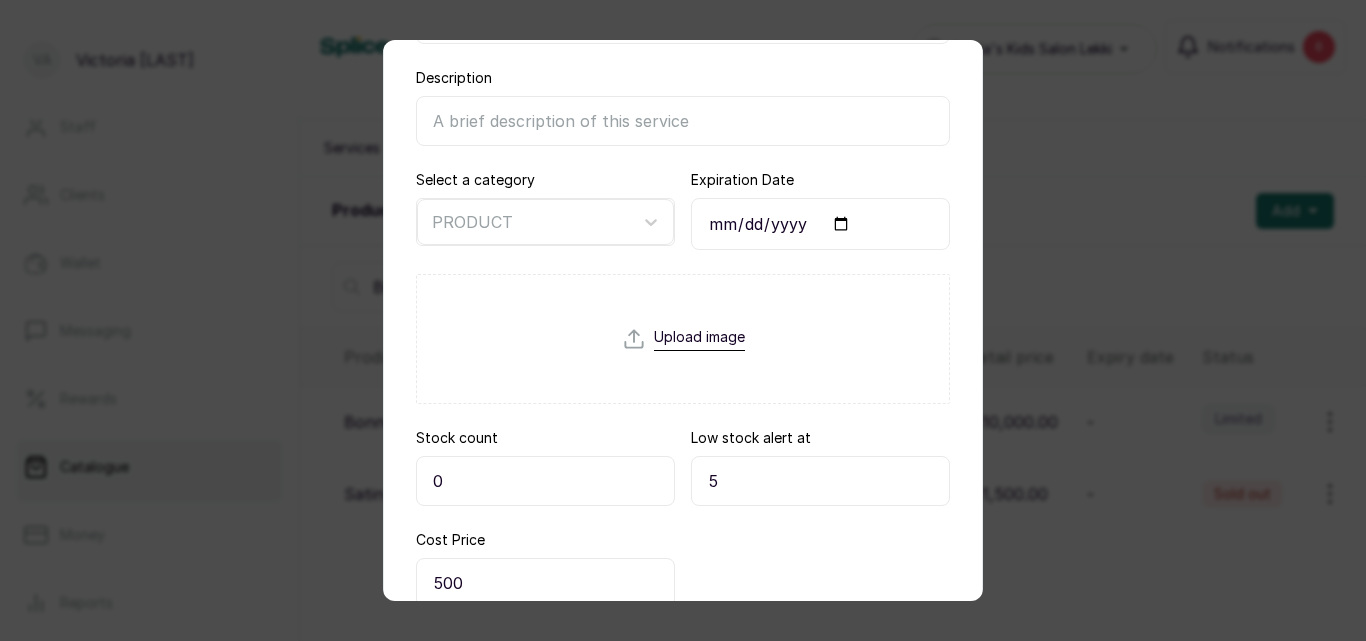 click on "Description" at bounding box center (683, 121) 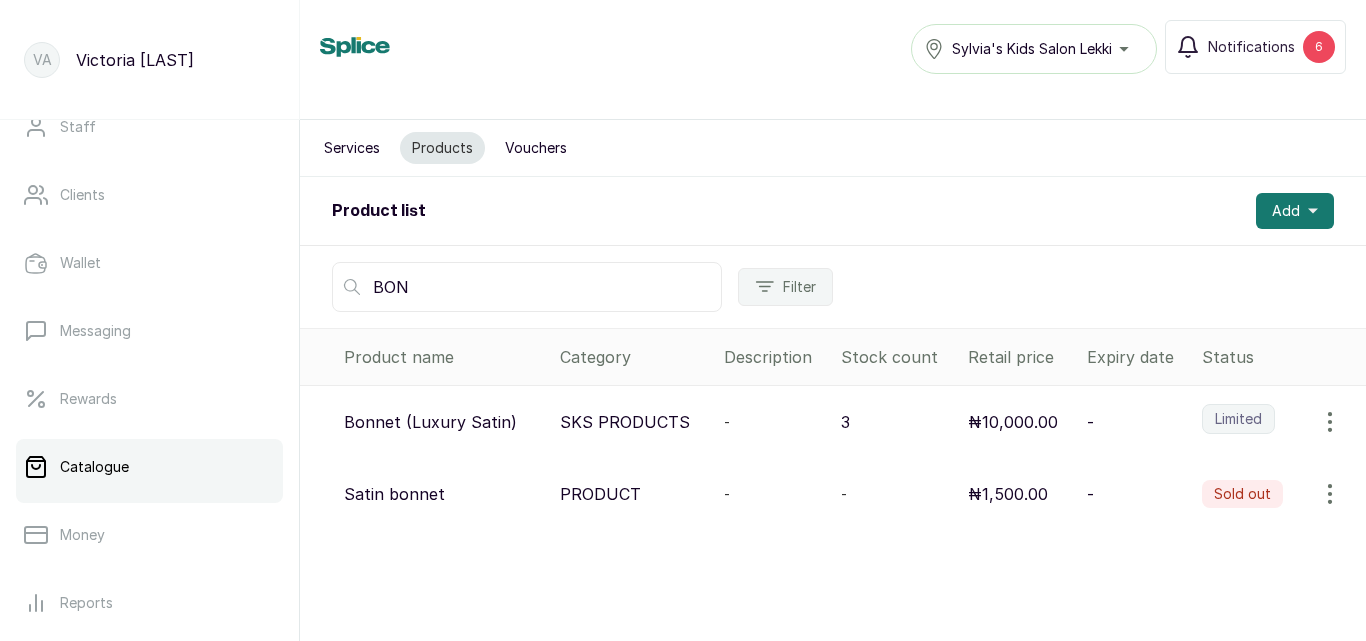 click on "Satin bonnet" at bounding box center [394, 494] 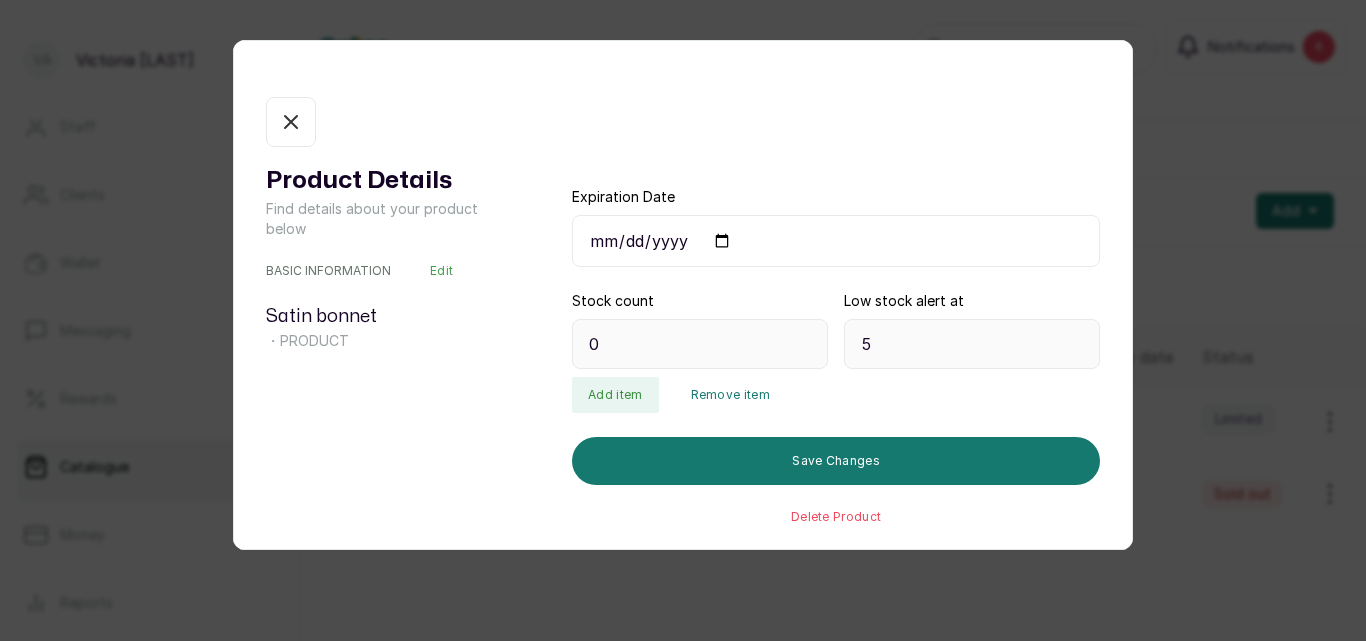 click 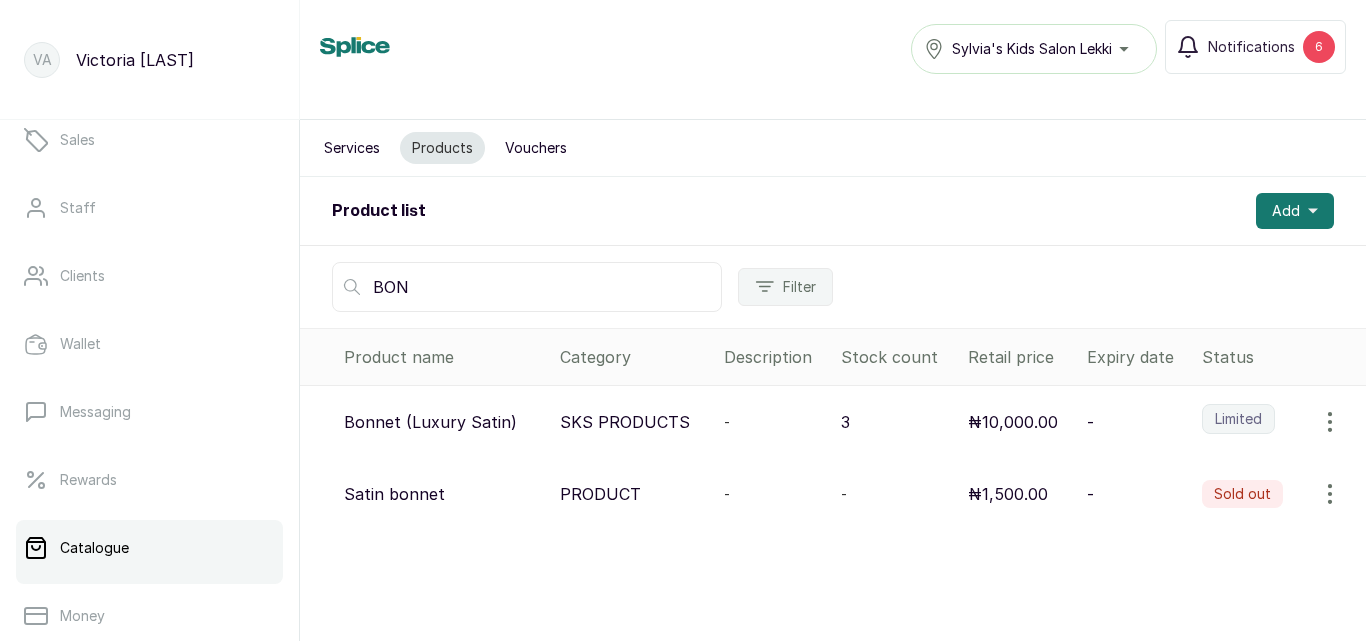 scroll, scrollTop: 117, scrollLeft: 0, axis: vertical 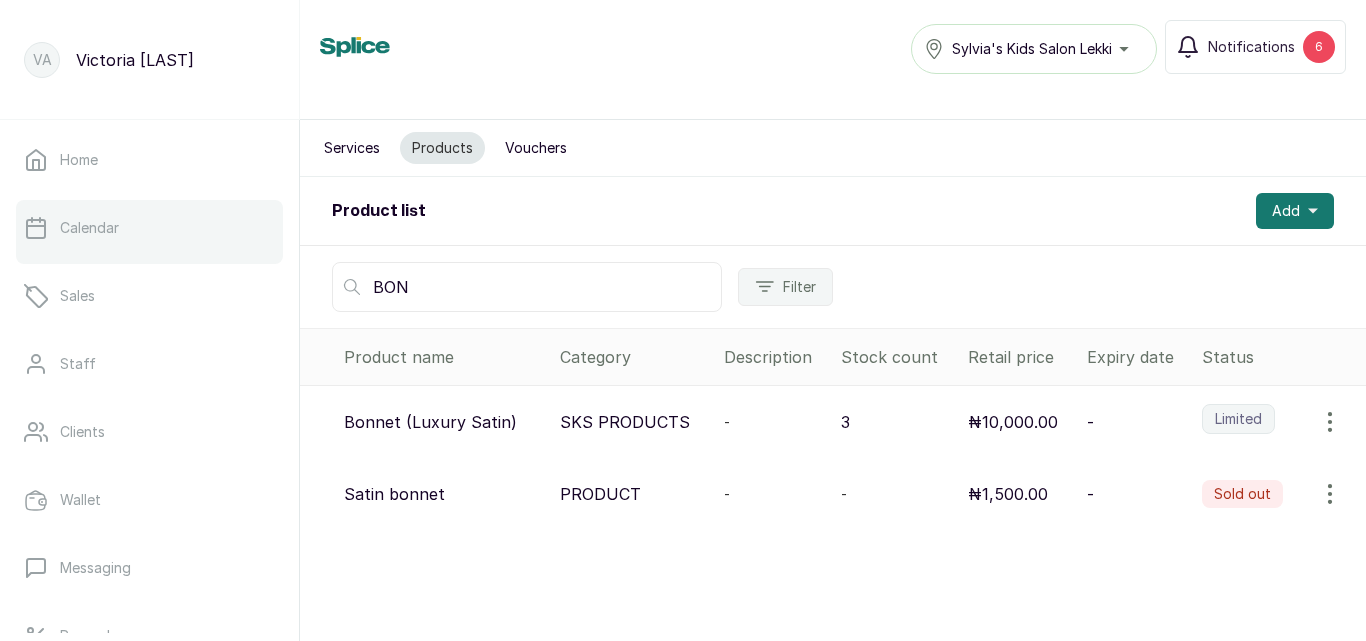 click on "Calendar" at bounding box center (149, 228) 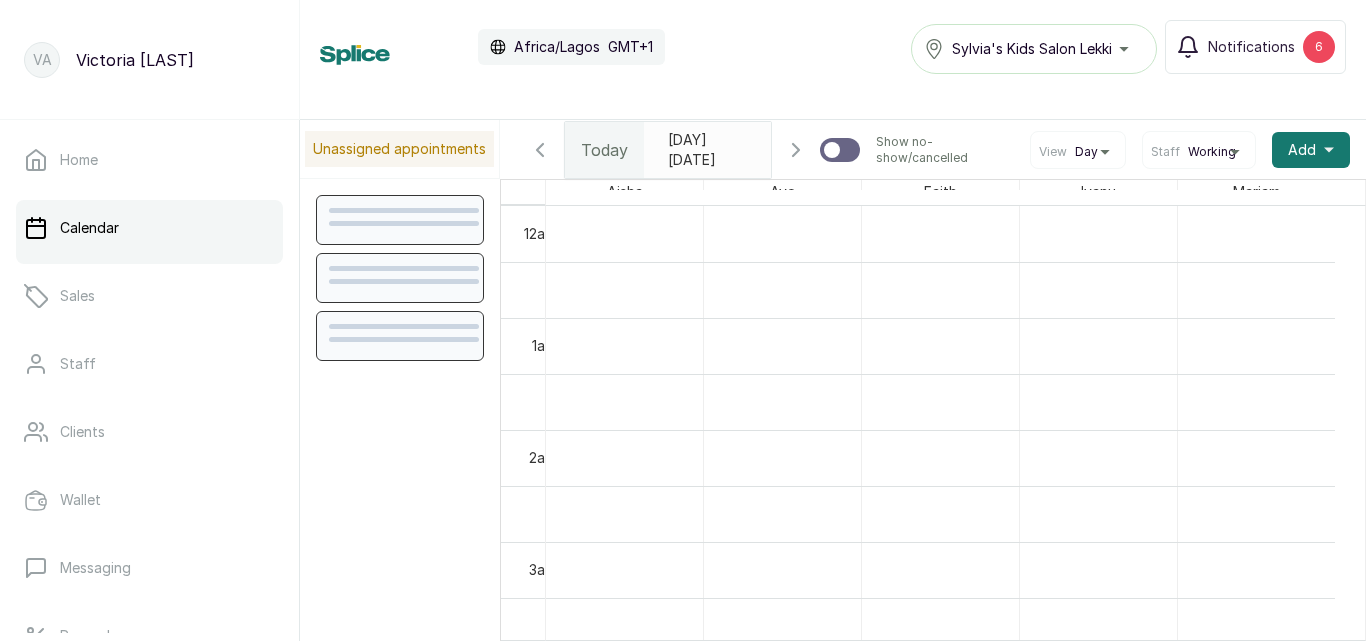 scroll, scrollTop: 673, scrollLeft: 0, axis: vertical 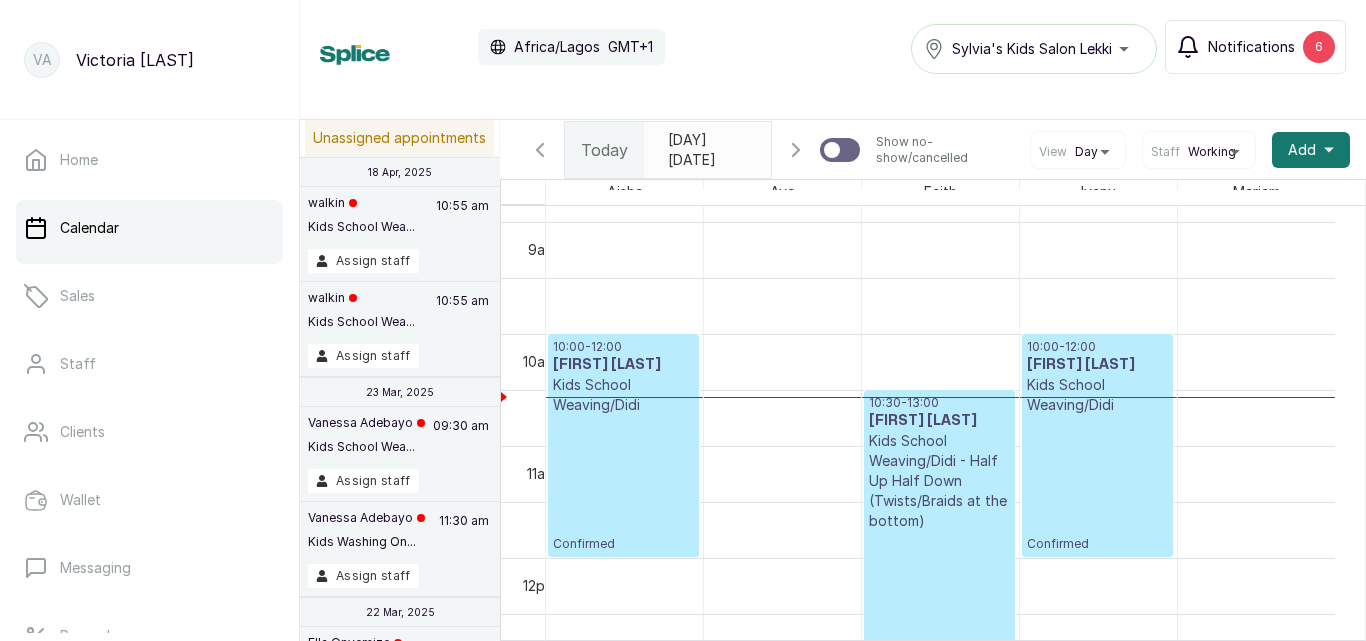 click on "6" at bounding box center (1319, 47) 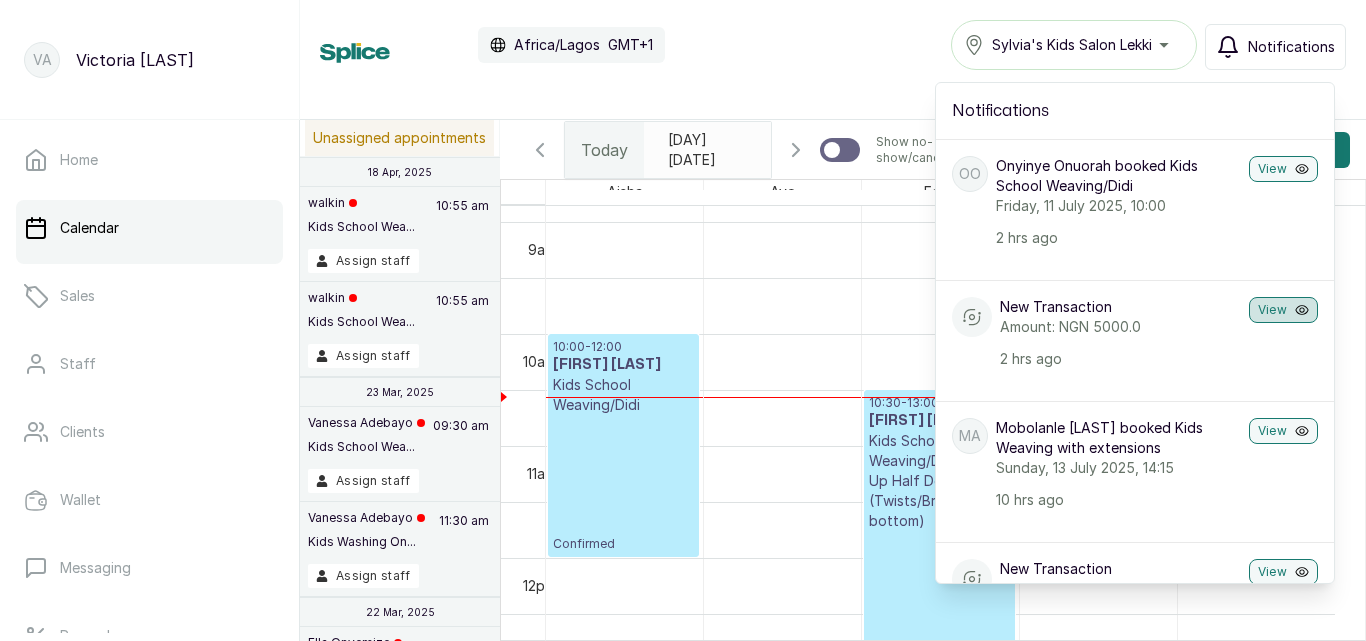 click on "View" at bounding box center [1283, 310] 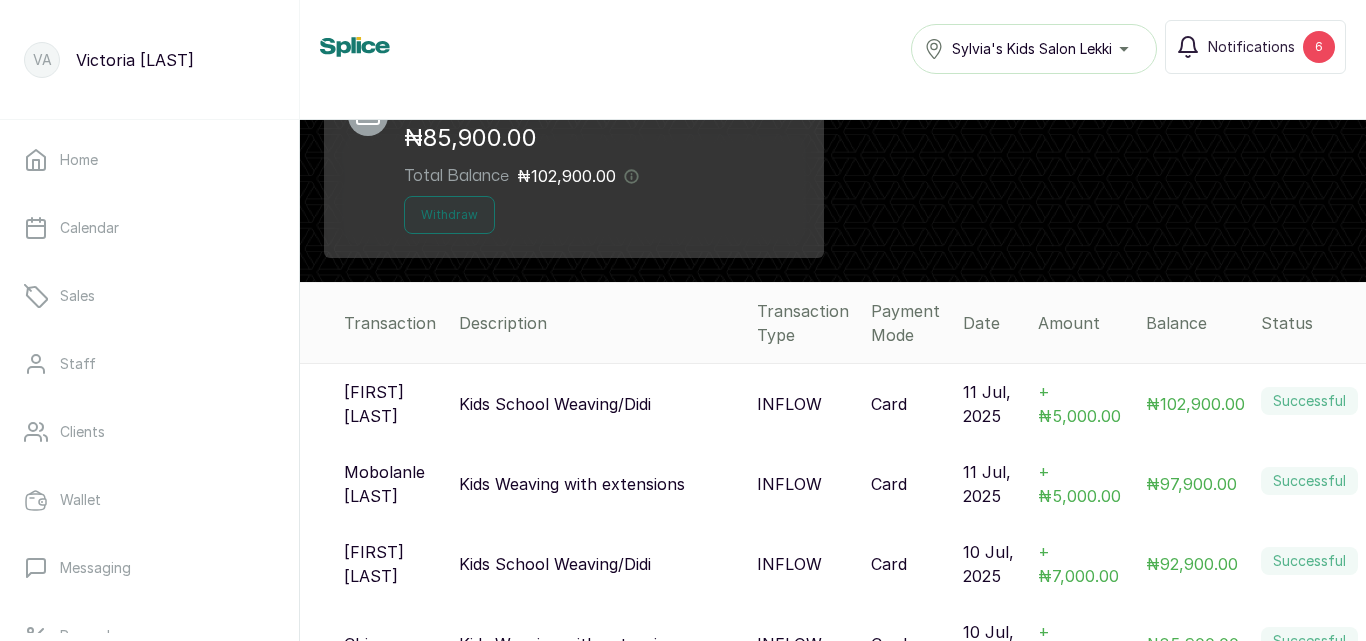 scroll, scrollTop: 154, scrollLeft: 0, axis: vertical 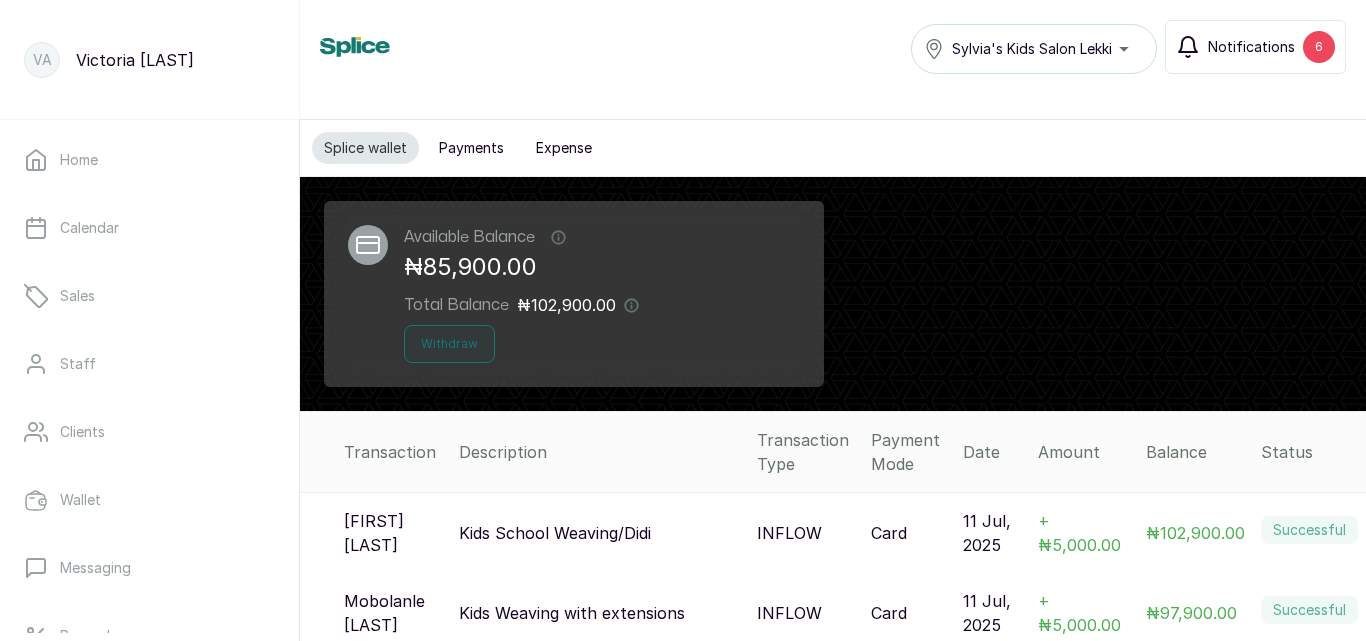 click on "Notifications" at bounding box center [1251, 47] 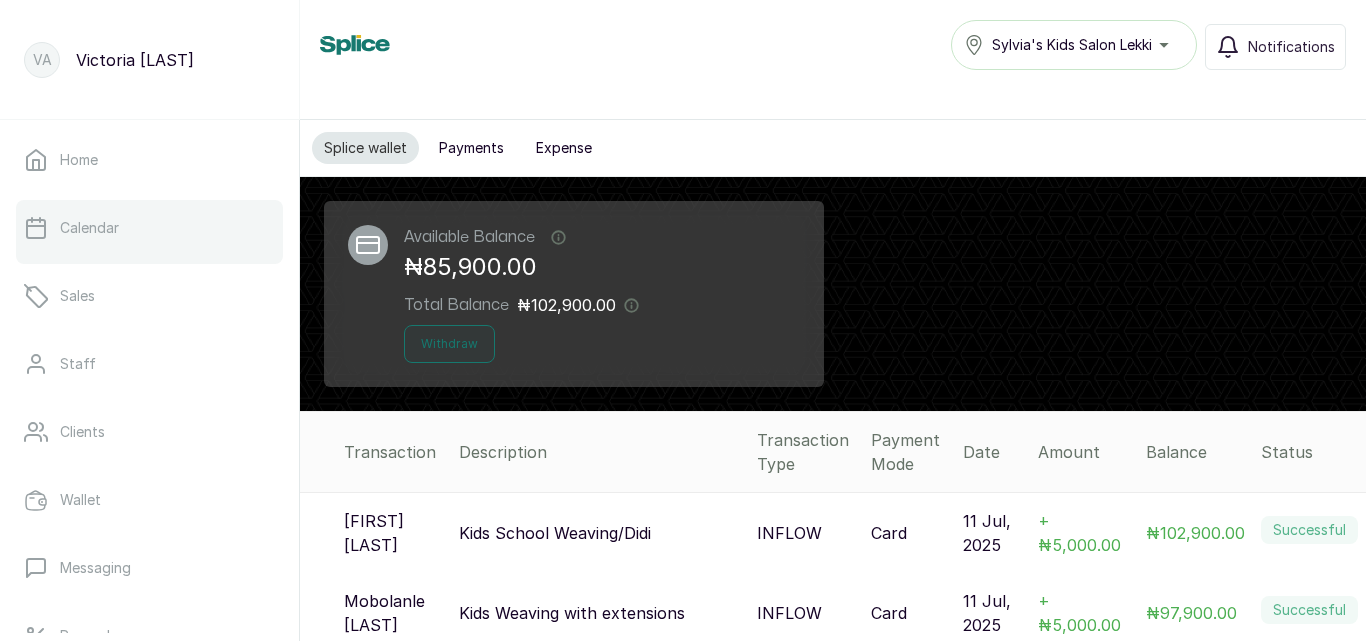 click on "Calendar" at bounding box center [89, 228] 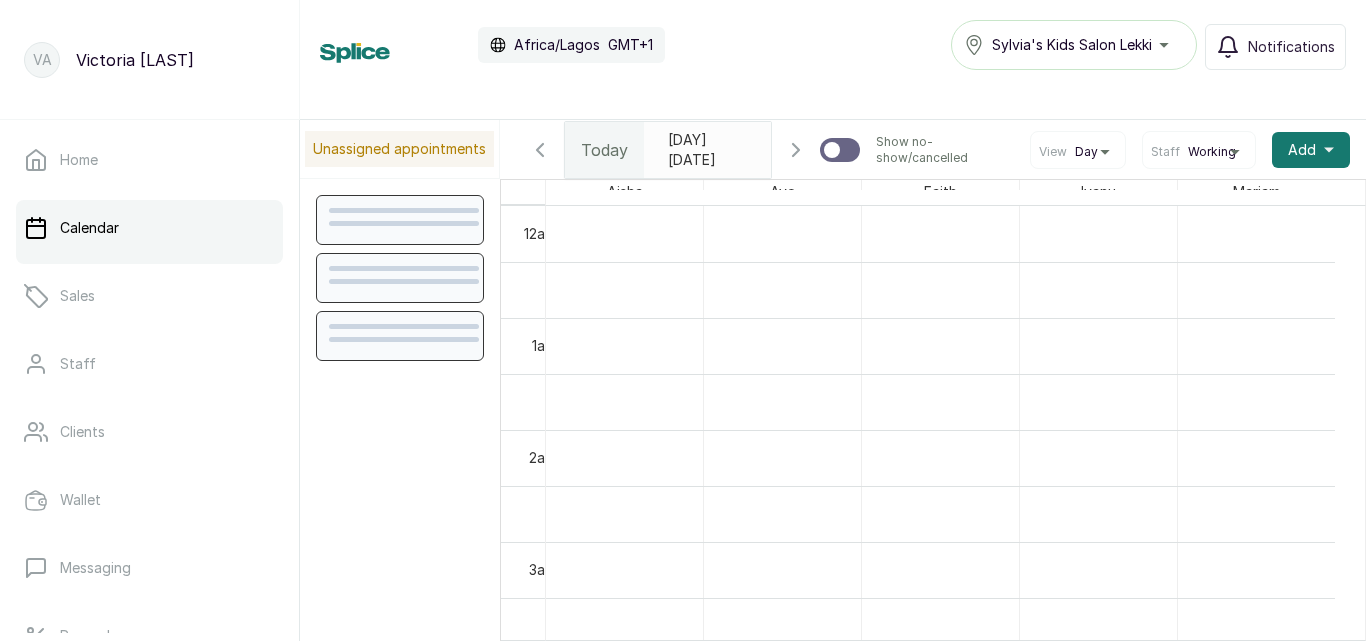 scroll, scrollTop: 673, scrollLeft: 0, axis: vertical 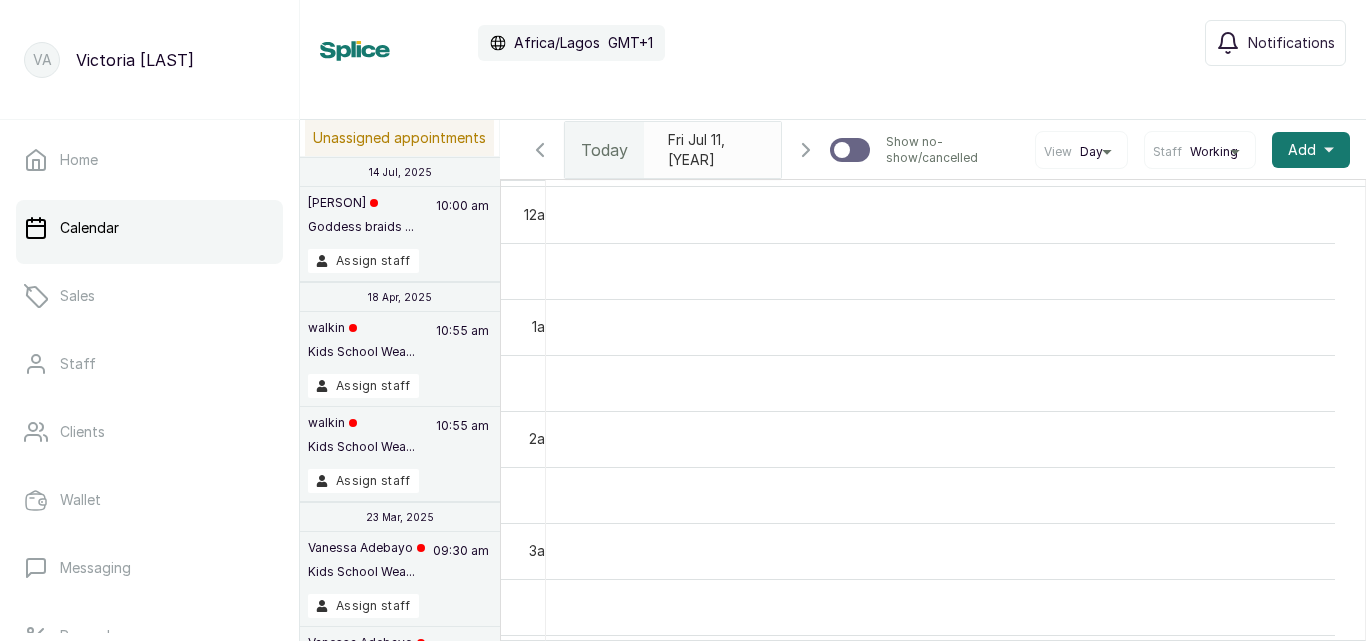 drag, startPoint x: 1334, startPoint y: 236, endPoint x: 1354, endPoint y: 336, distance: 101.98039 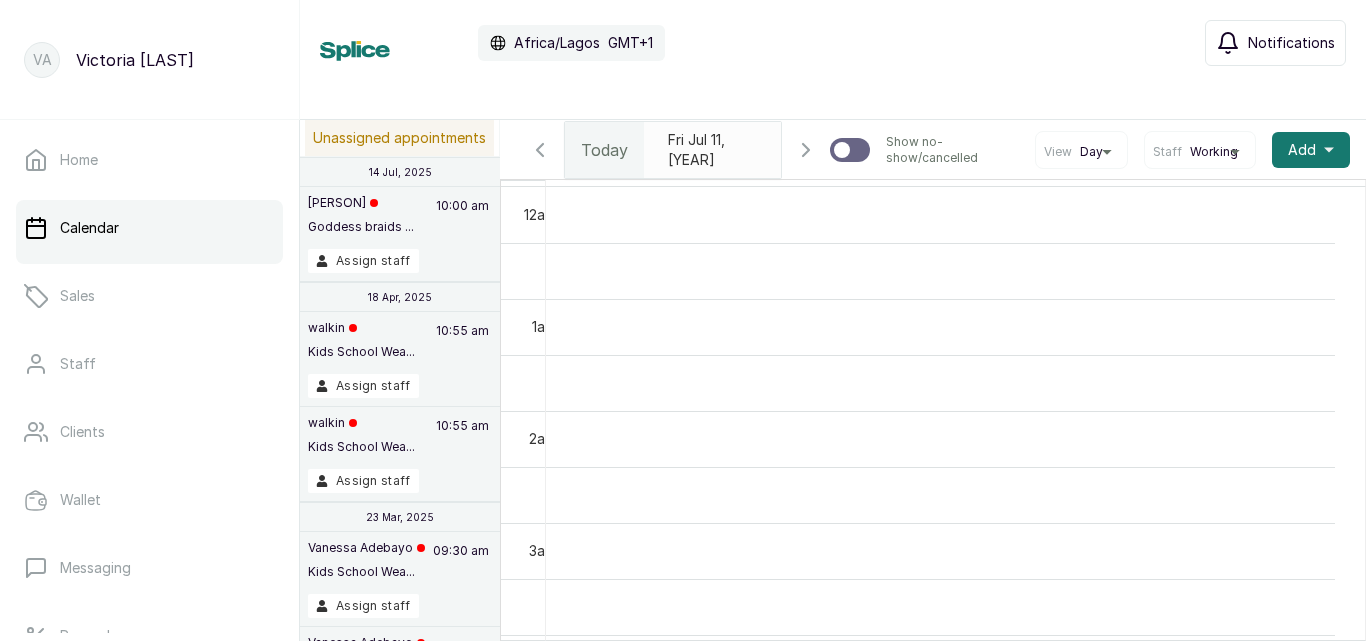 click on "Notifications" at bounding box center [1291, 43] 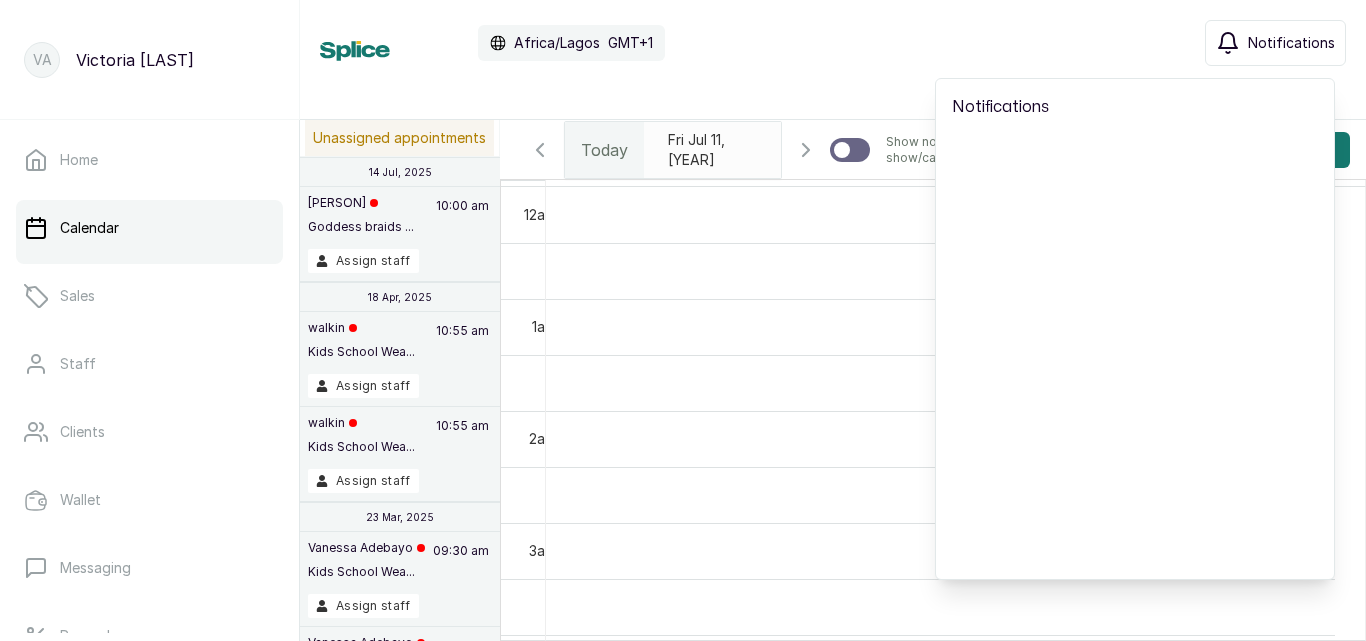 click on "Calendar Africa/Lagos GMT+1 Notifications Notifications" at bounding box center (833, 43) 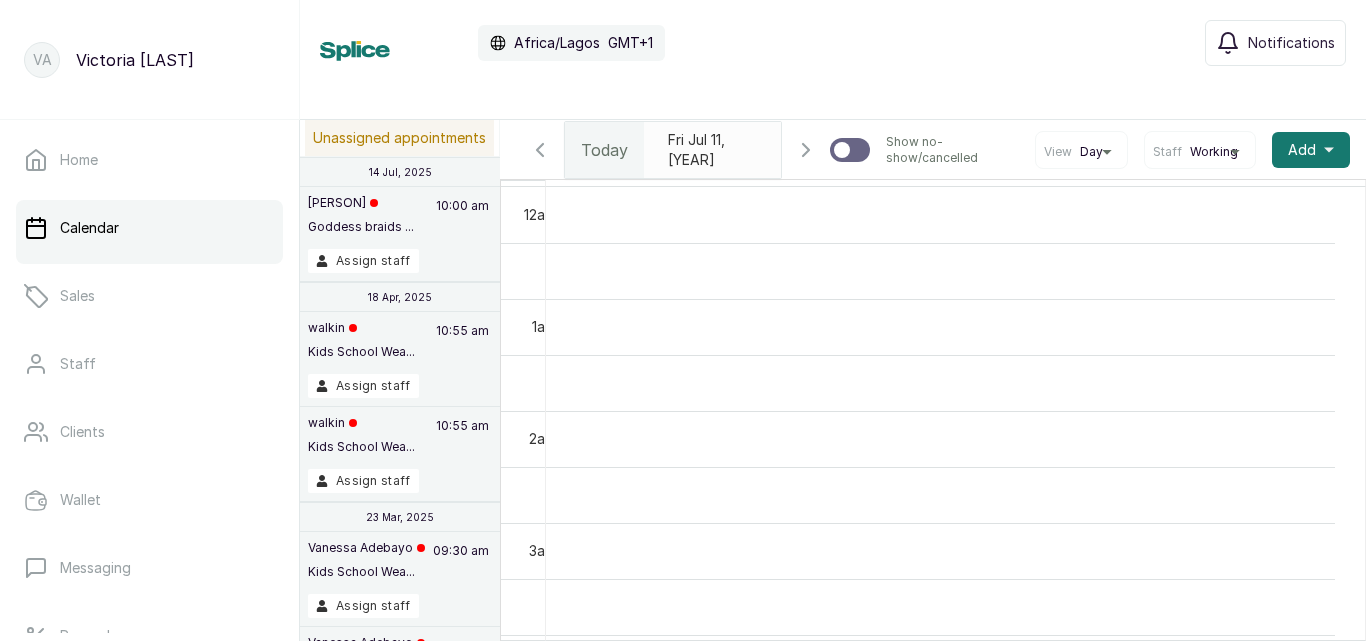 type on "yyyy-MM-dd" 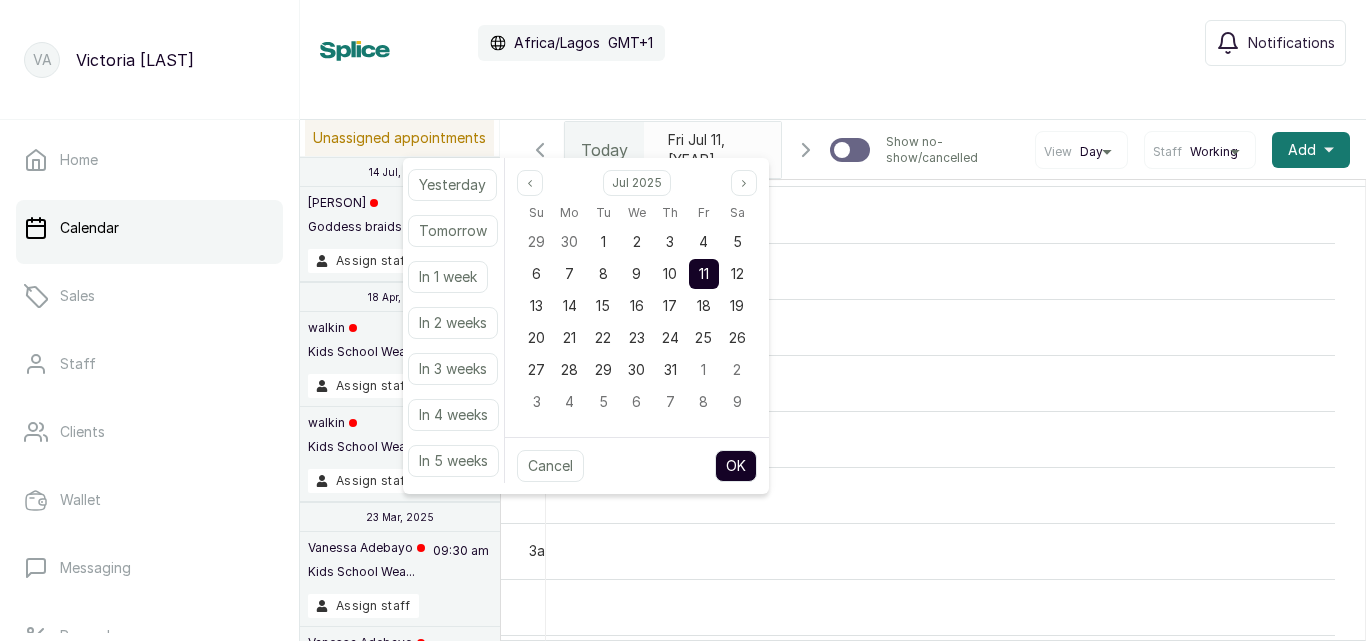 click on "11" at bounding box center [704, 273] 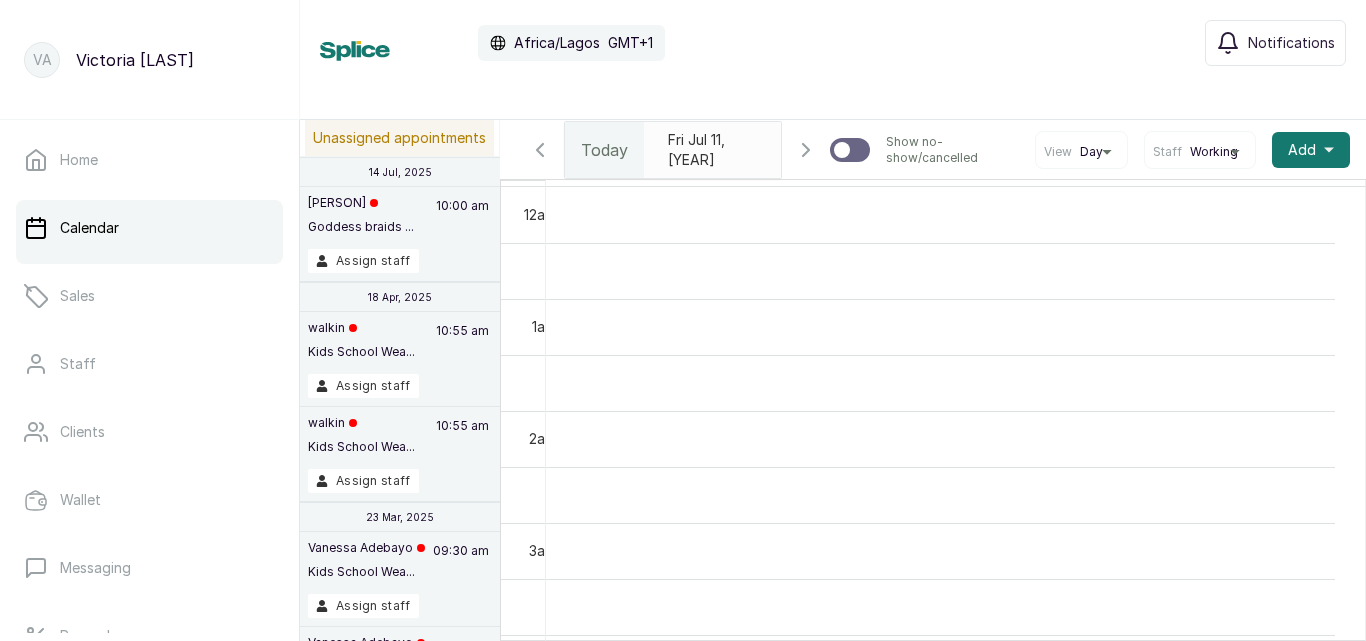 type on "2025-07-11" 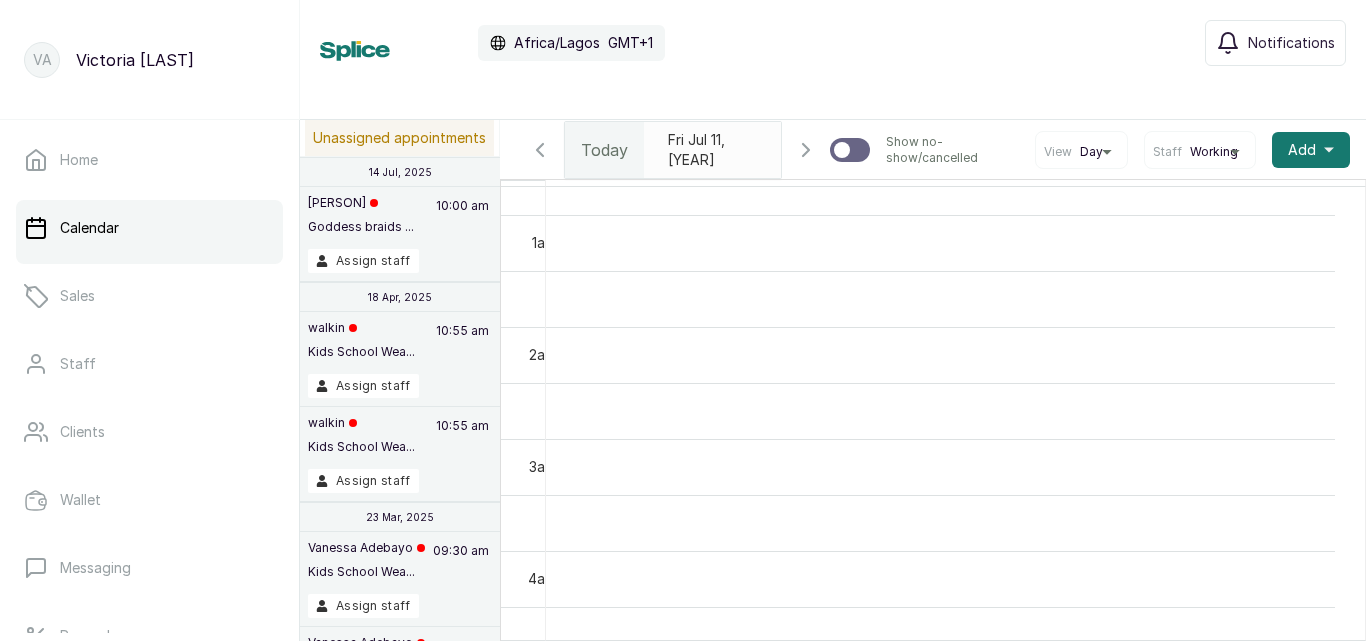 scroll, scrollTop: 779, scrollLeft: 0, axis: vertical 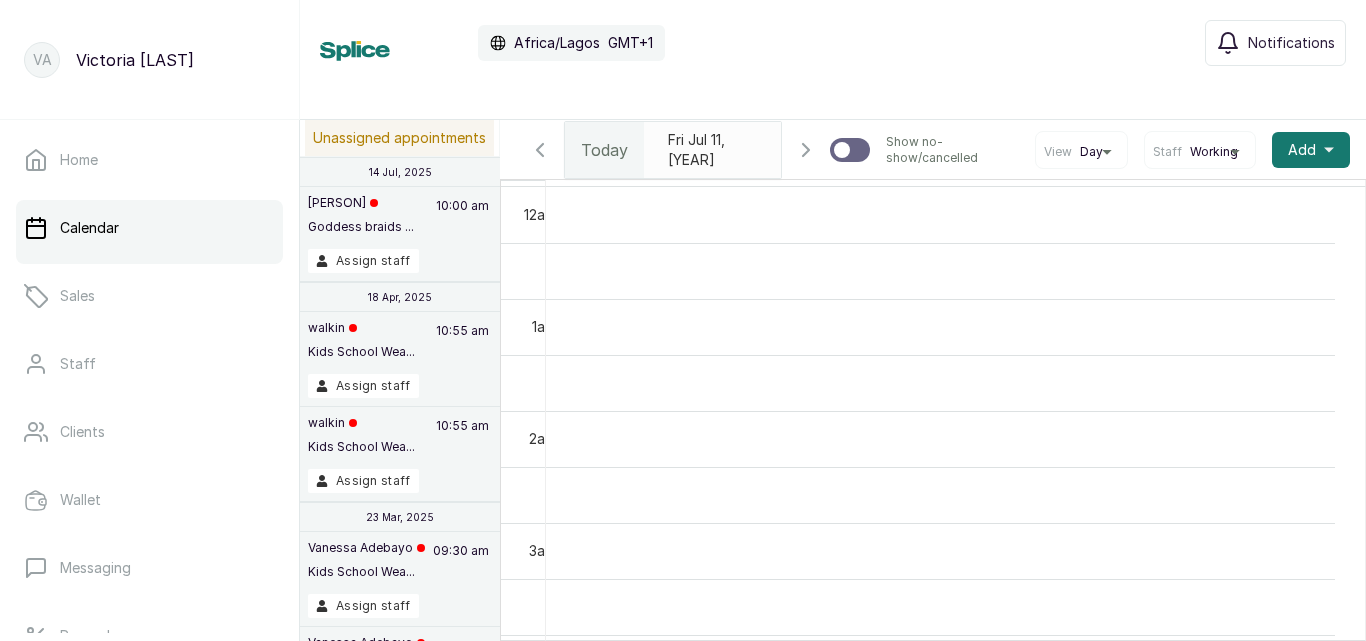 click on "Goddess braids ..." at bounding box center (361, 227) 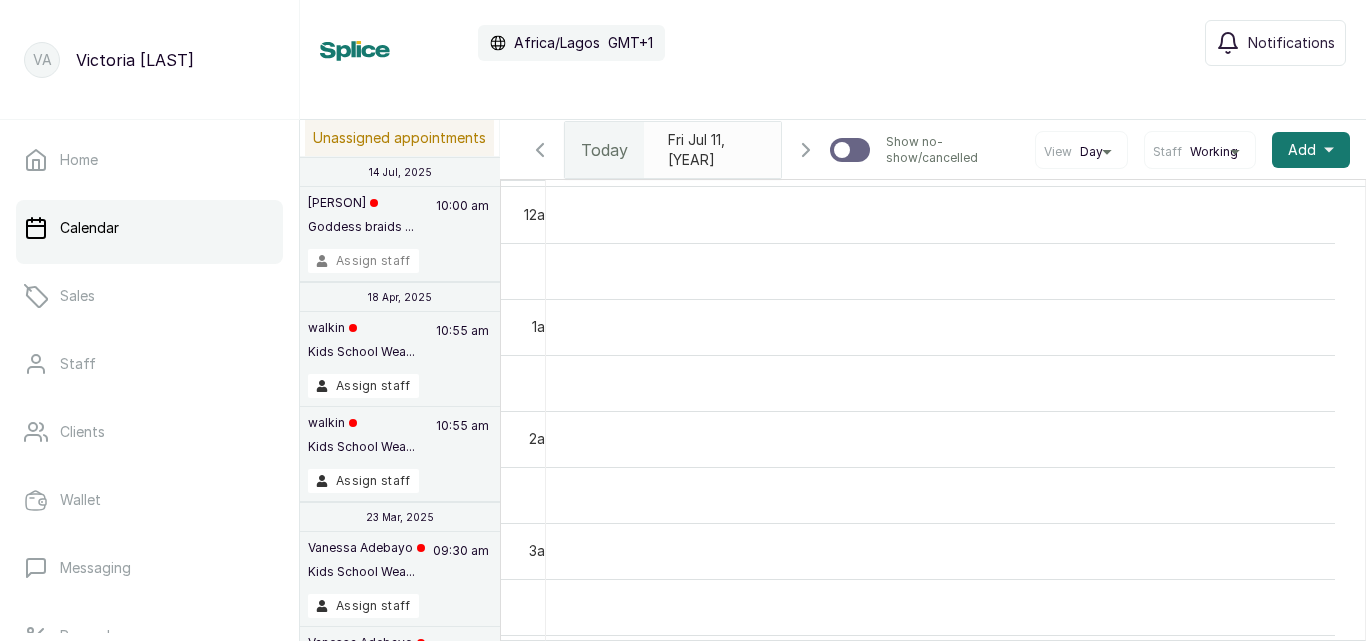click on "Assign staff" at bounding box center [363, 261] 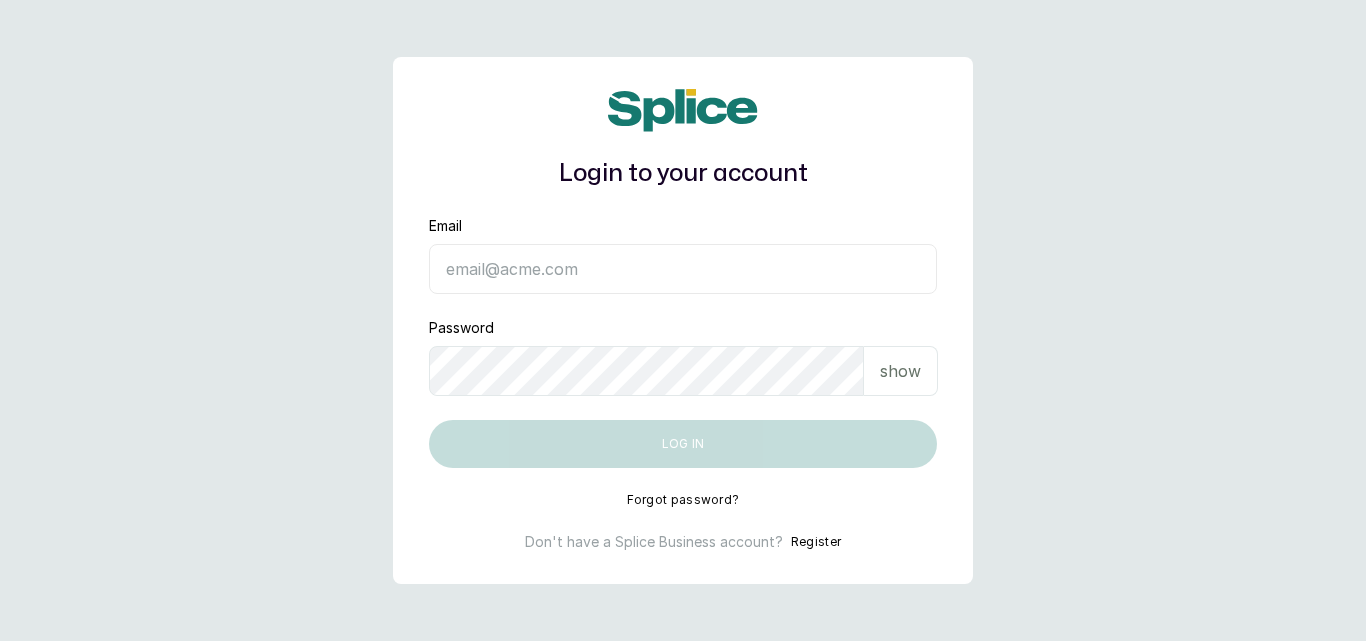 scroll, scrollTop: 0, scrollLeft: 0, axis: both 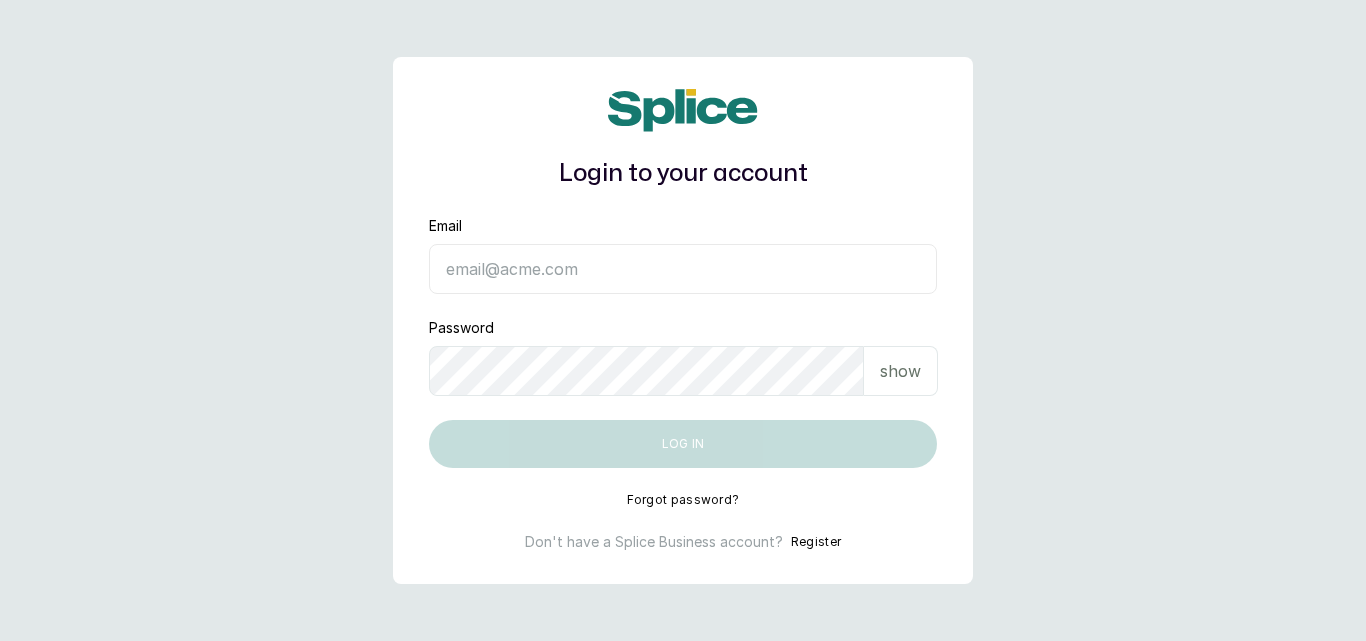 type on "[EMAIL]" 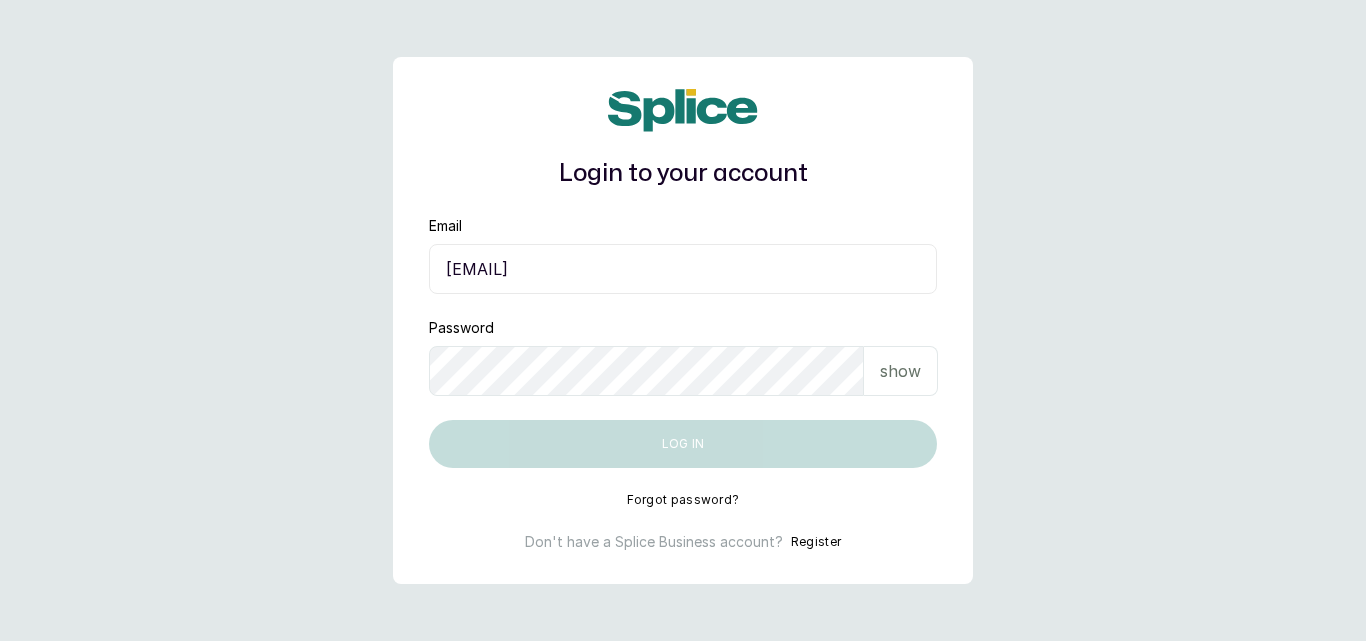 click on "Log in" at bounding box center (683, 444) 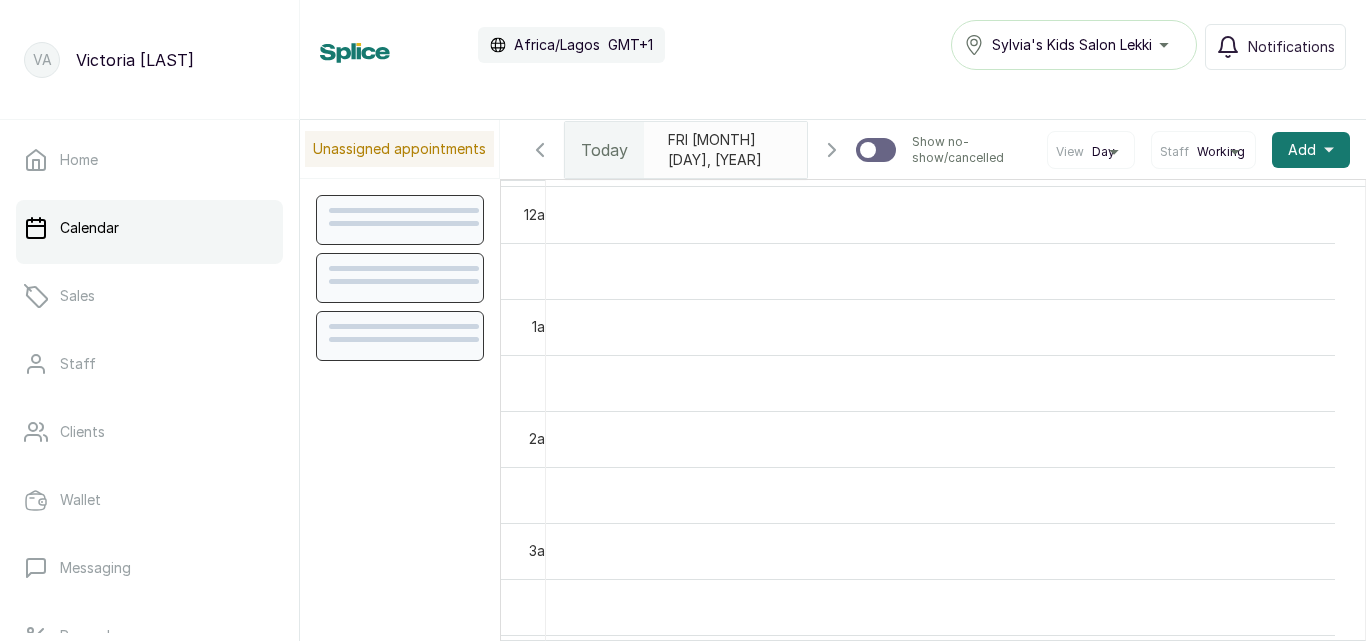scroll, scrollTop: 0, scrollLeft: 0, axis: both 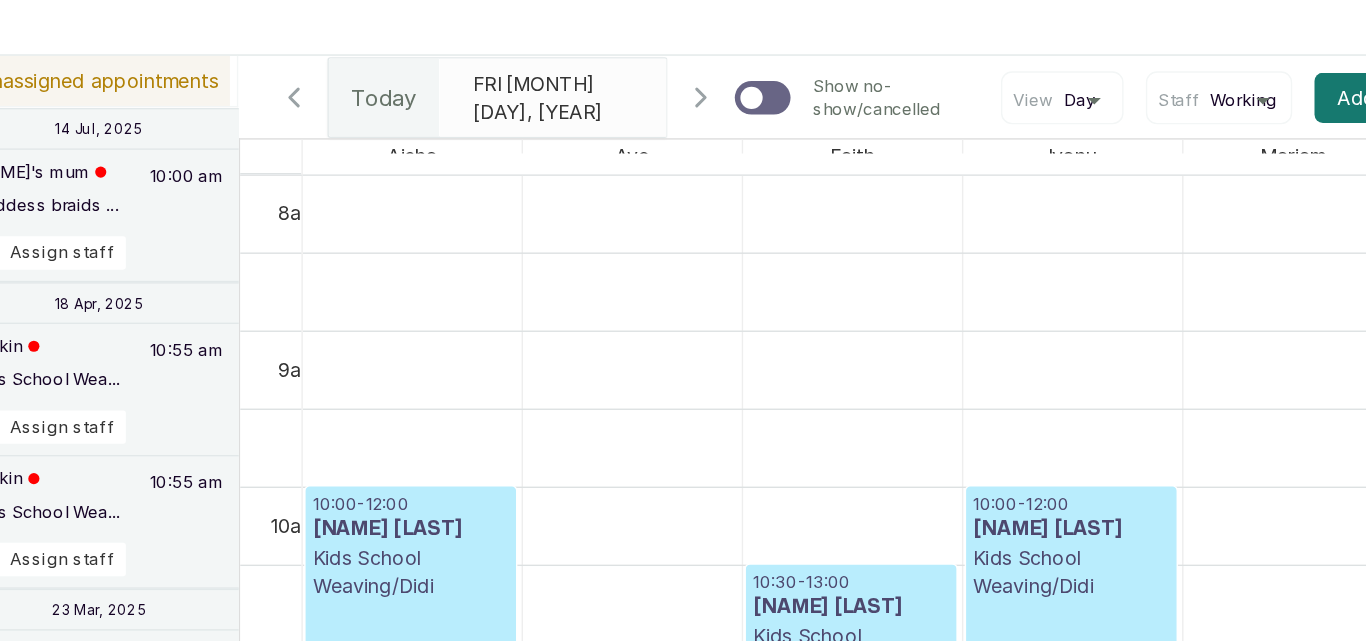 click on "Assign staff" at bounding box center [400, 261] 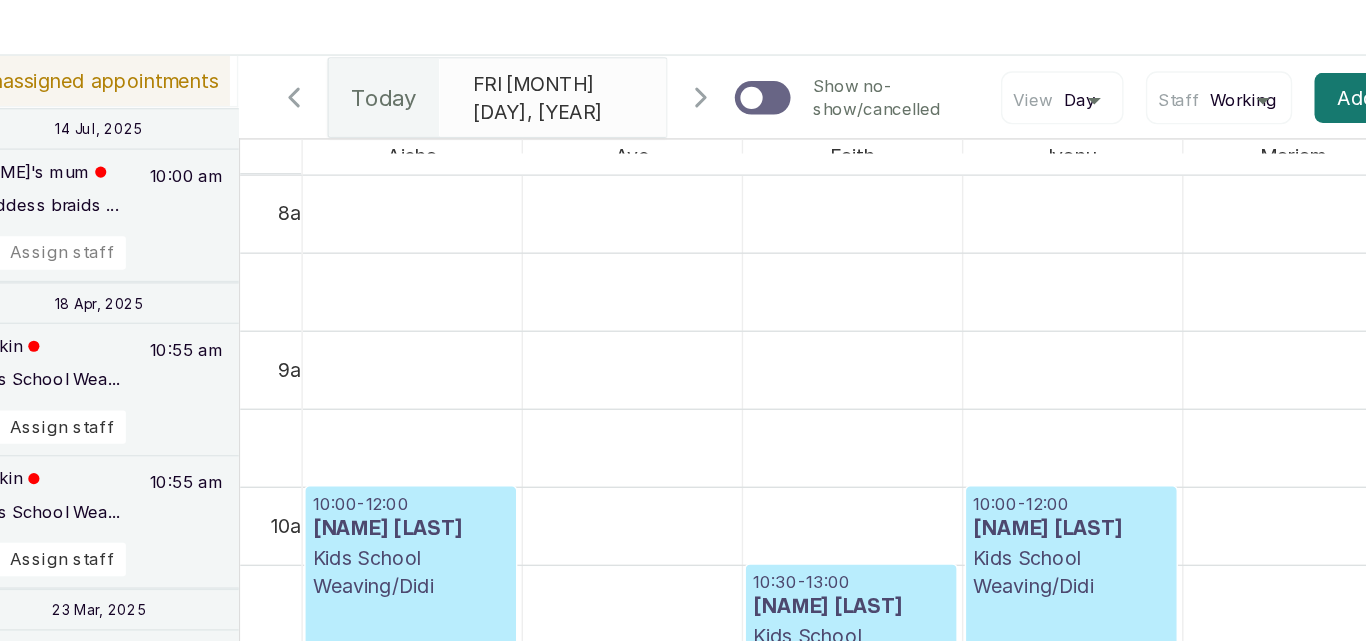 click on "Assign staff" at bounding box center (363, 261) 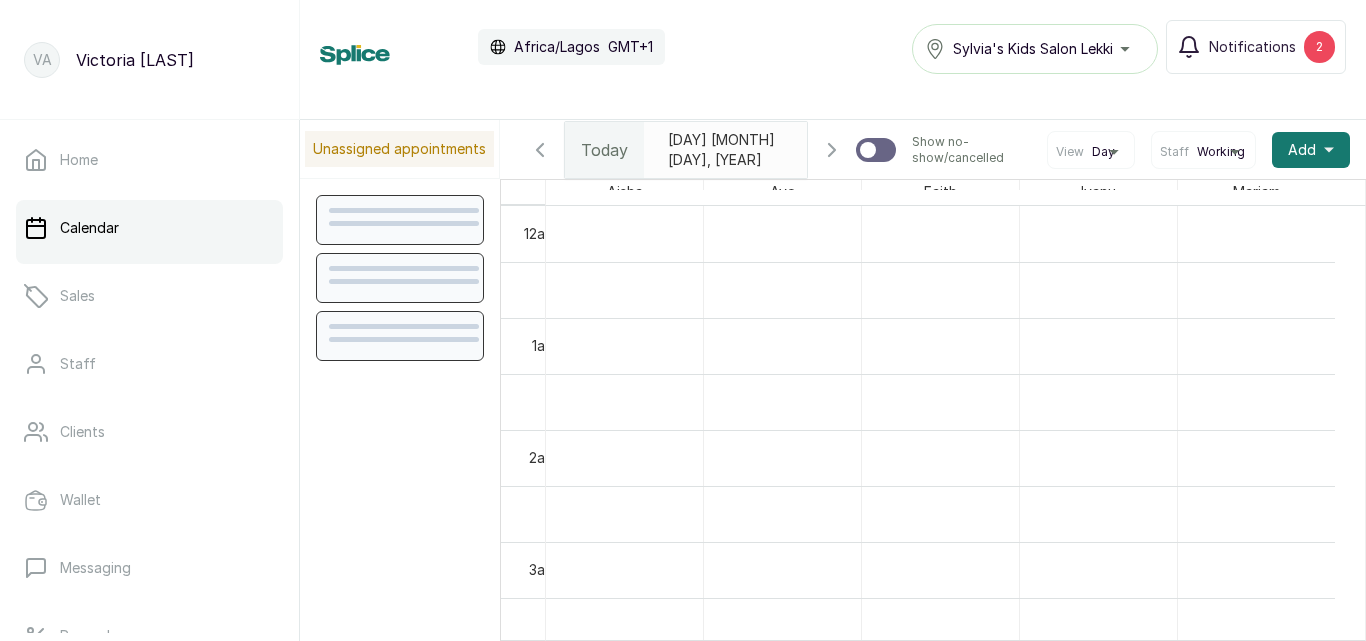 scroll, scrollTop: 0, scrollLeft: 0, axis: both 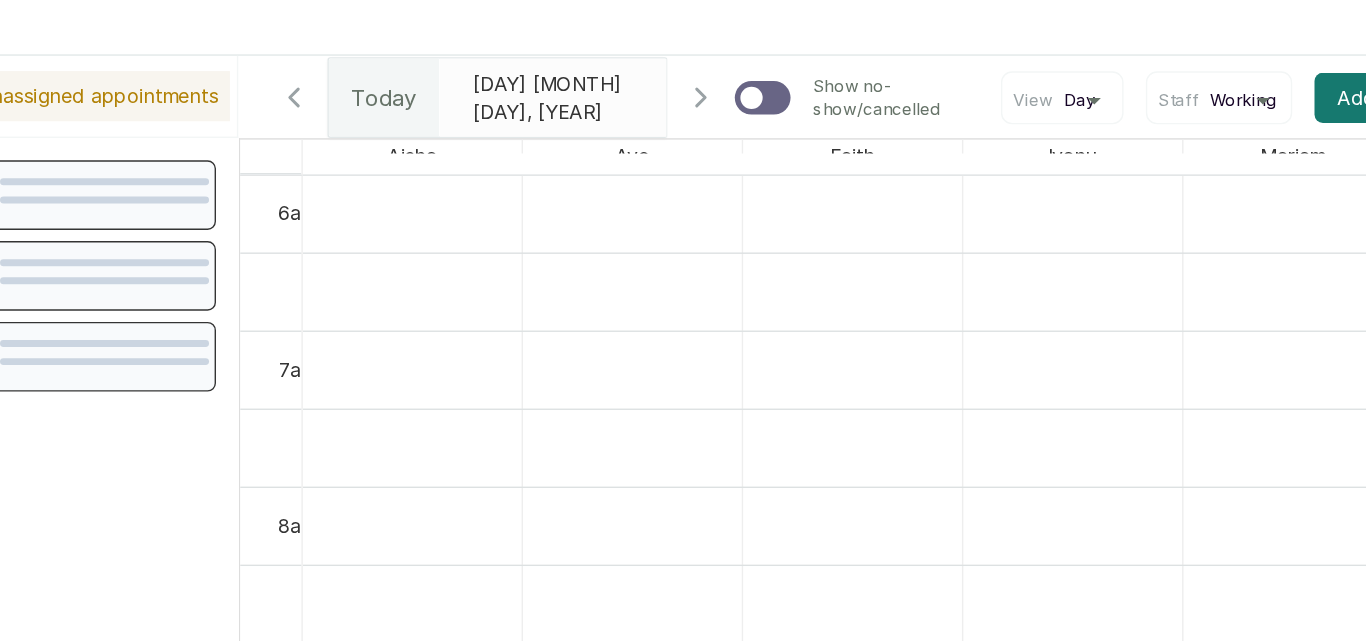 drag, startPoint x: 493, startPoint y: 95, endPoint x: 466, endPoint y: 112, distance: 31.906113 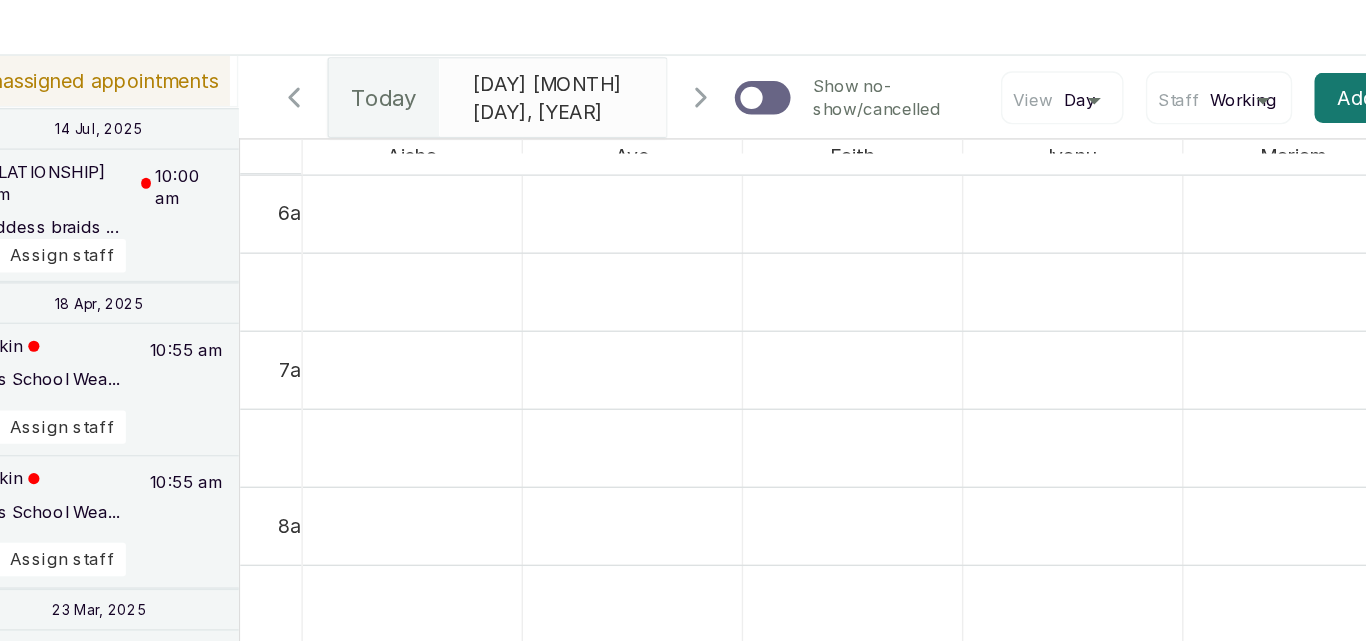 drag, startPoint x: 740, startPoint y: 85, endPoint x: 684, endPoint y: 107, distance: 60.166435 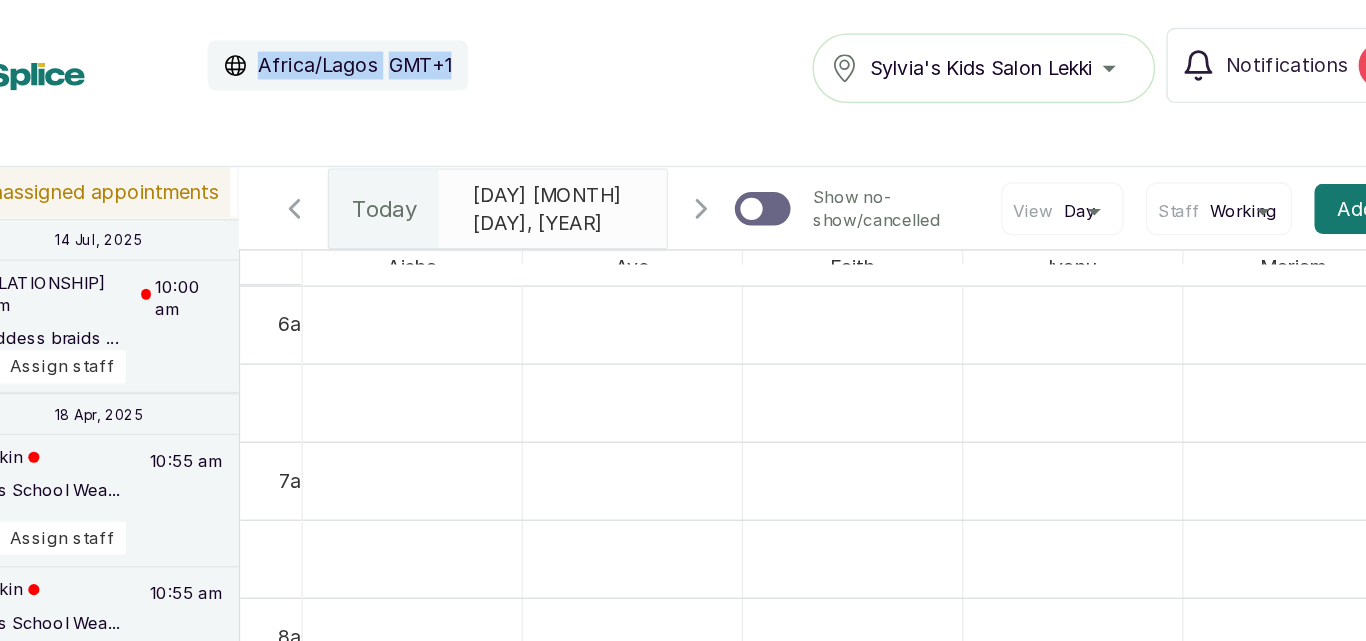 drag, startPoint x: 684, startPoint y: 107, endPoint x: 329, endPoint y: 99, distance: 355.09012 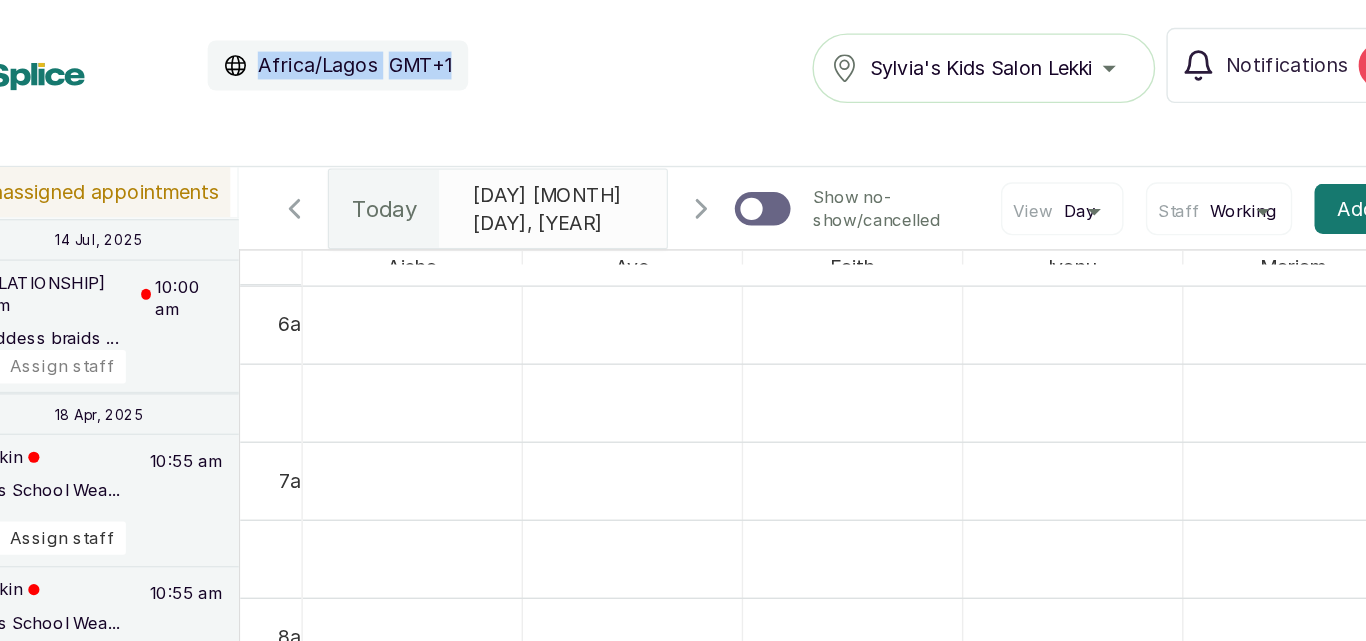 click on "Assign staff" at bounding box center [363, 263] 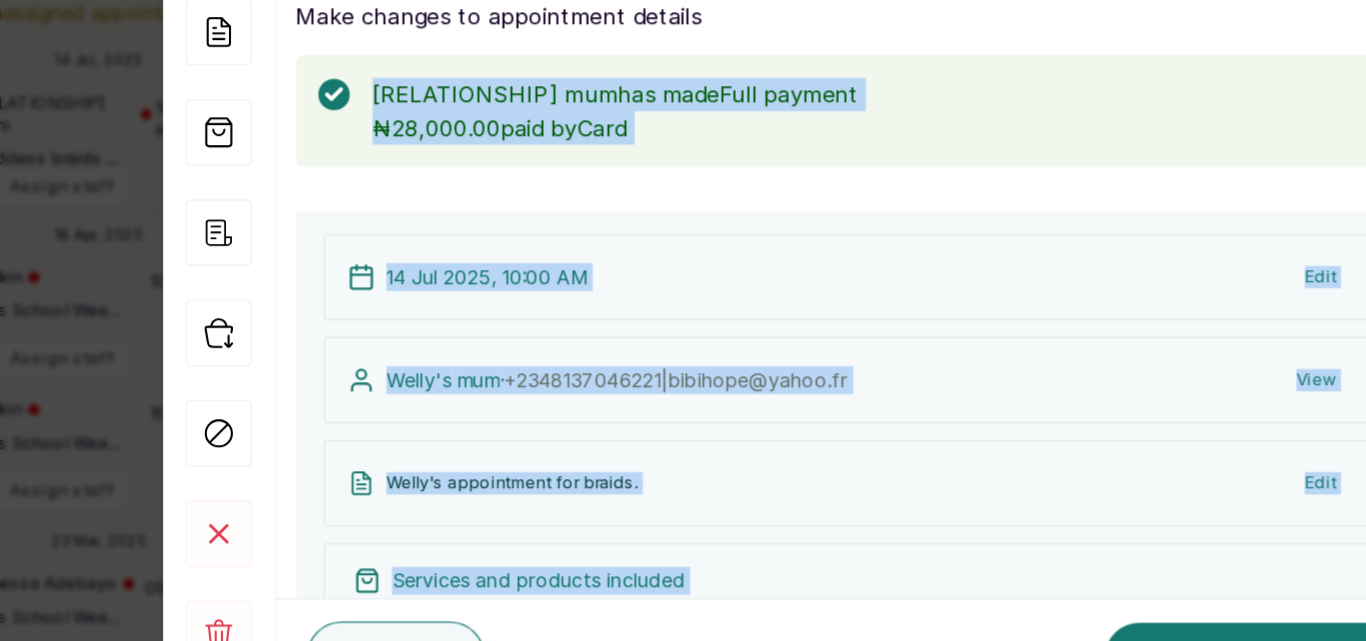 scroll, scrollTop: 509, scrollLeft: 0, axis: vertical 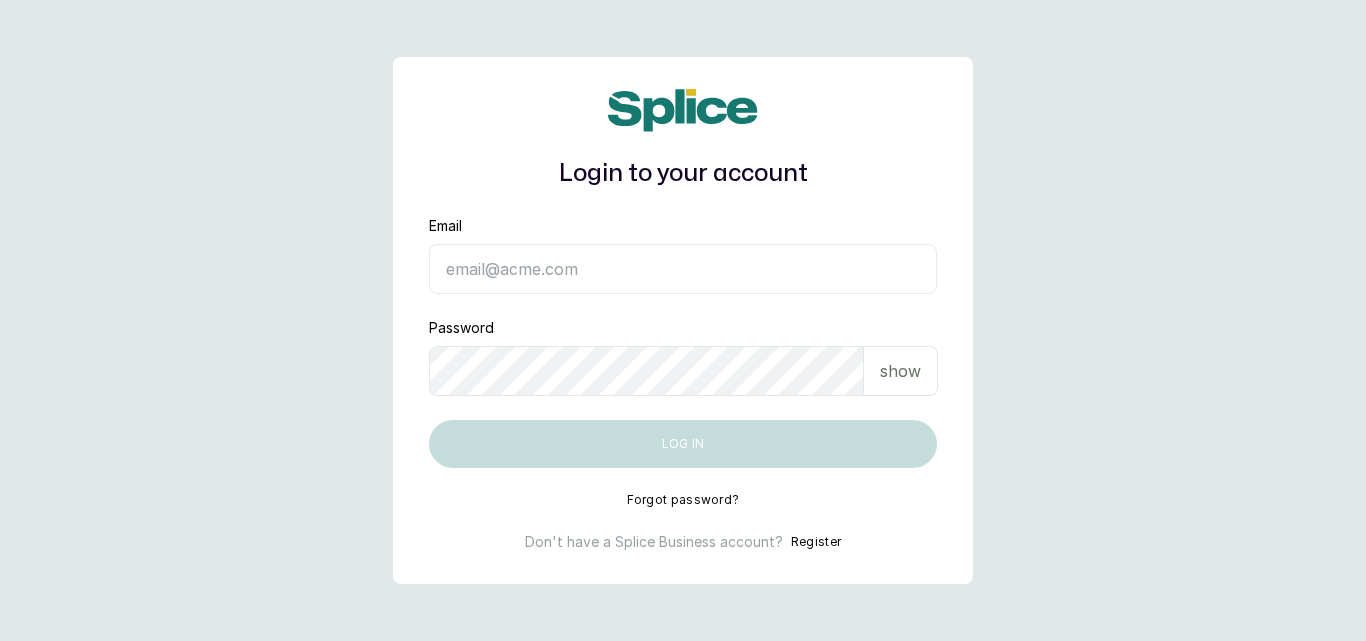 type on "[EMAIL]" 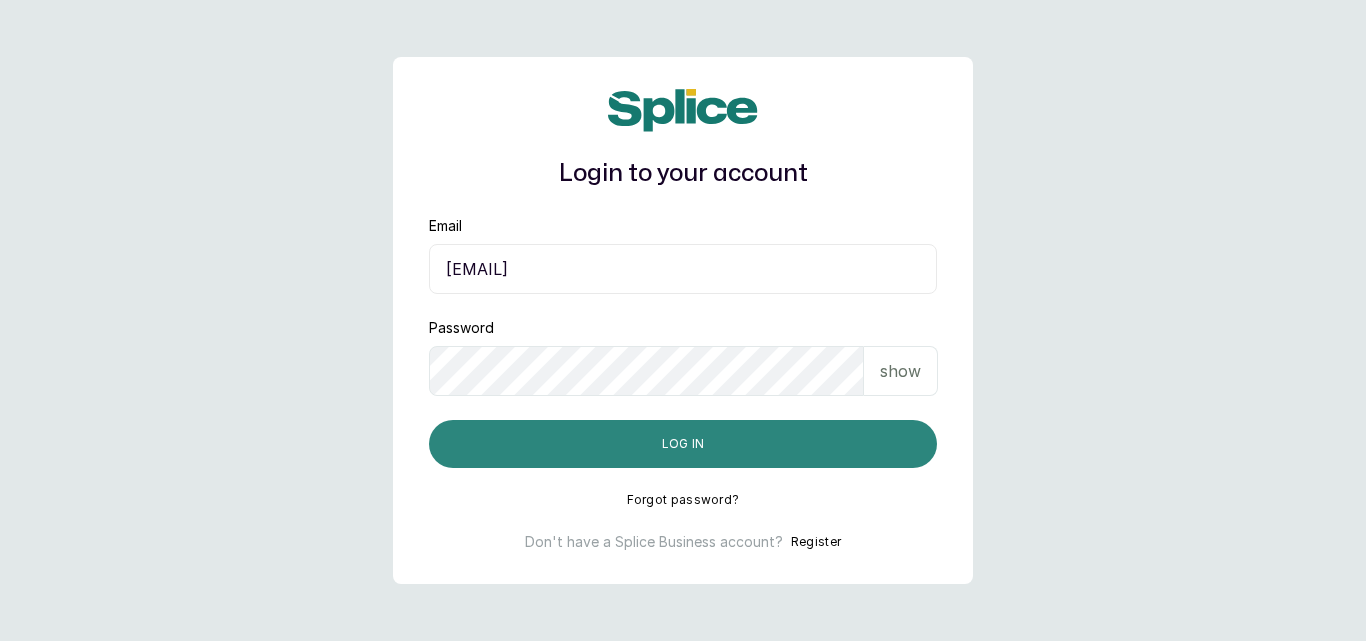 click on "Log in" at bounding box center (683, 444) 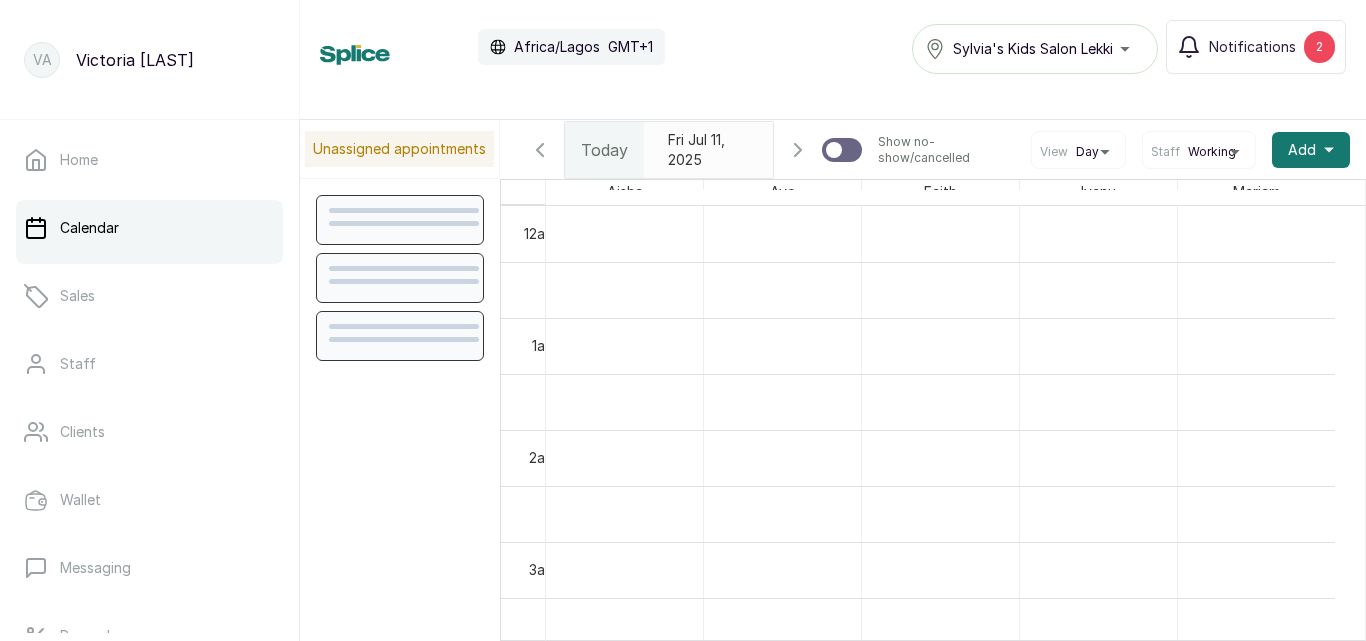 scroll, scrollTop: 0, scrollLeft: 0, axis: both 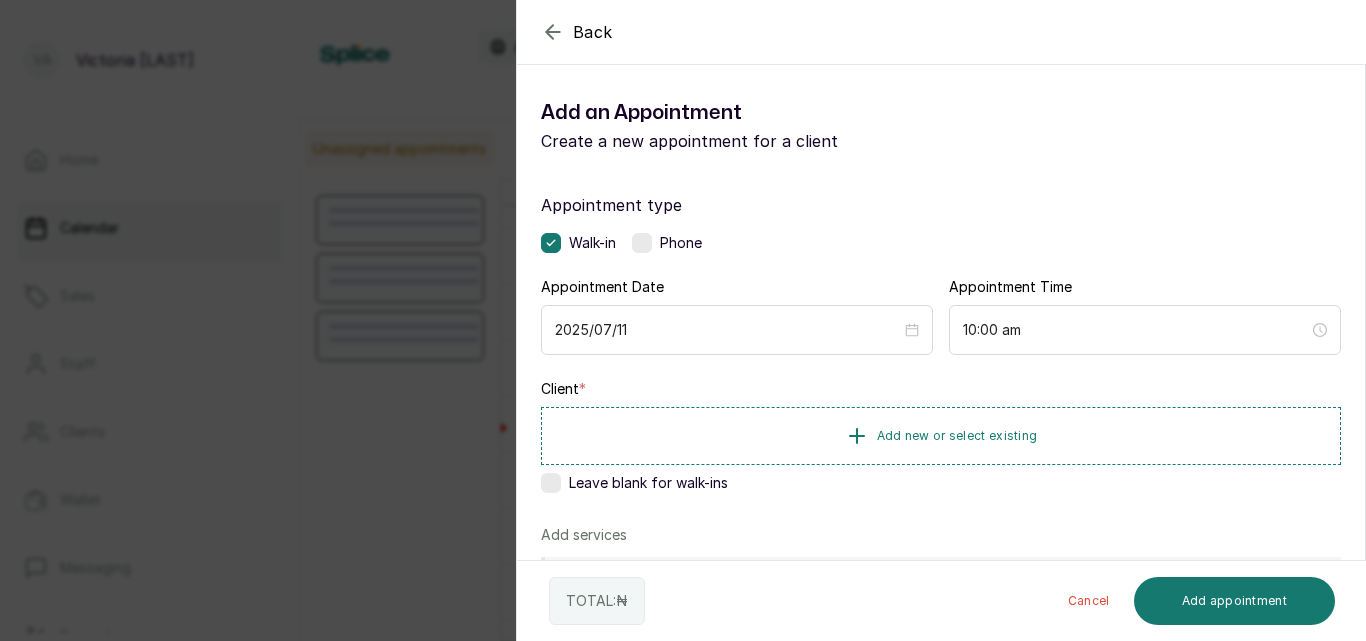 click on "Back" at bounding box center (1200, 32) 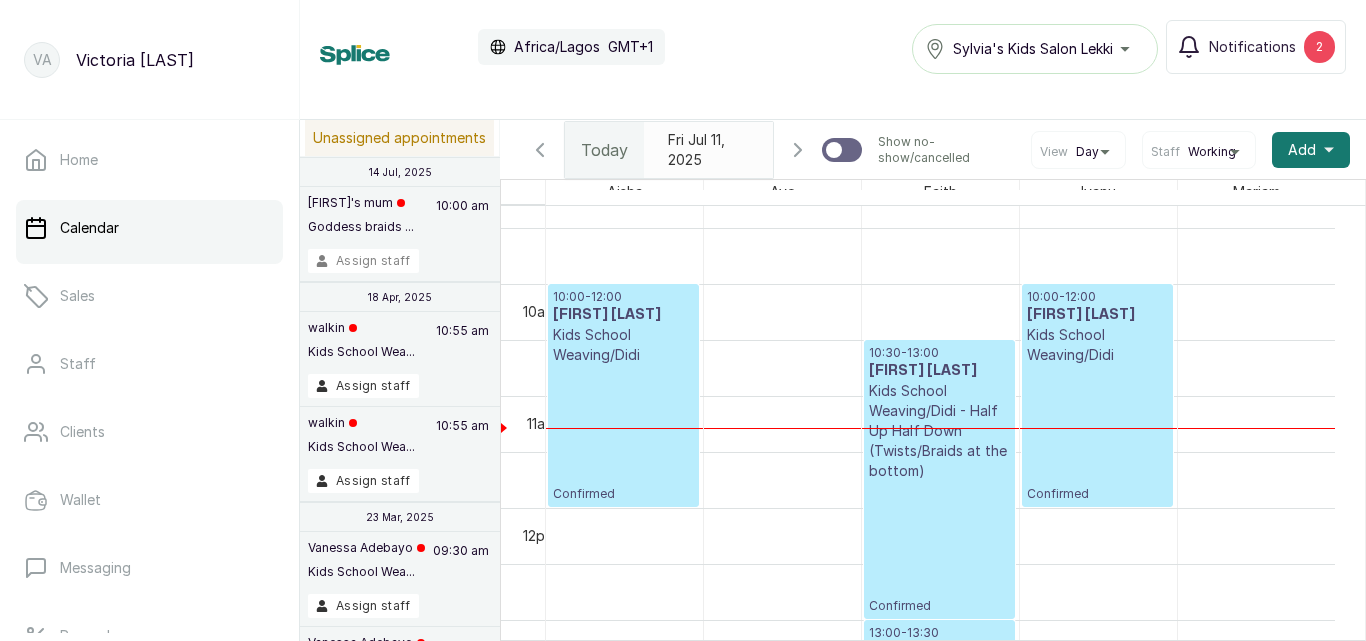 click on "Assign staff" at bounding box center (363, 261) 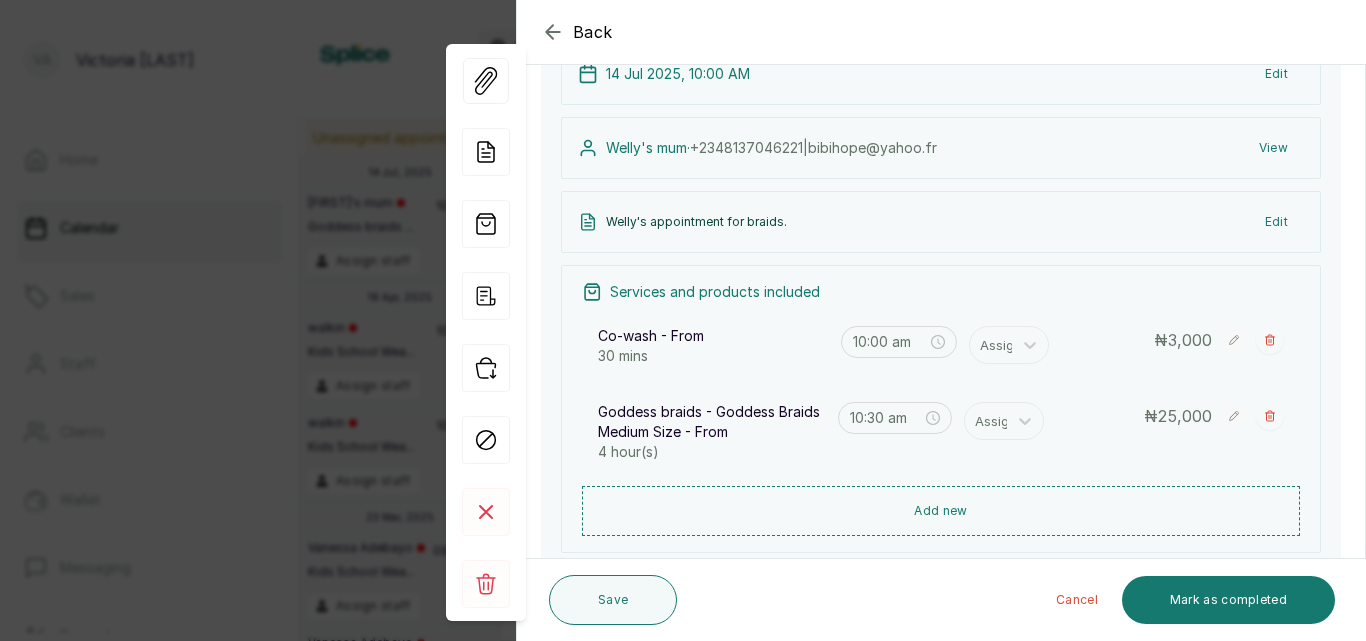 scroll, scrollTop: 259, scrollLeft: 0, axis: vertical 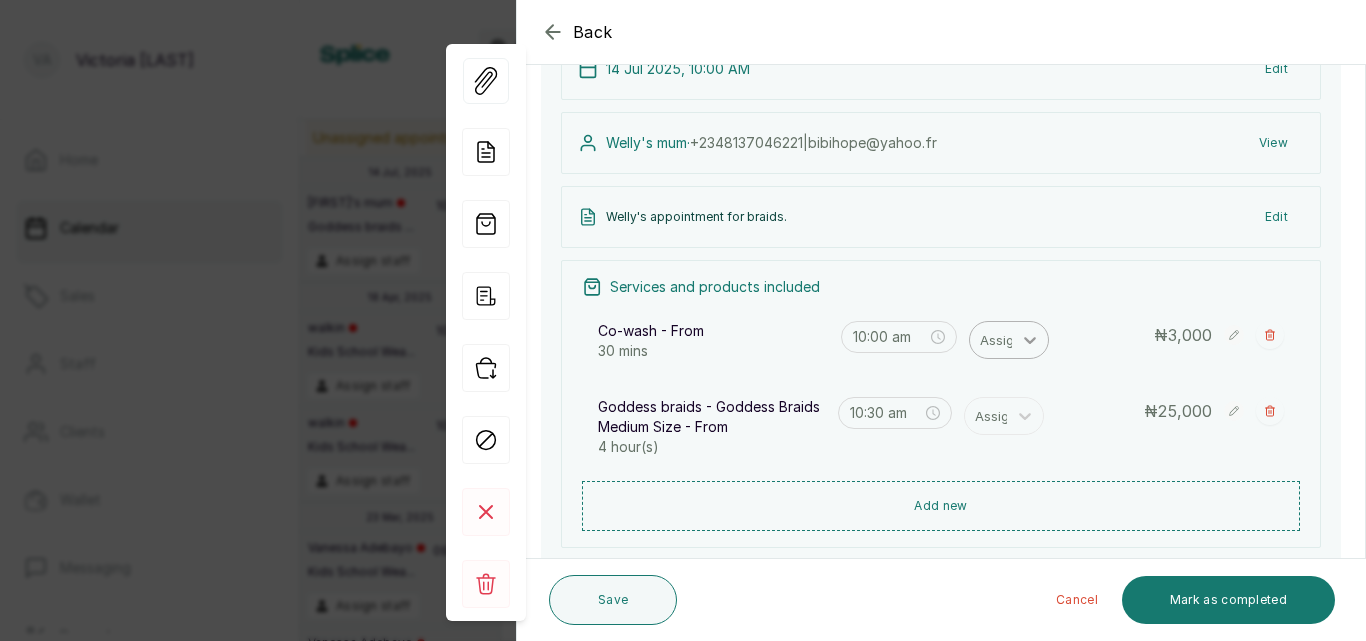 click at bounding box center (1030, 340) 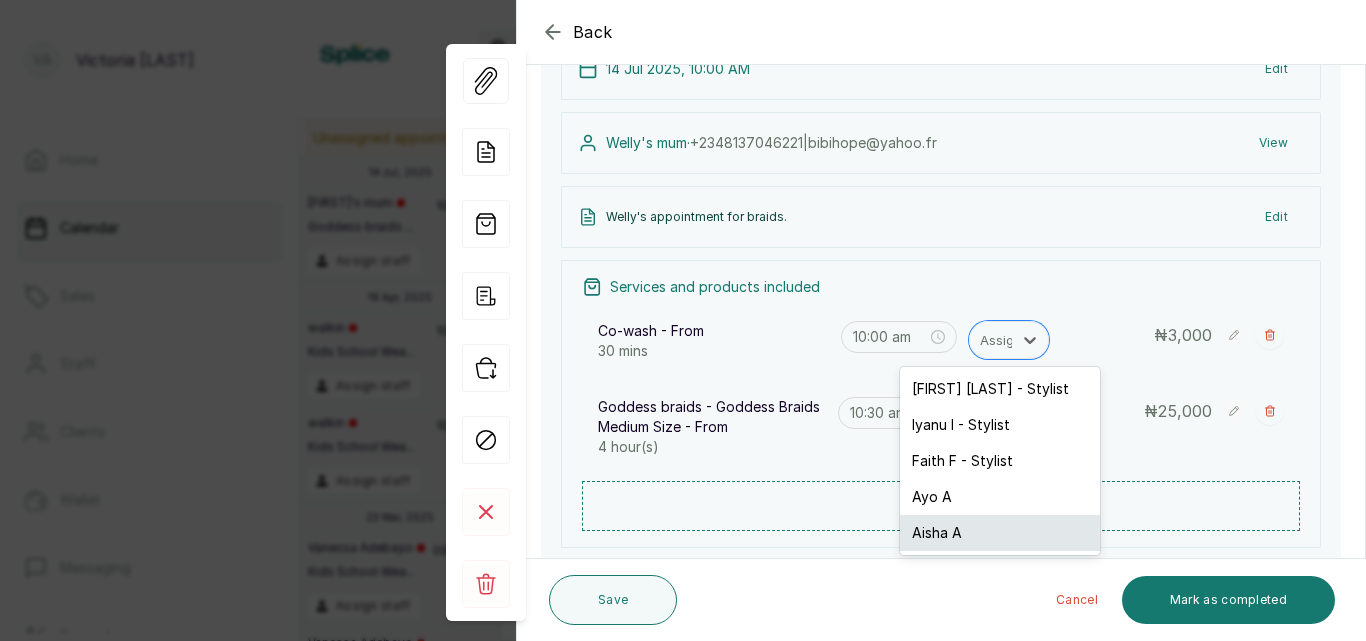 click on "Aisha A" at bounding box center (1000, 533) 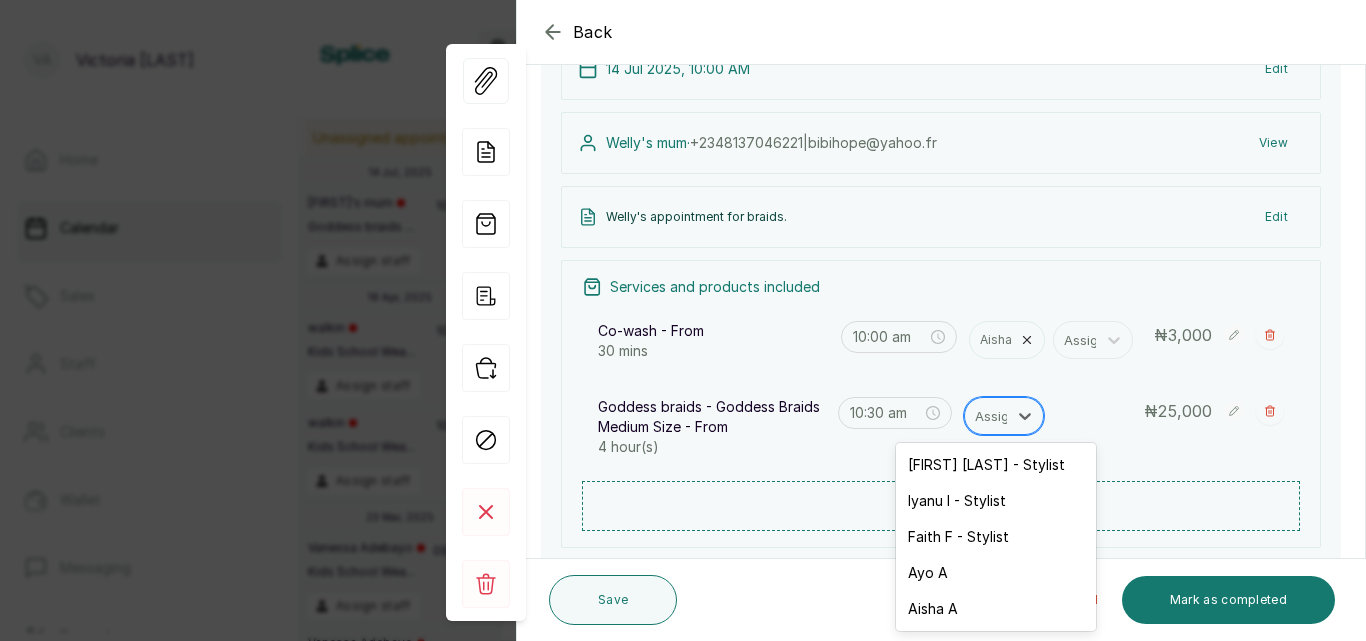 click at bounding box center [996, 416] 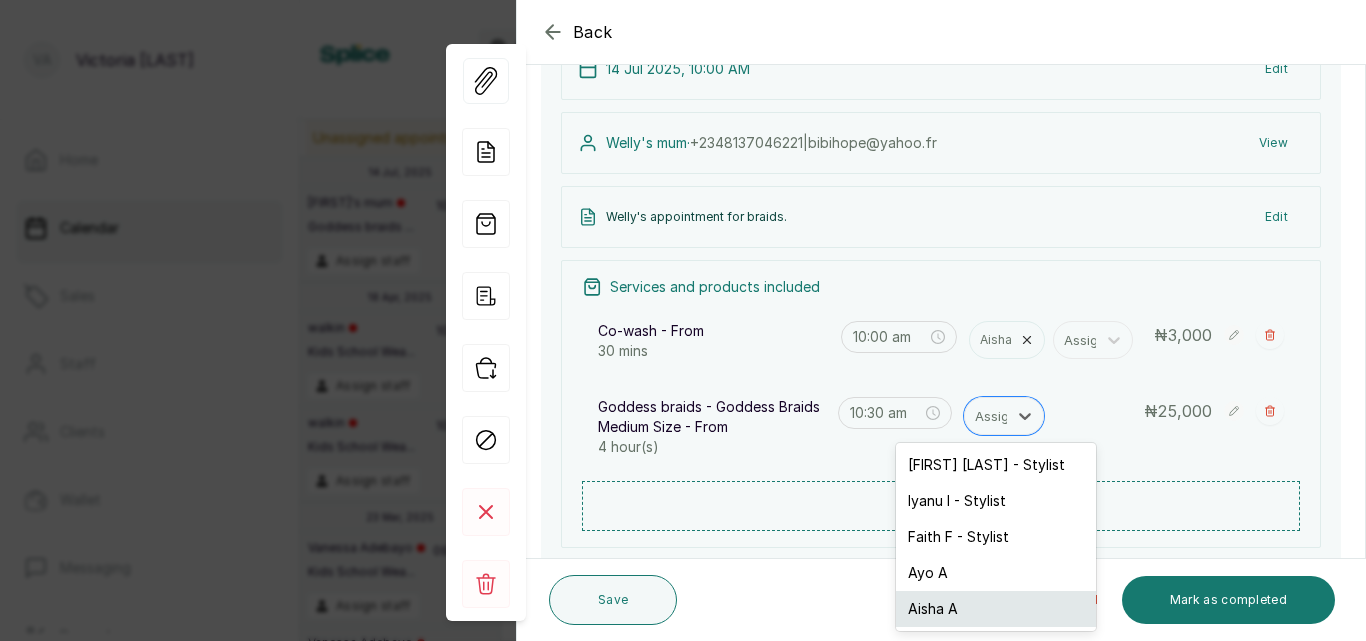 click on "Aisha A" at bounding box center (996, 609) 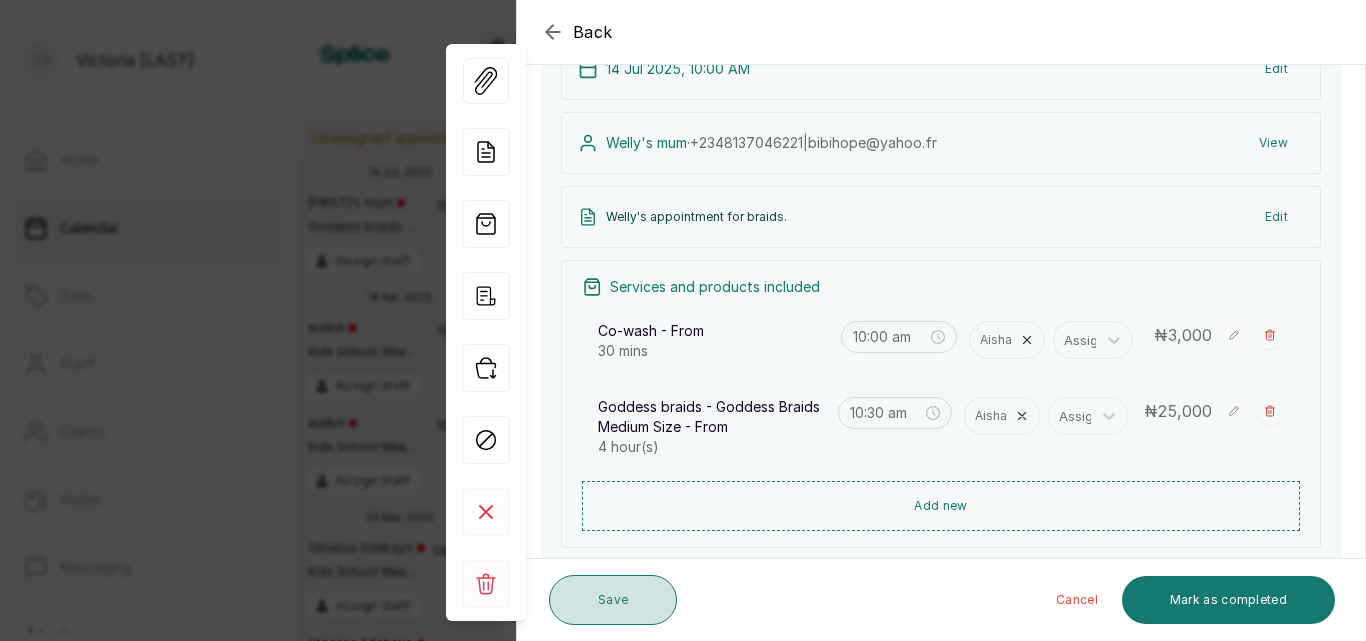 click on "Save" at bounding box center (613, 600) 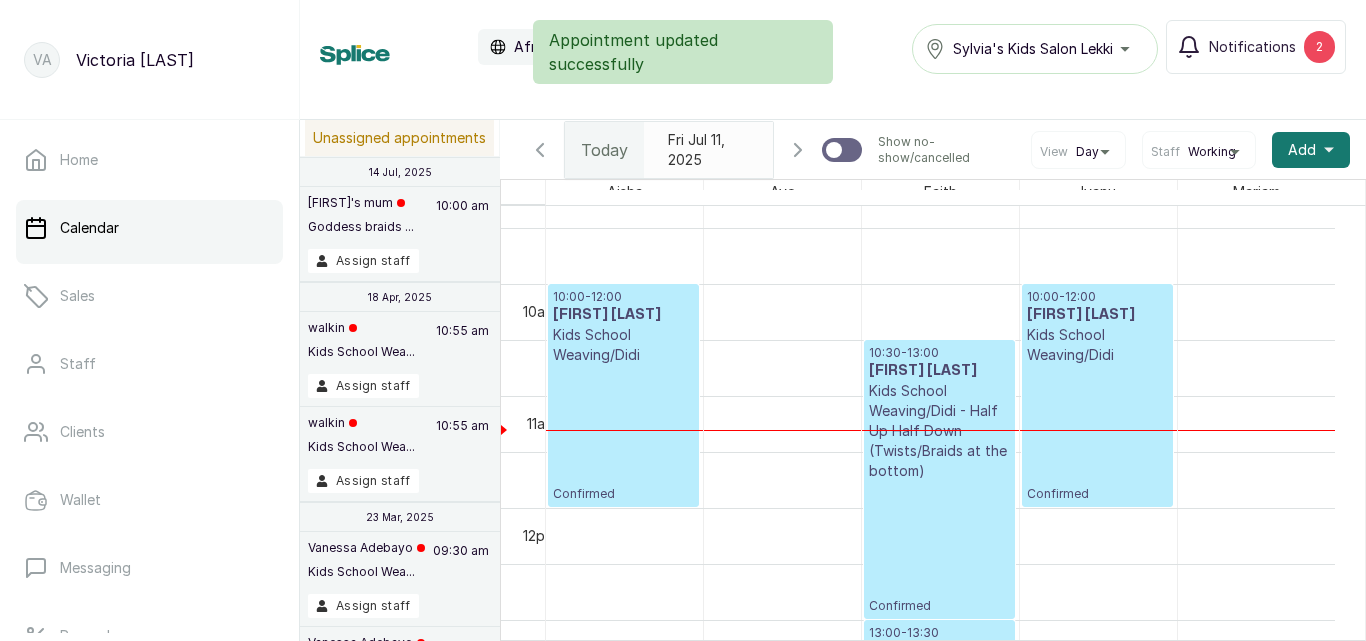 click 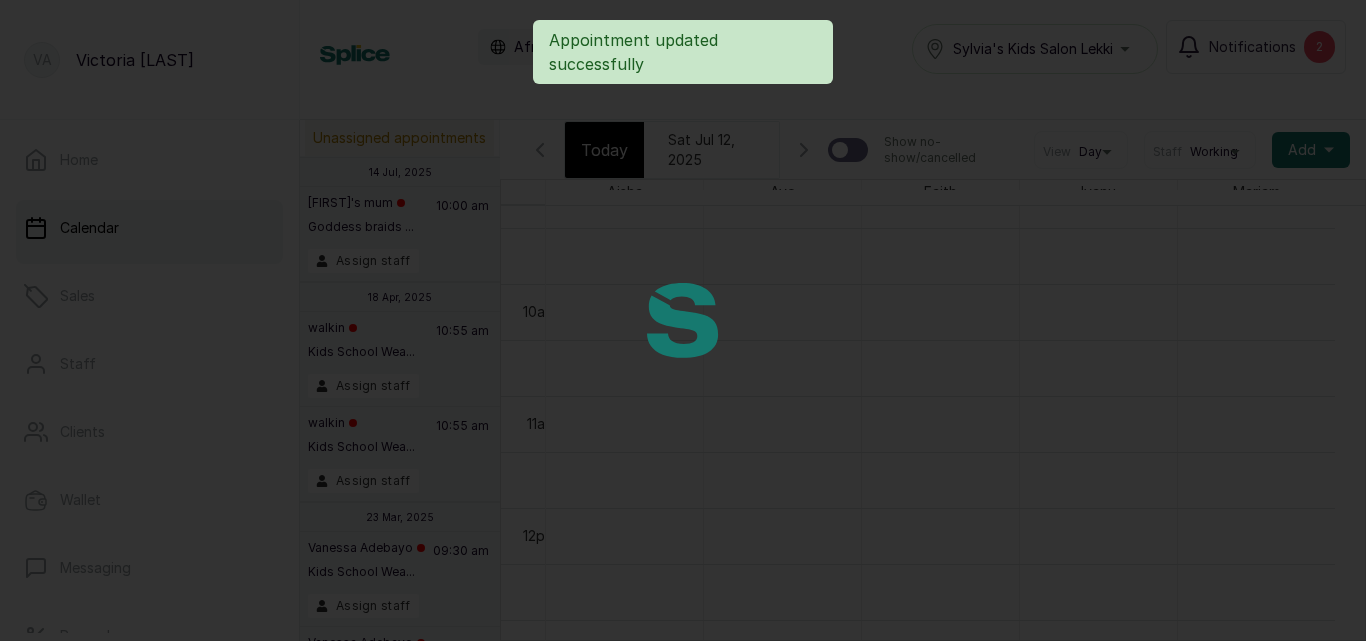 scroll, scrollTop: 673, scrollLeft: 0, axis: vertical 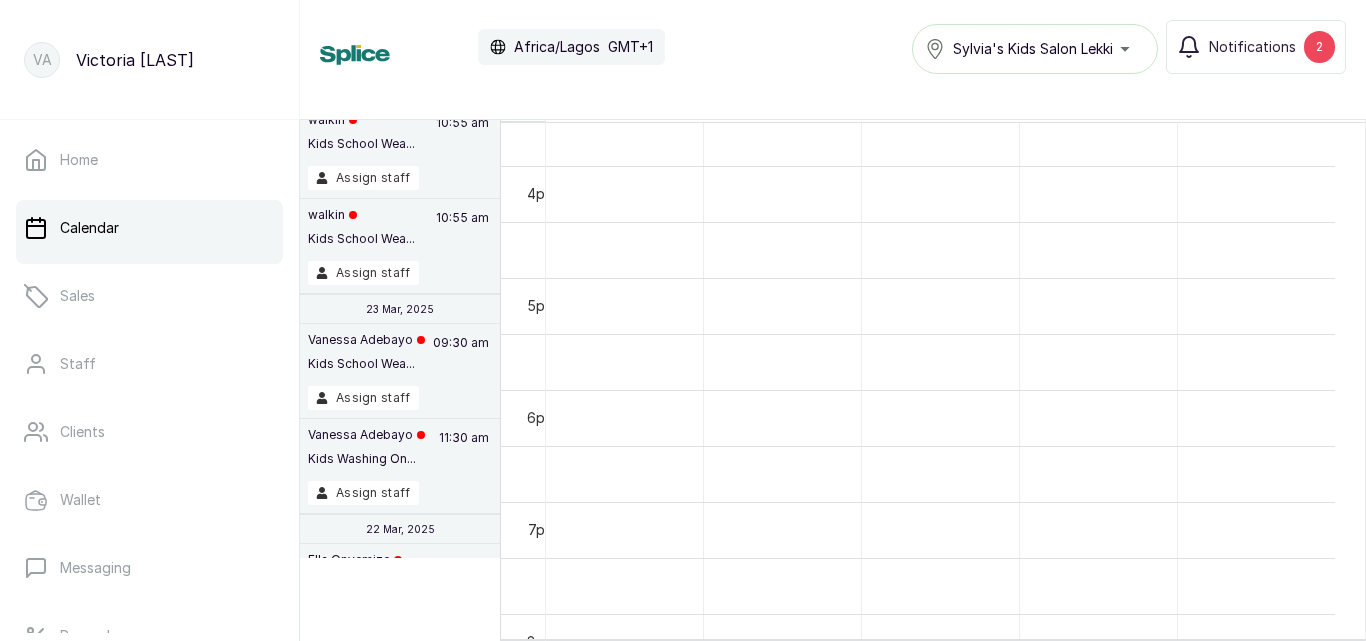drag, startPoint x: 1173, startPoint y: 349, endPoint x: 1168, endPoint y: -17, distance: 366.03415 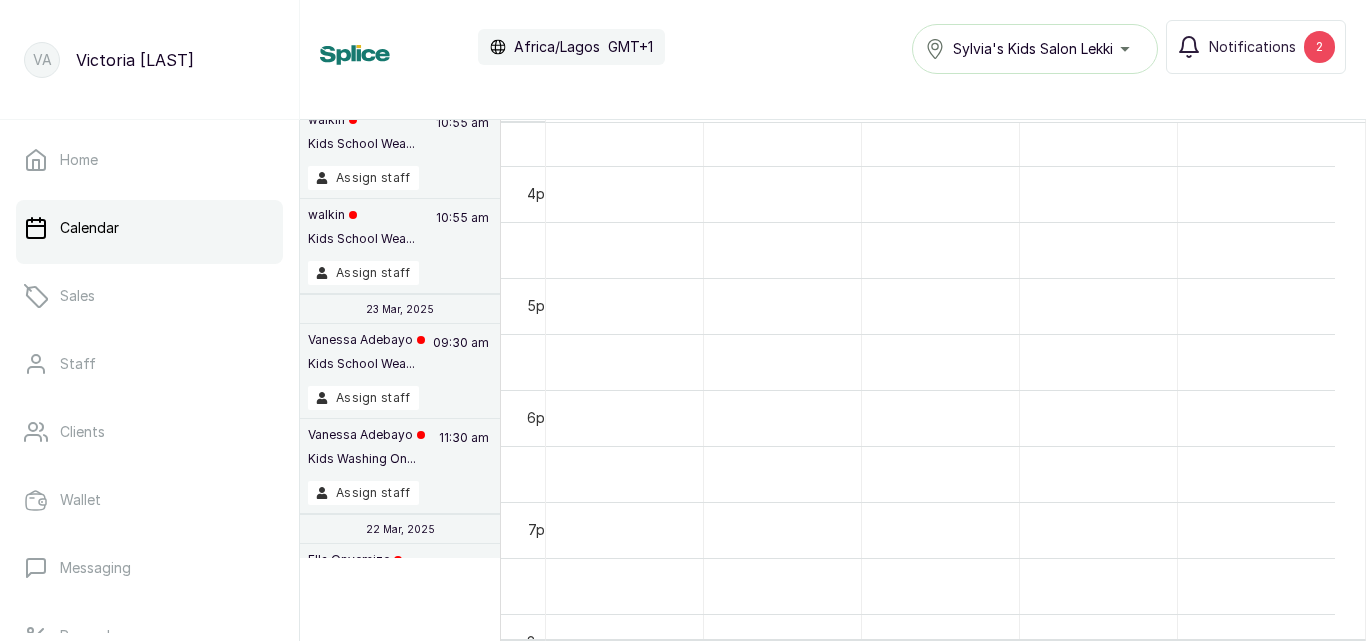 scroll, scrollTop: 1078, scrollLeft: 0, axis: vertical 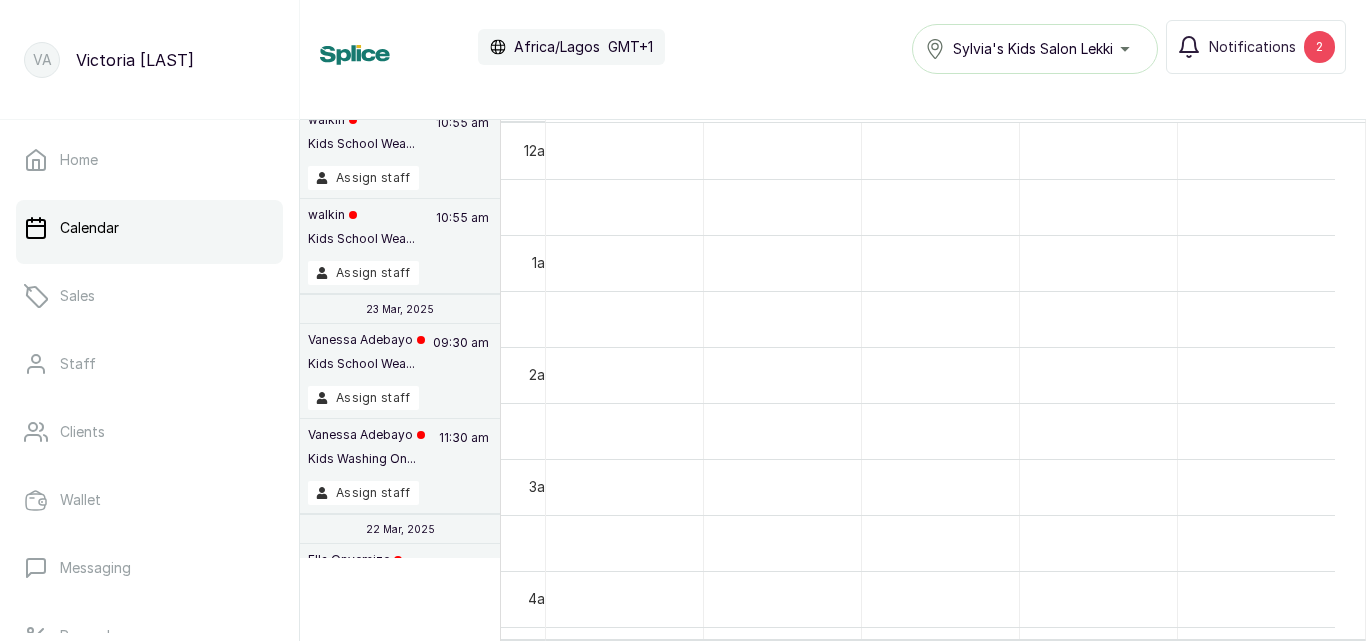 drag, startPoint x: 156, startPoint y: 235, endPoint x: 1359, endPoint y: 265, distance: 1203.374 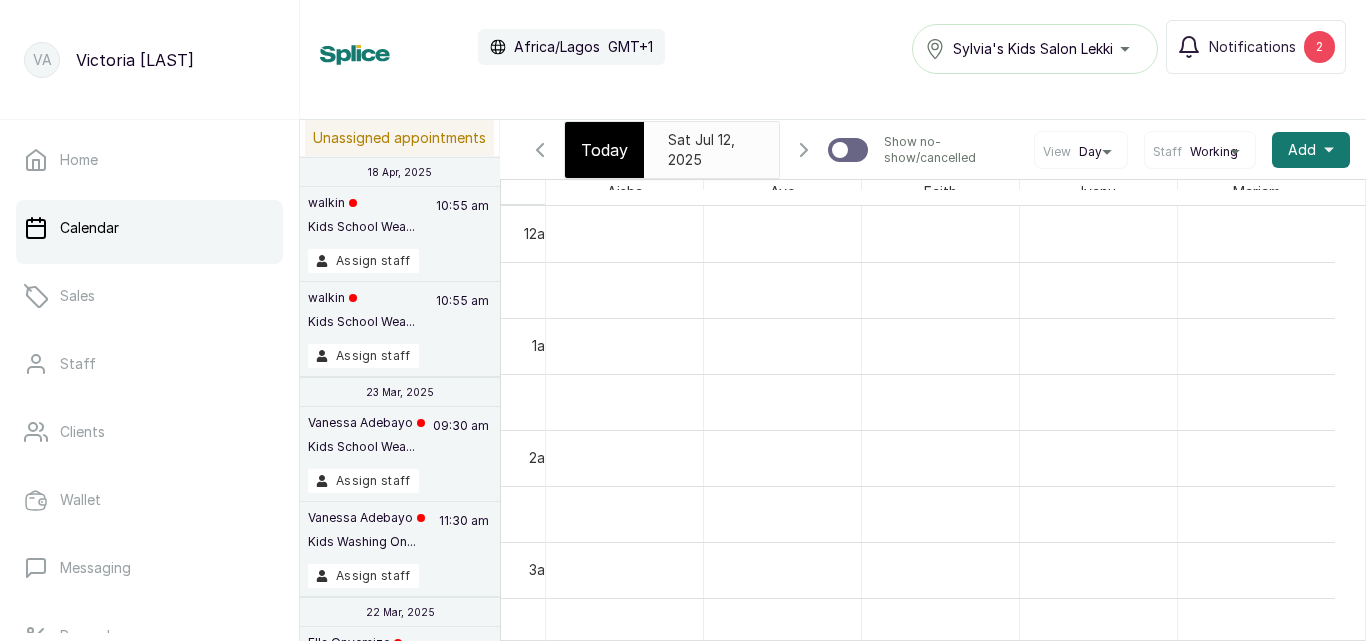 scroll, scrollTop: 196, scrollLeft: 0, axis: vertical 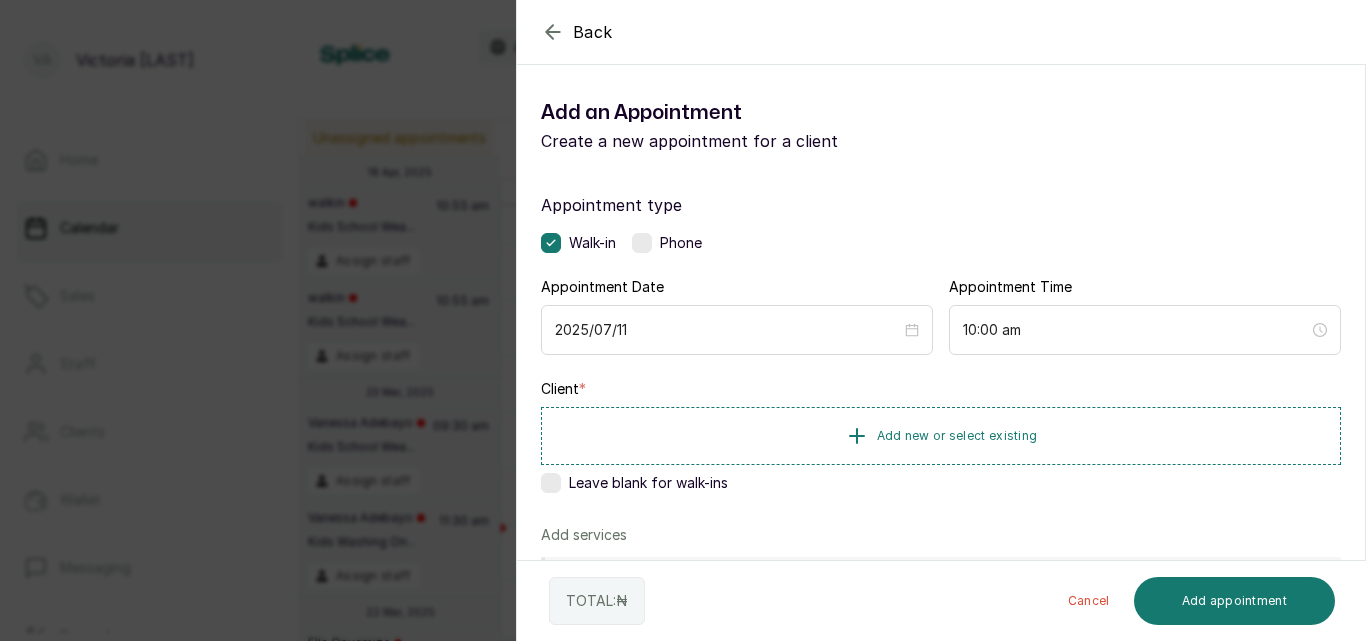 click at bounding box center (642, 243) 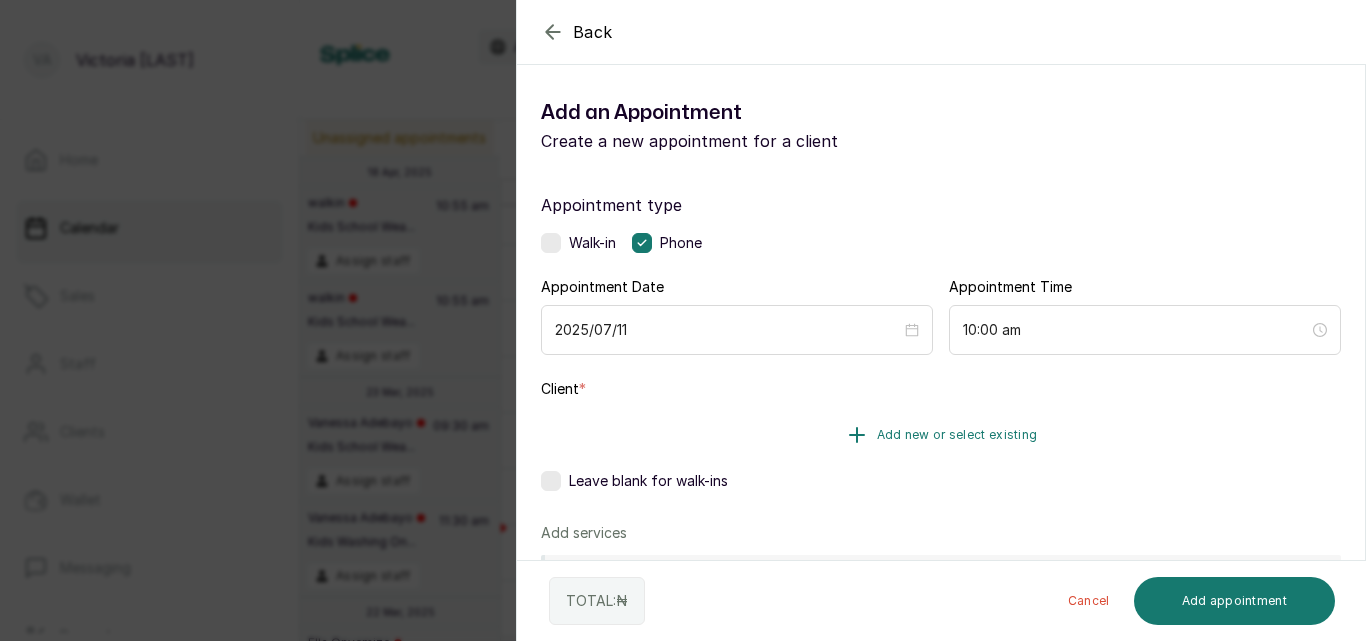 click on "Add new or select existing" at bounding box center (957, 435) 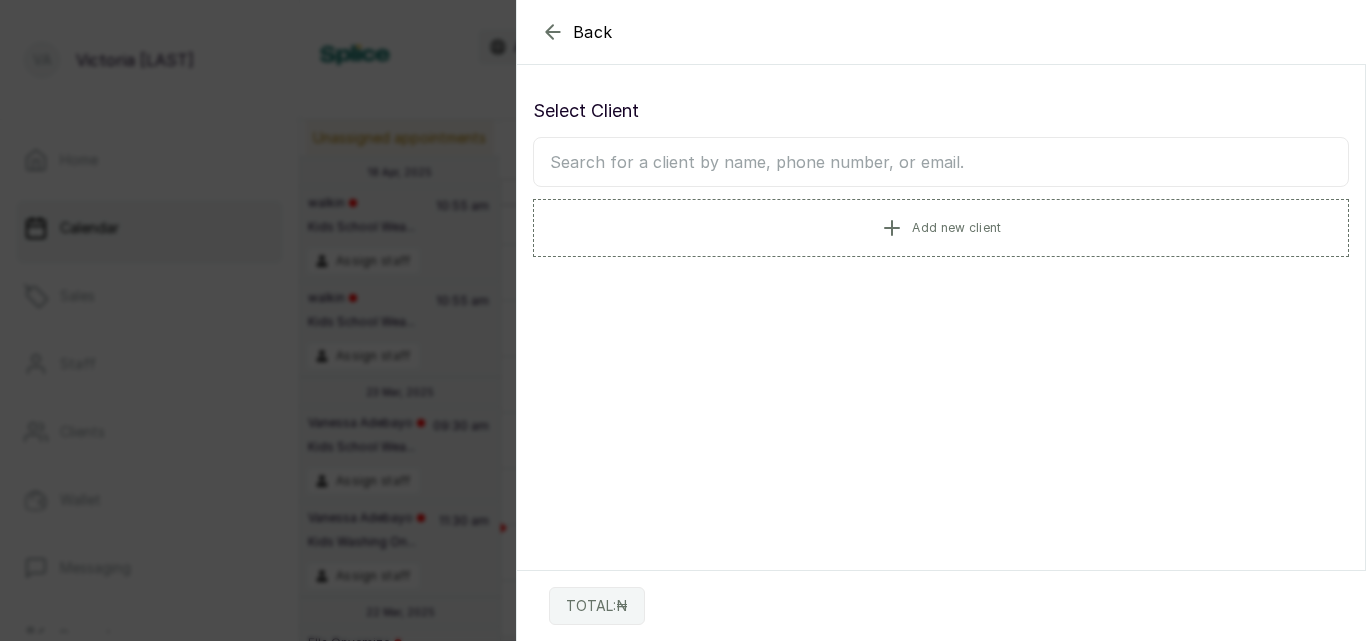 click at bounding box center [941, 162] 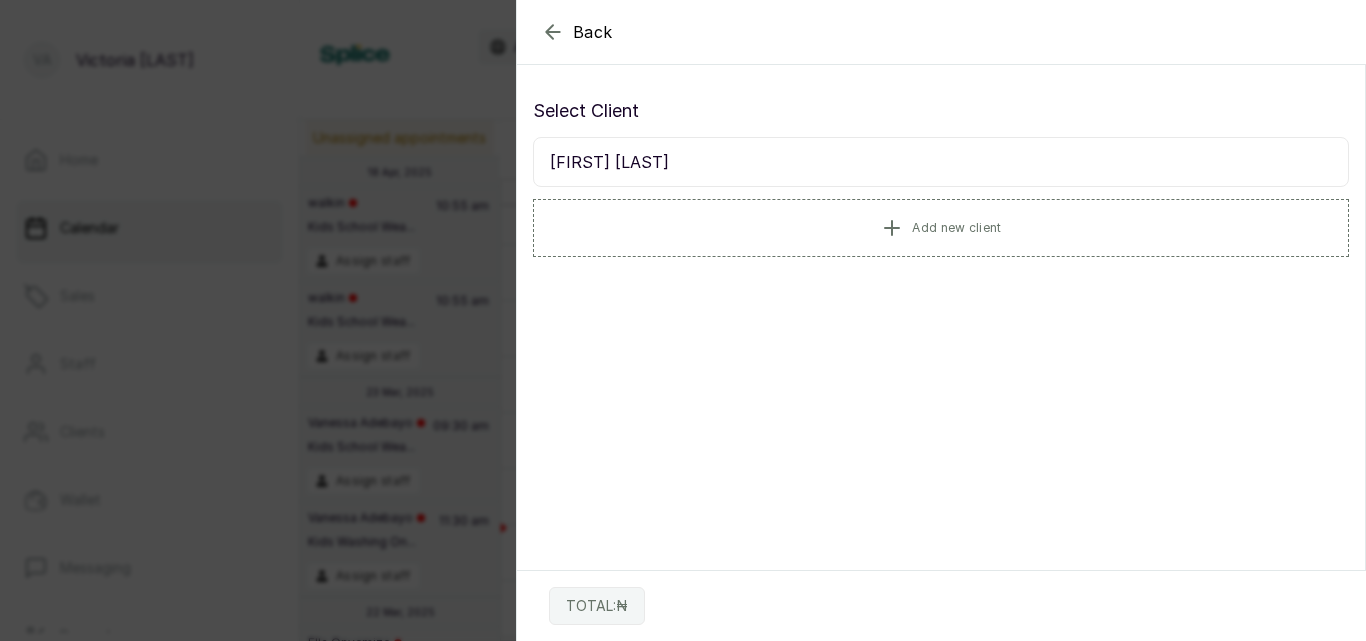 type on "YEMI LAWA" 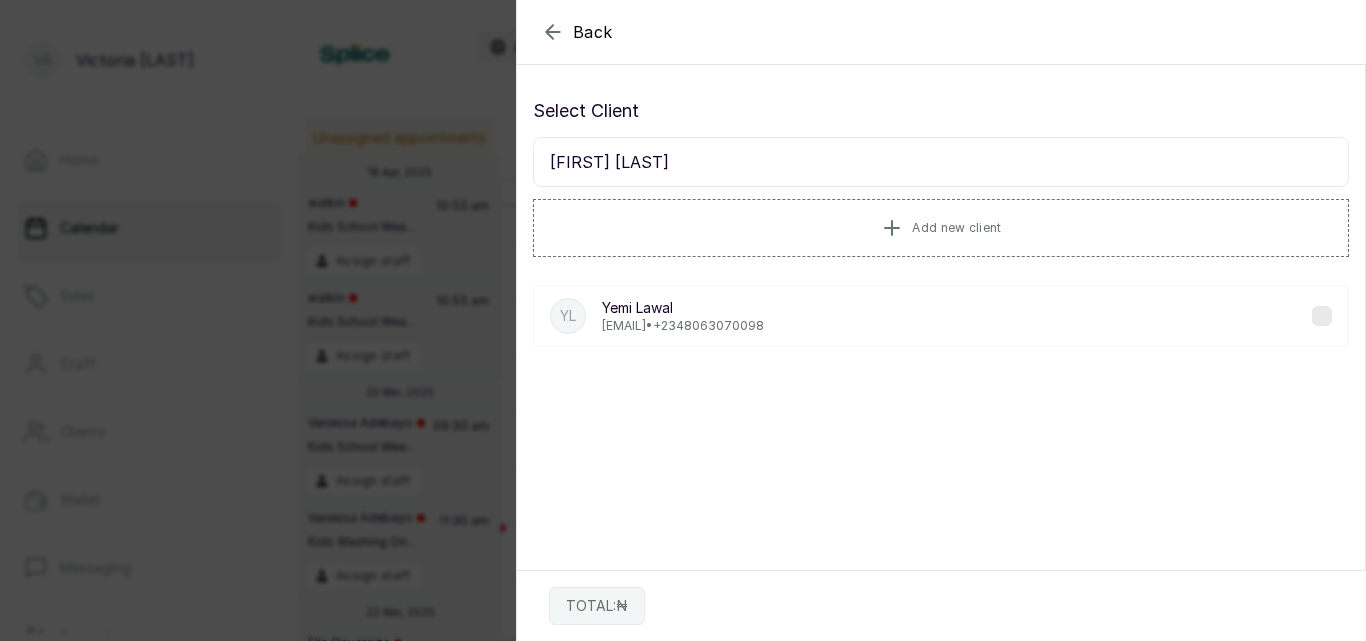 click on "donness57@gmail.com  •  +234 8063070098" at bounding box center [683, 326] 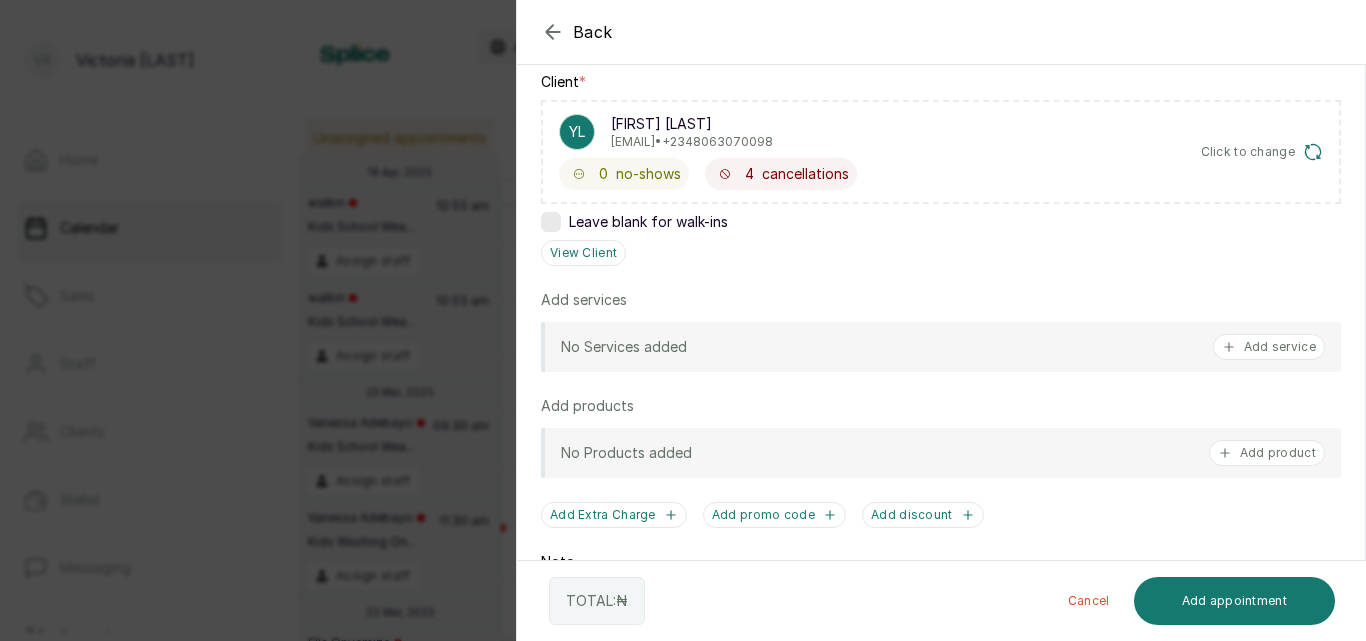 scroll, scrollTop: 317, scrollLeft: 0, axis: vertical 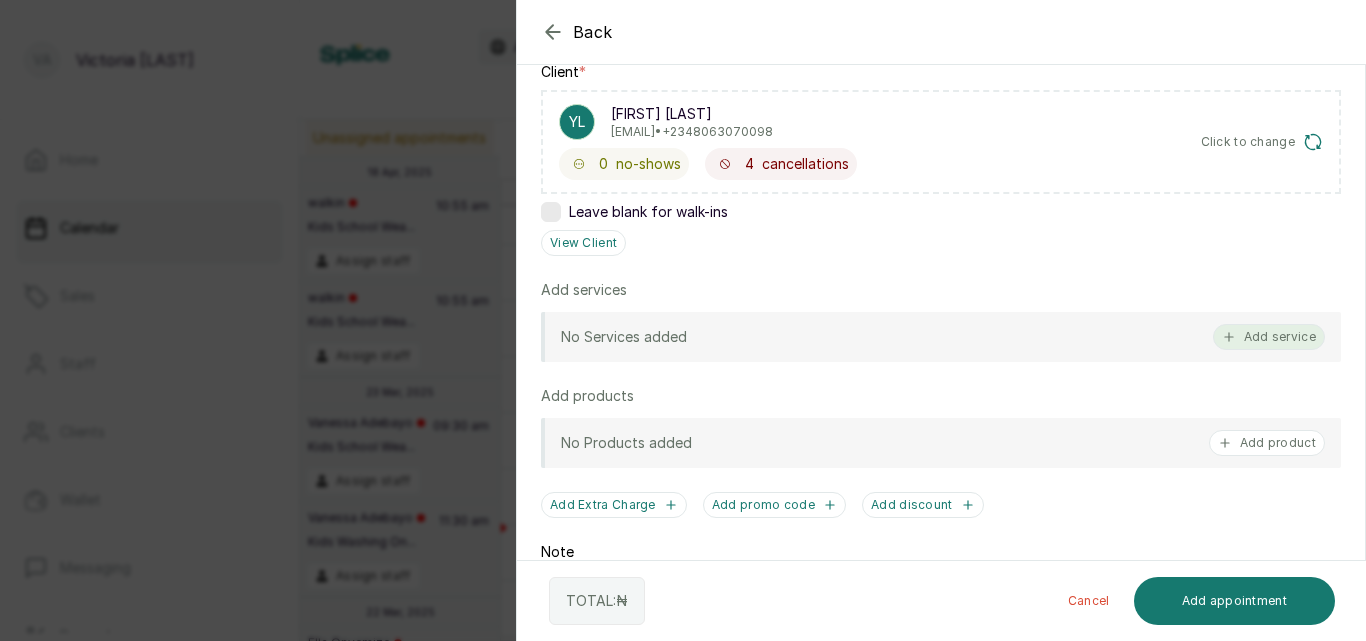 click on "Add service" at bounding box center [1269, 337] 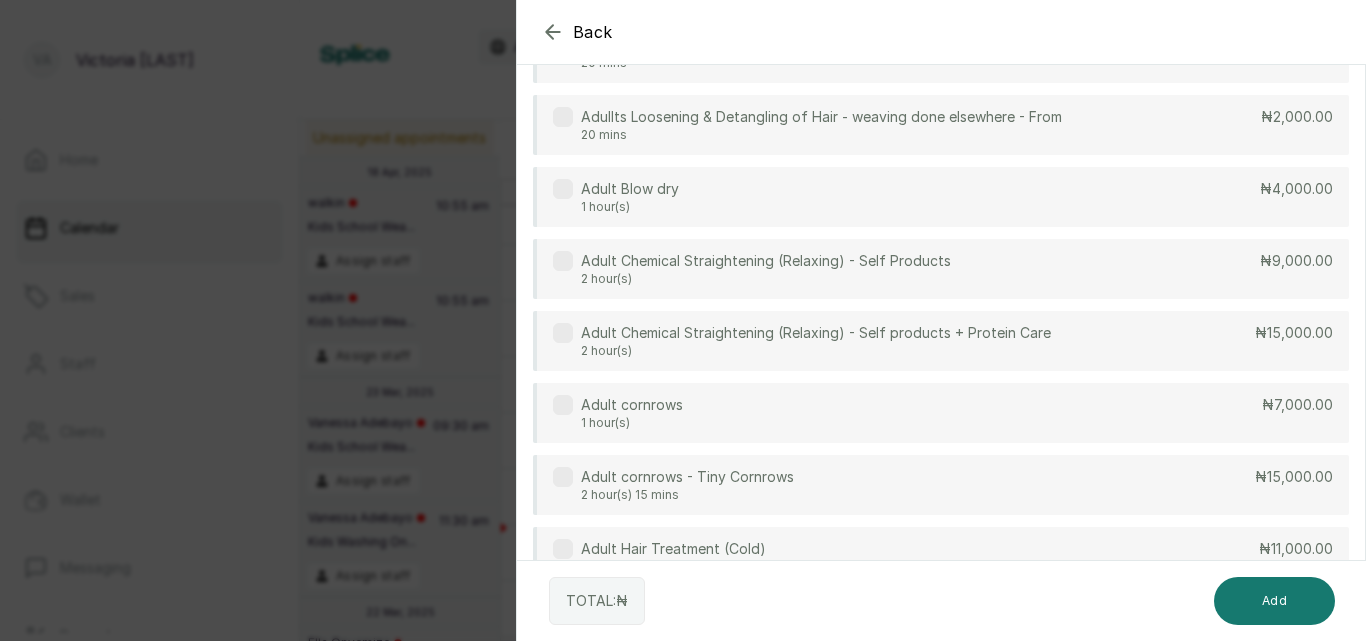 scroll, scrollTop: 80, scrollLeft: 0, axis: vertical 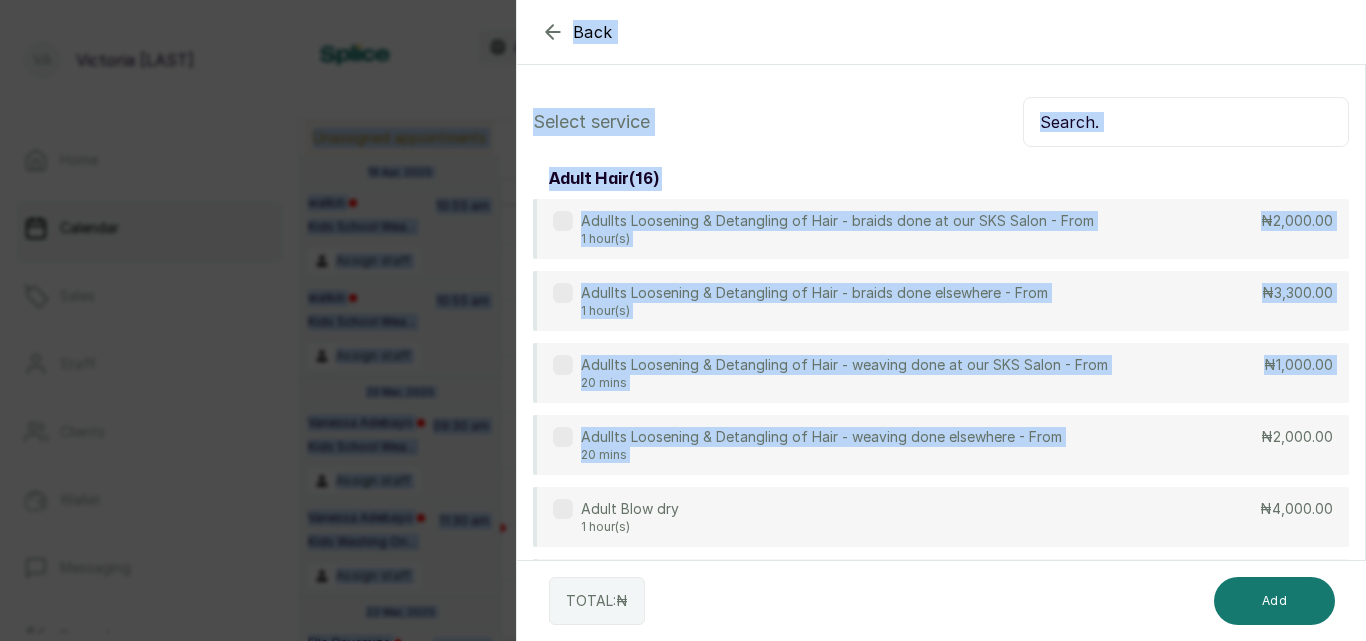 drag, startPoint x: 1044, startPoint y: 332, endPoint x: 1047, endPoint y: -3, distance: 335.01343 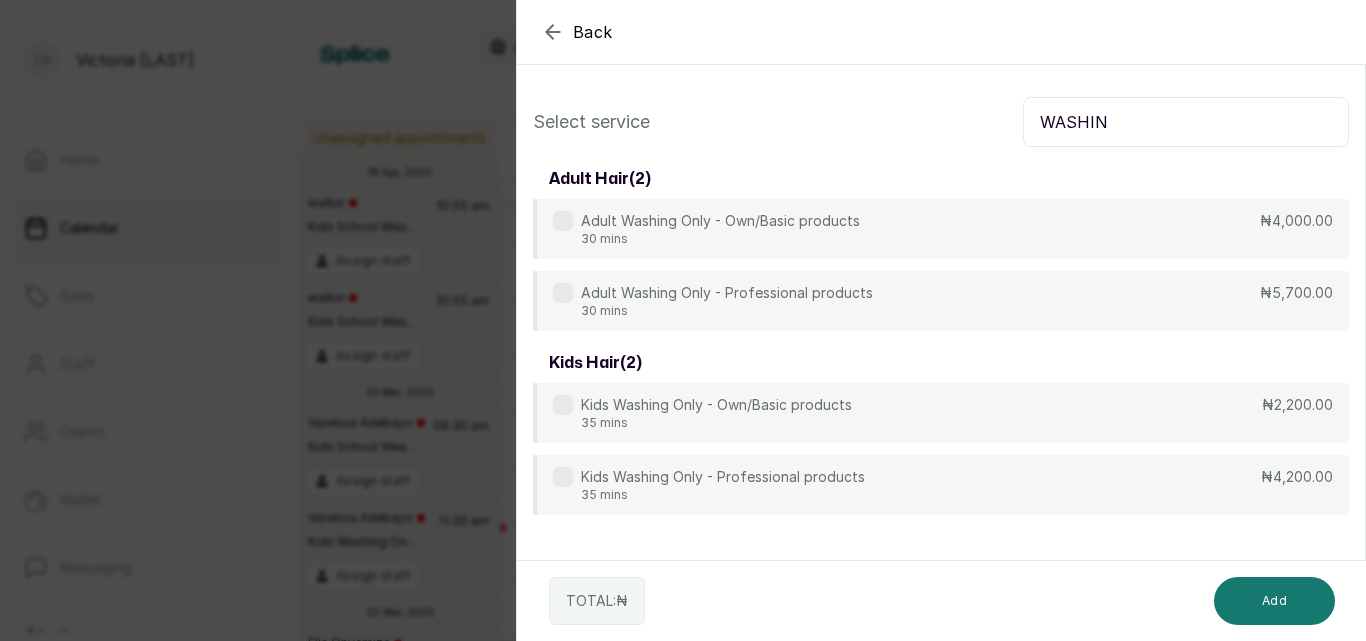 click on "Adult Washing Only - Professional products 30 mins ₦5,700.00" at bounding box center [941, 301] 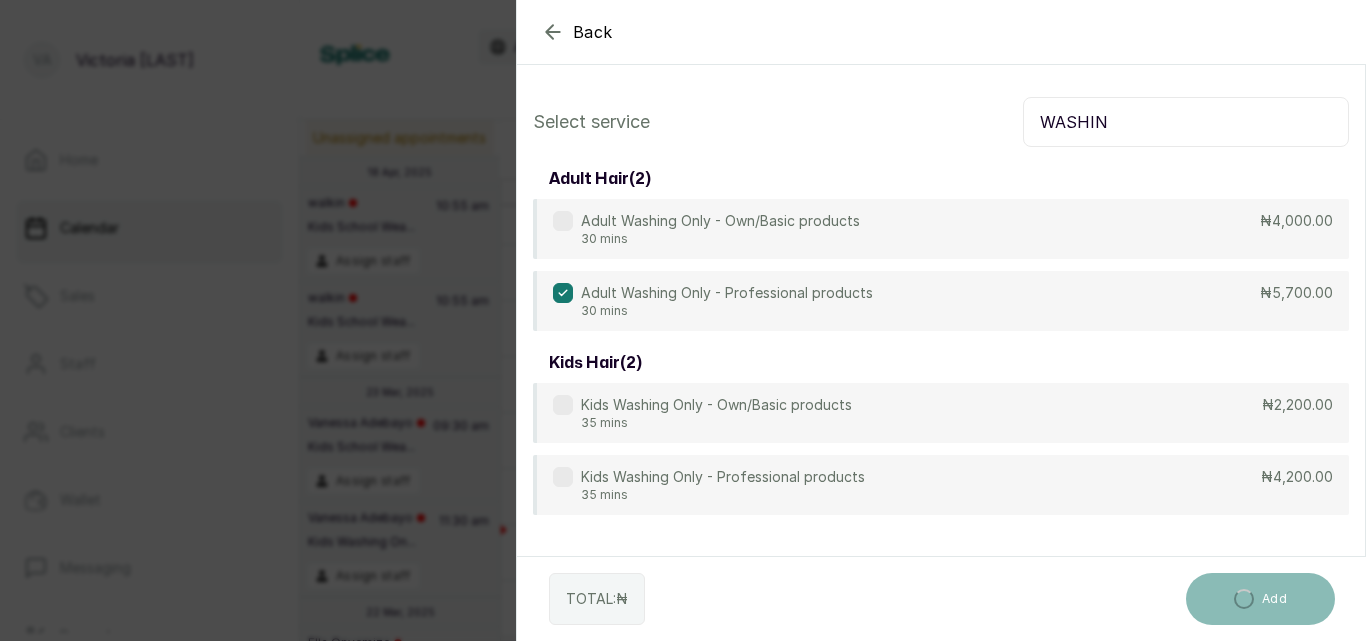 click on "WASHIN" at bounding box center [1186, 122] 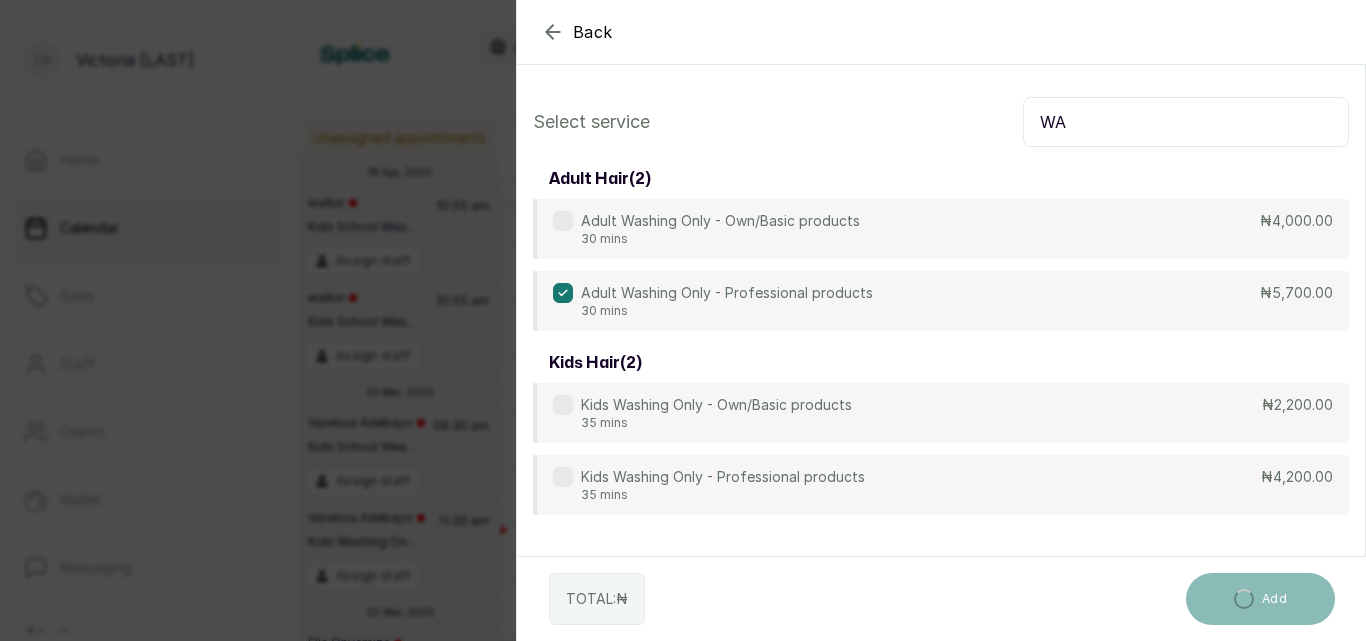 type on "W" 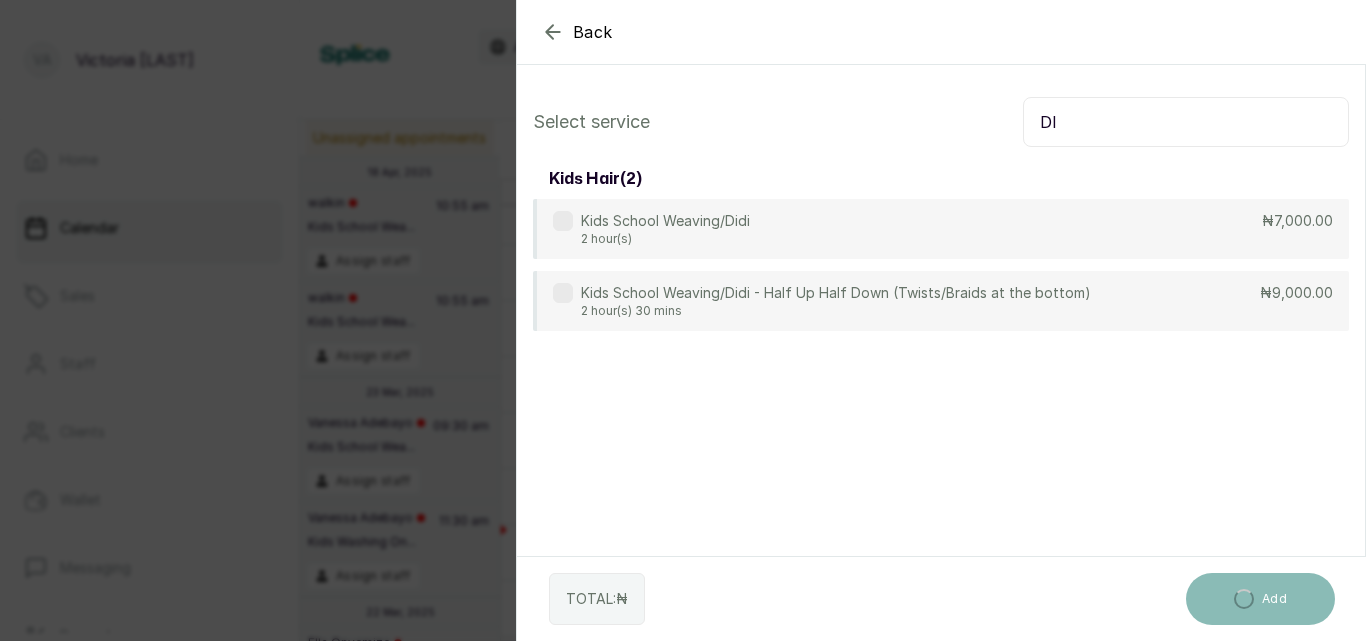 type on "D" 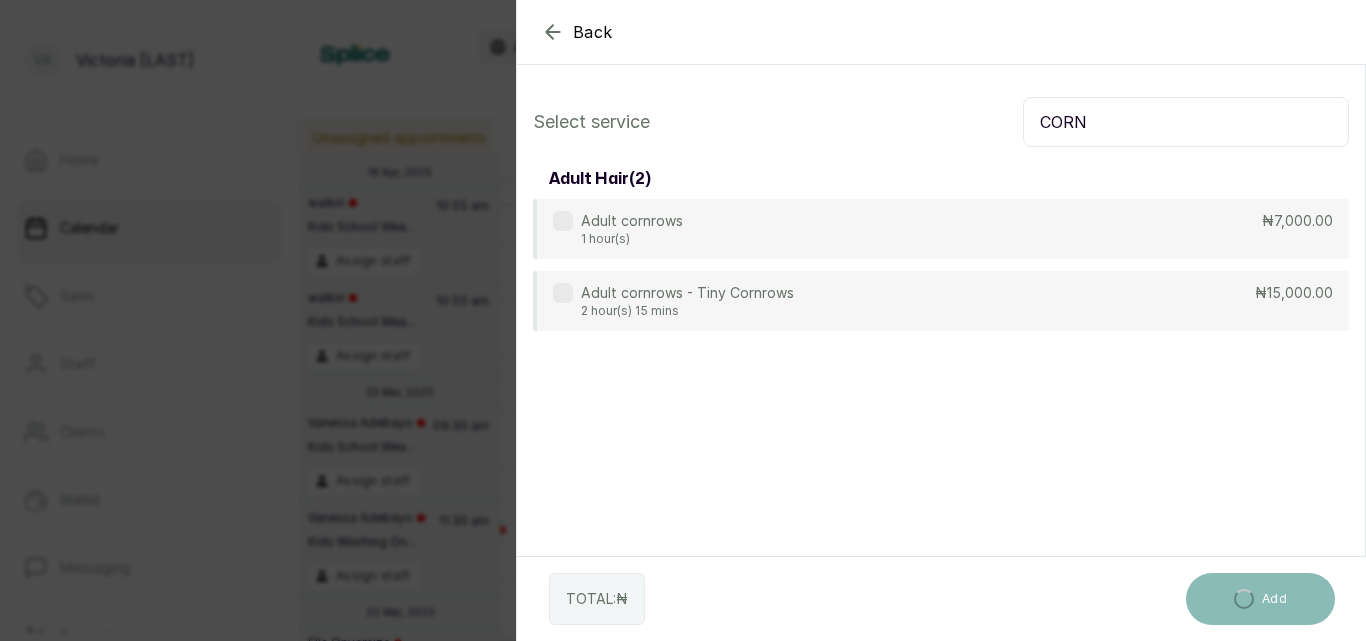 type on "CORN" 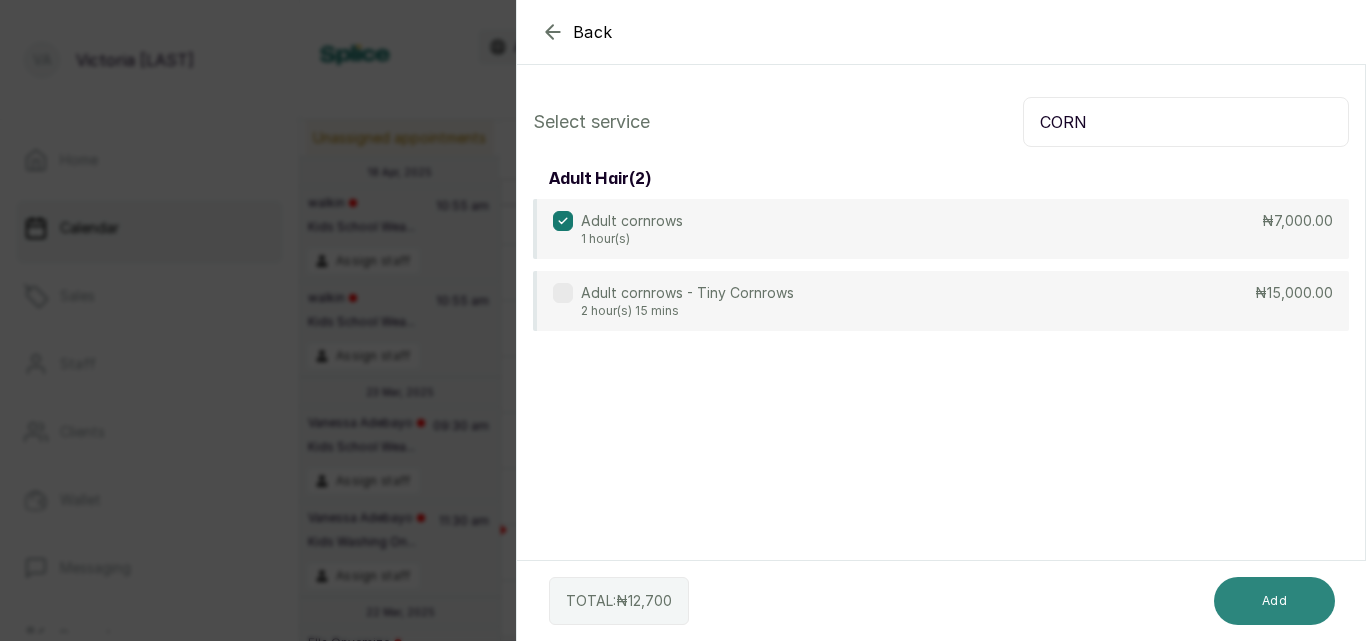 click on "Add" at bounding box center (1274, 601) 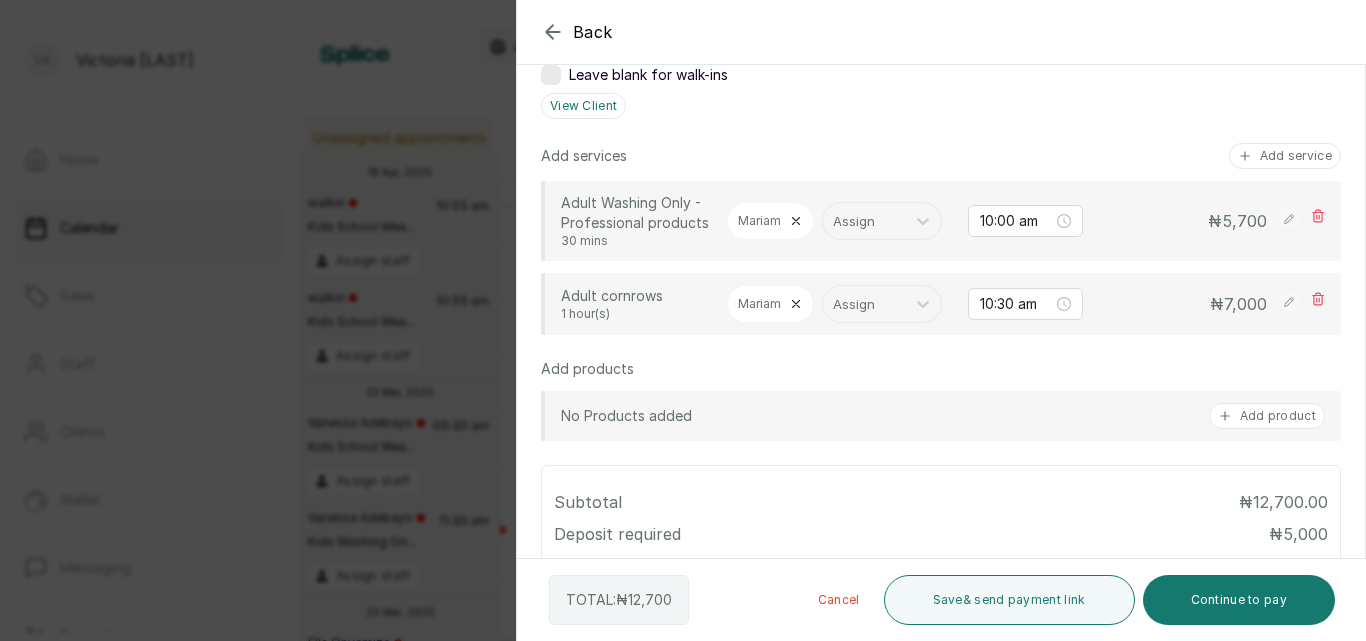 scroll, scrollTop: 458, scrollLeft: 0, axis: vertical 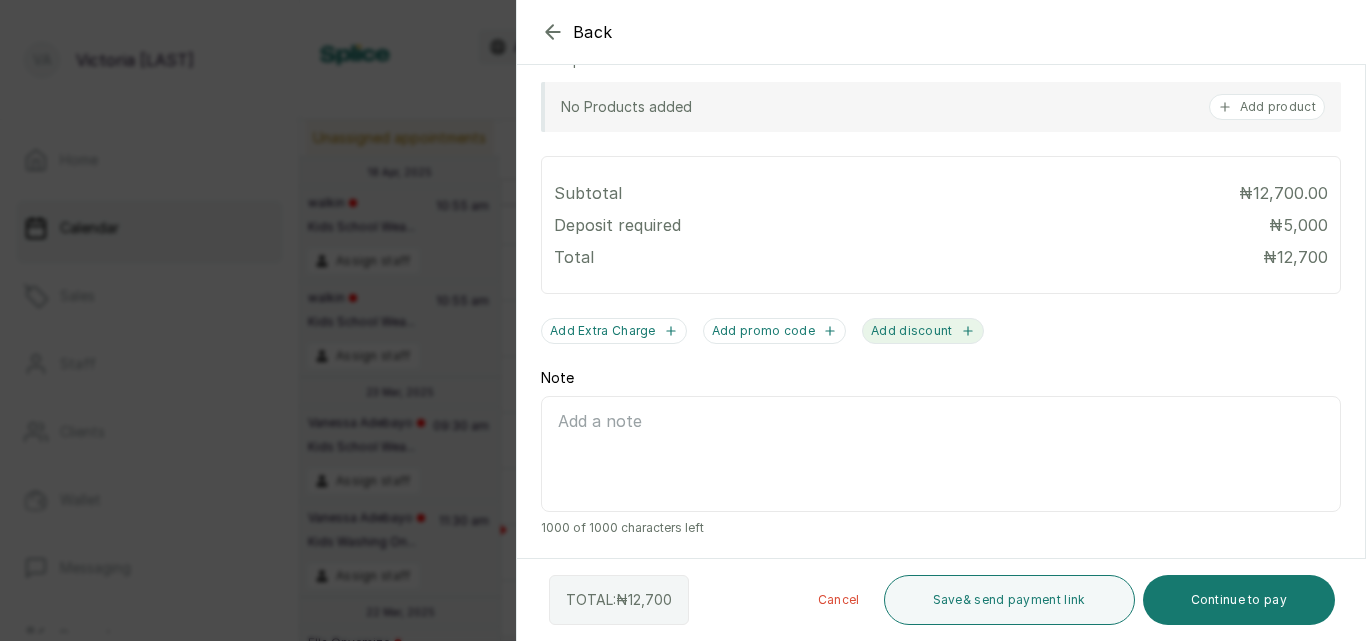 click on "Add discount" at bounding box center [923, 331] 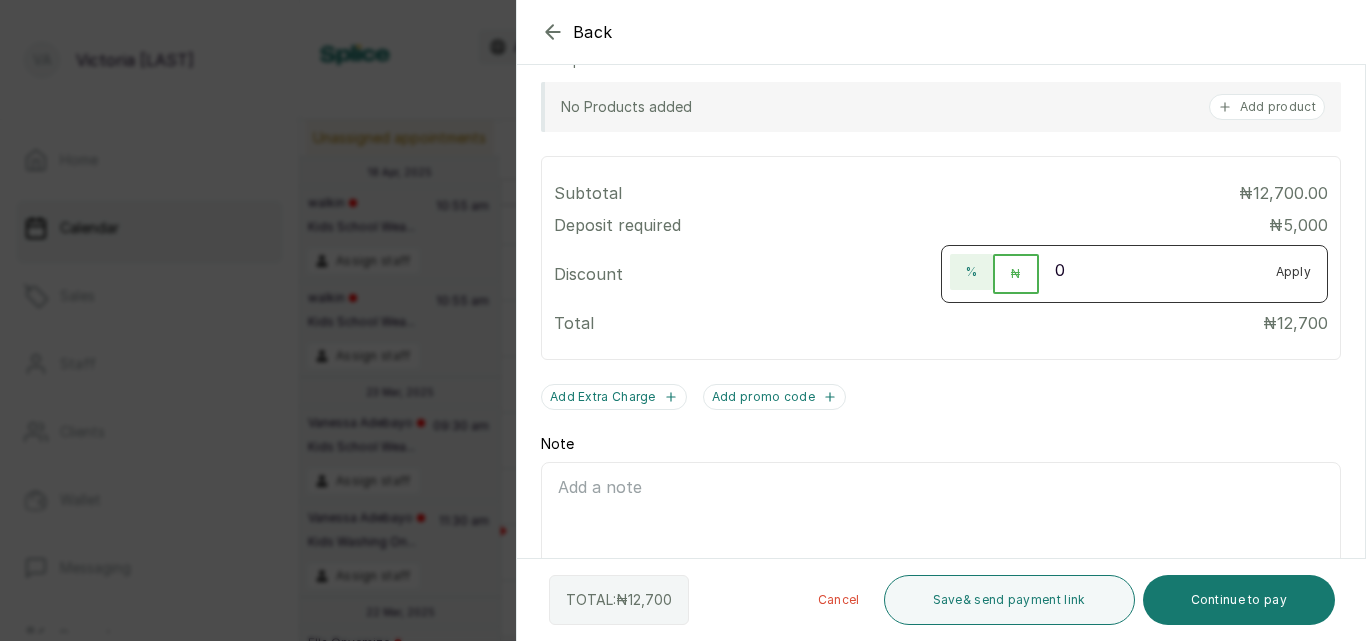 click on "%" at bounding box center [971, 272] 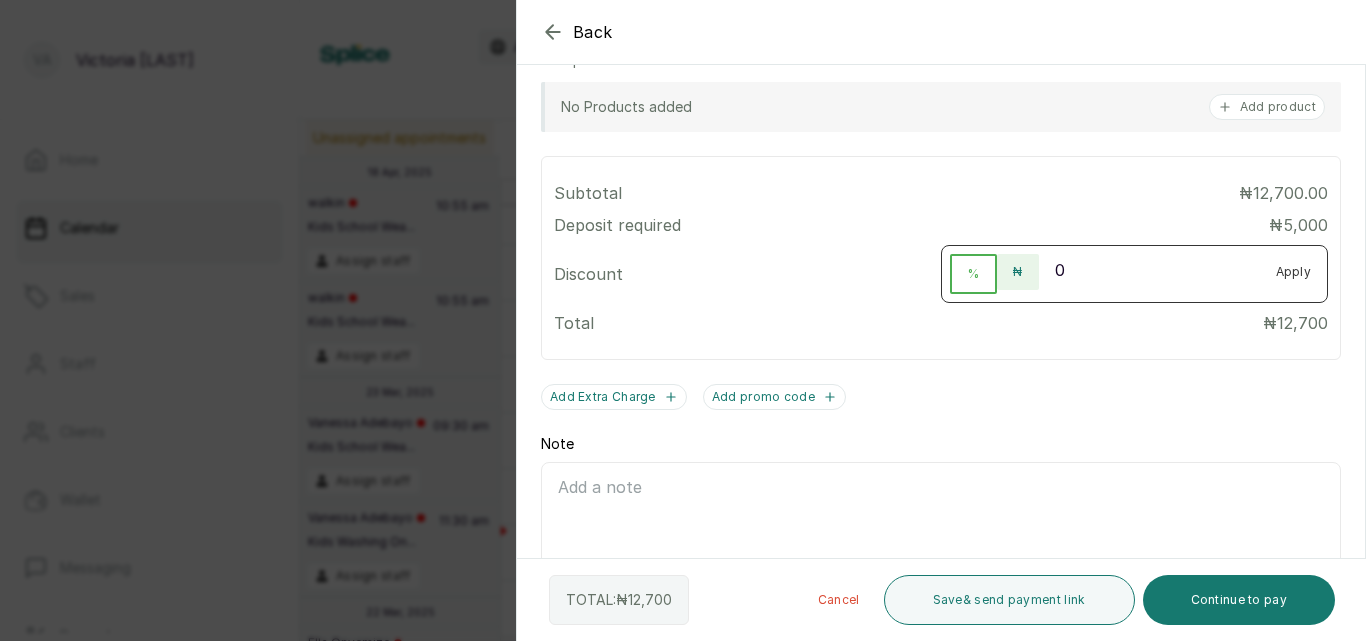 click on "₦" at bounding box center [1017, 272] 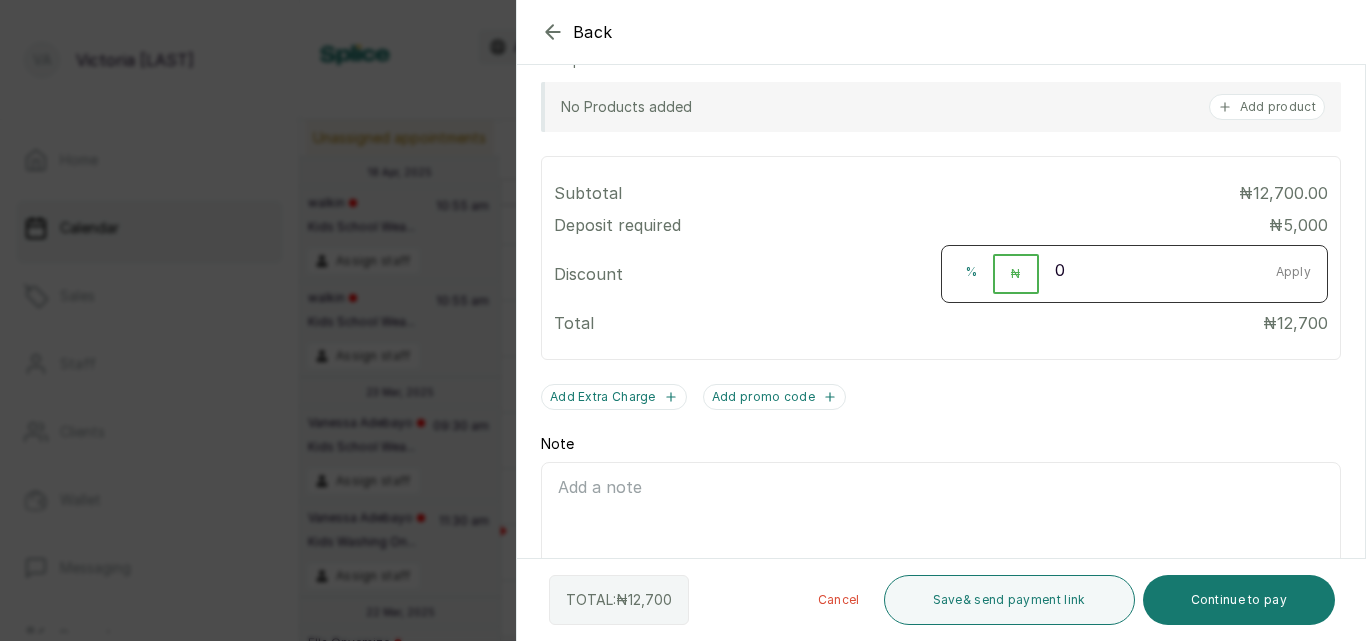 click on "Apply" at bounding box center (1294, 272) 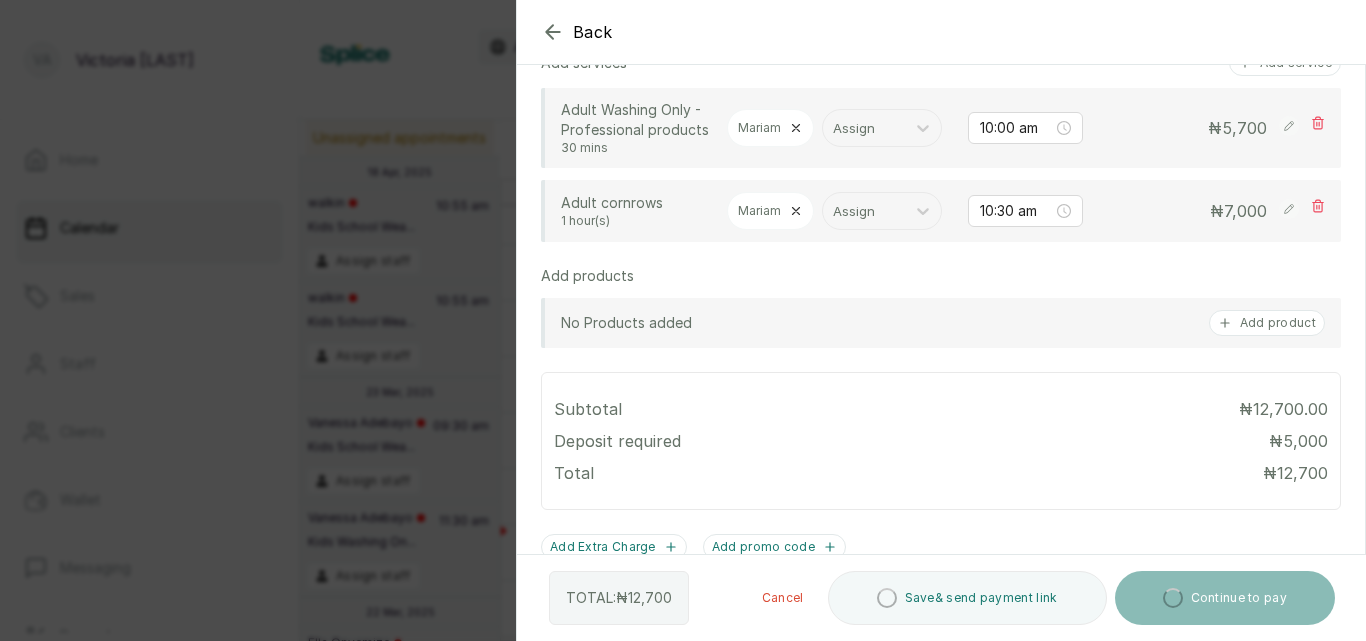 scroll, scrollTop: 544, scrollLeft: 0, axis: vertical 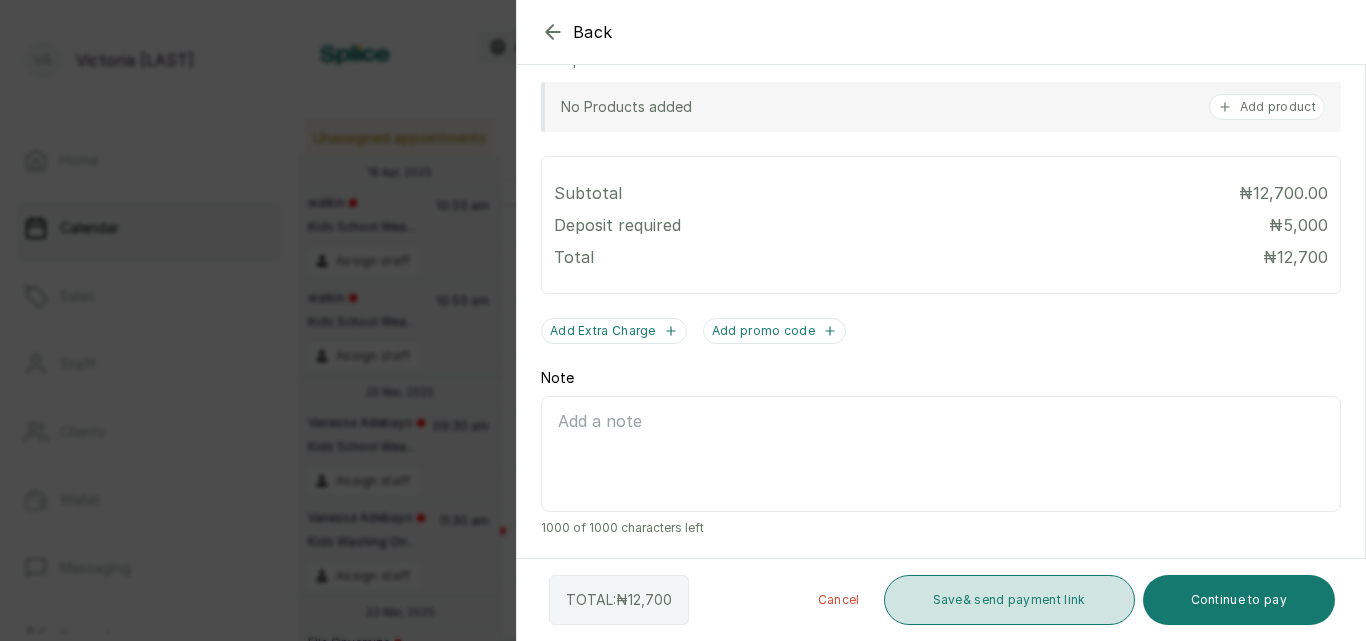 click on "Save  & send payment link" at bounding box center (1009, 600) 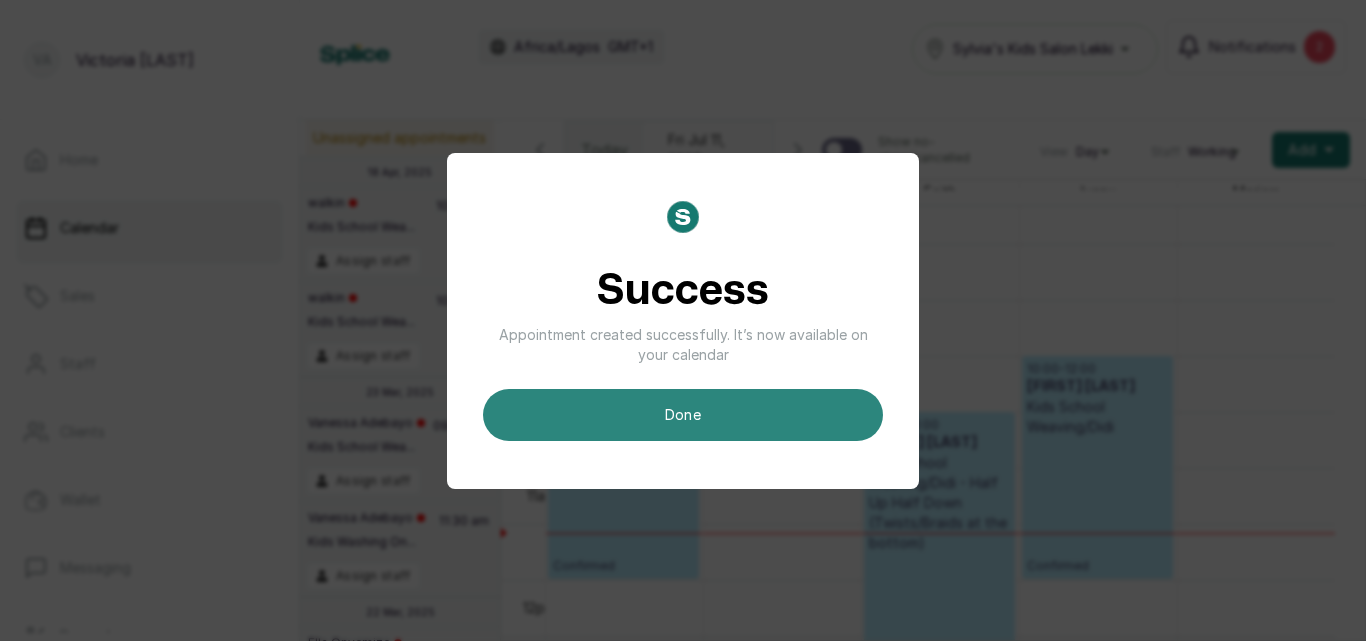 click on "done" at bounding box center (683, 415) 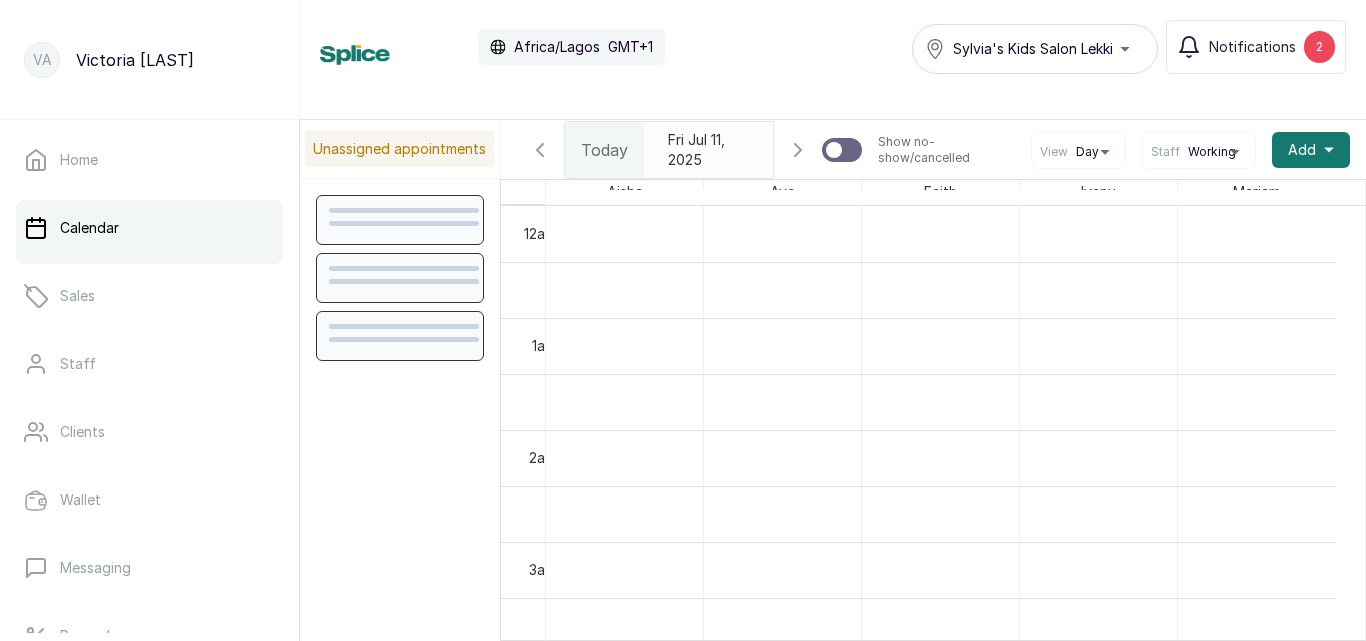 scroll, scrollTop: 0, scrollLeft: 0, axis: both 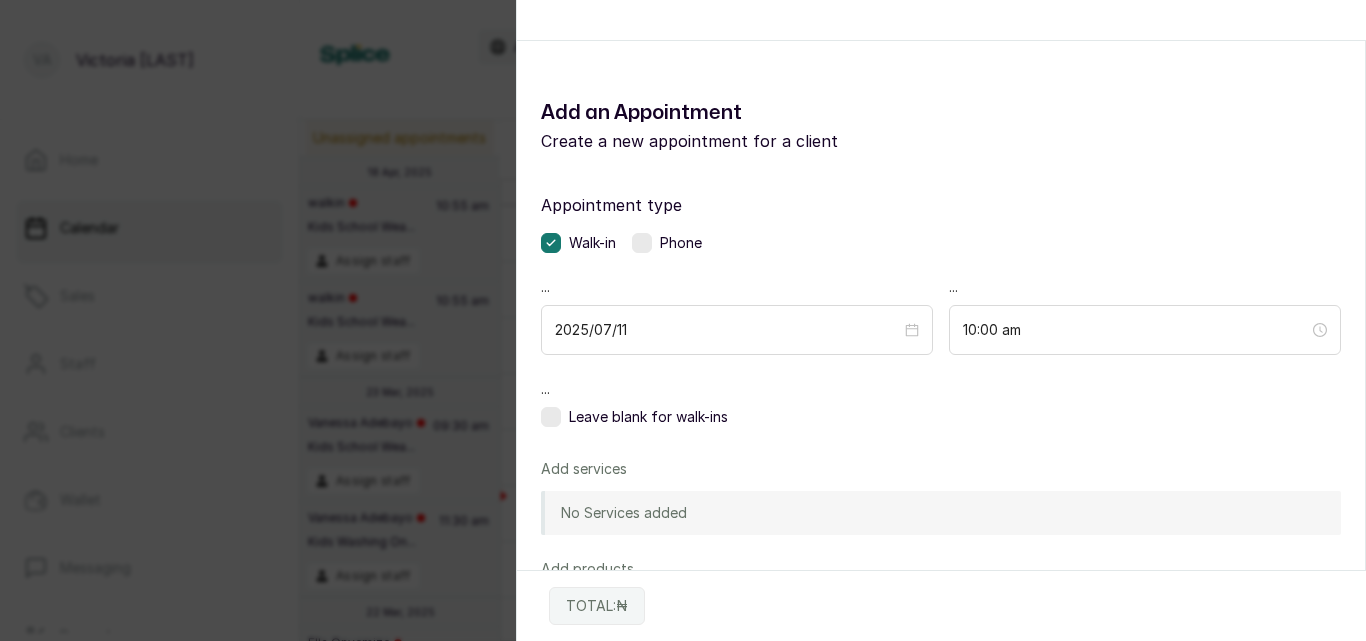 click at bounding box center (642, 243) 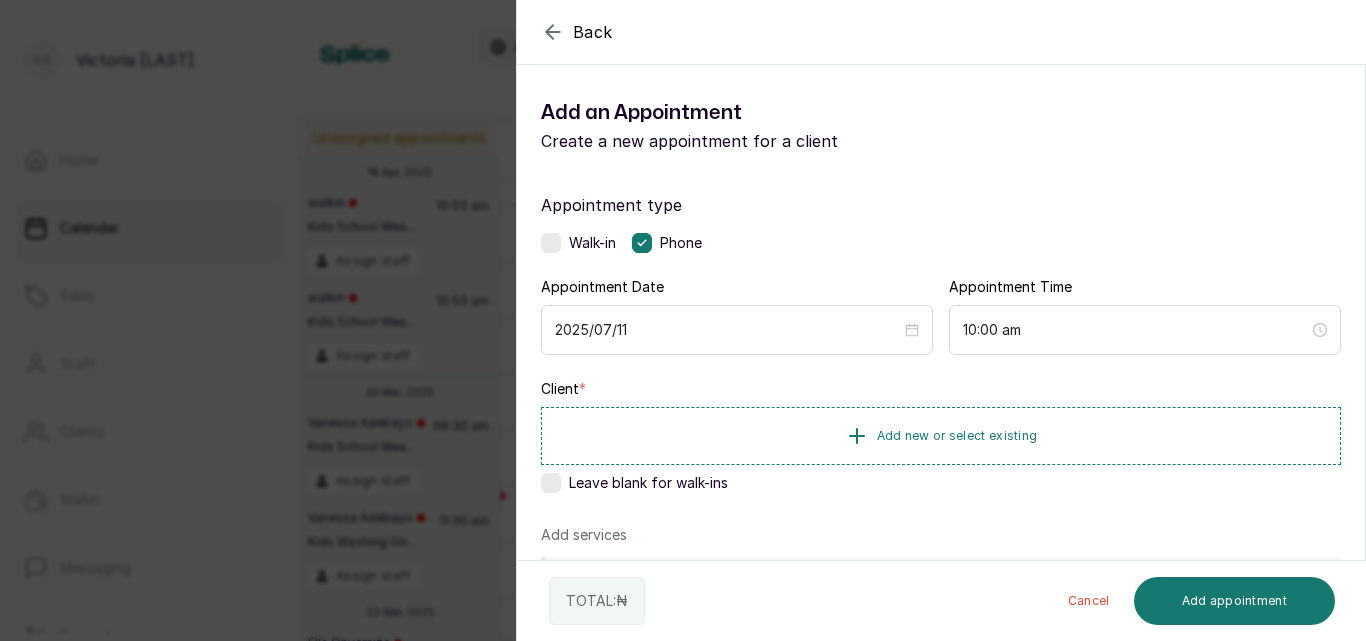 click 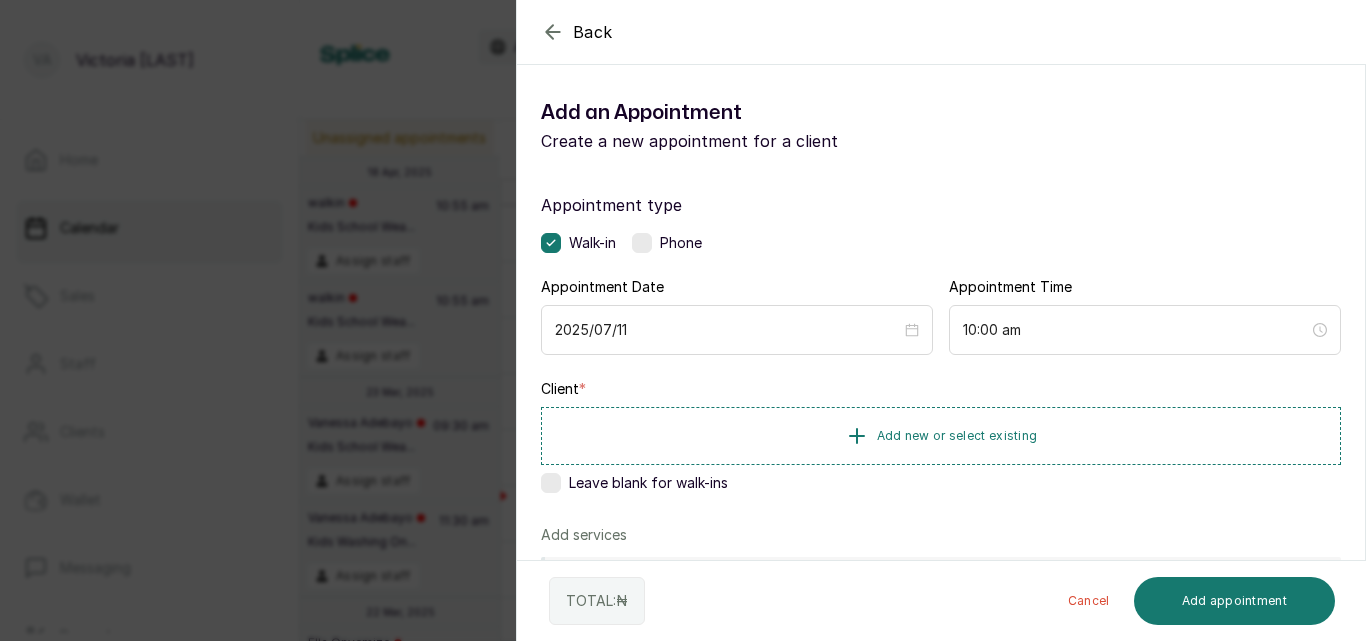 click at bounding box center (642, 243) 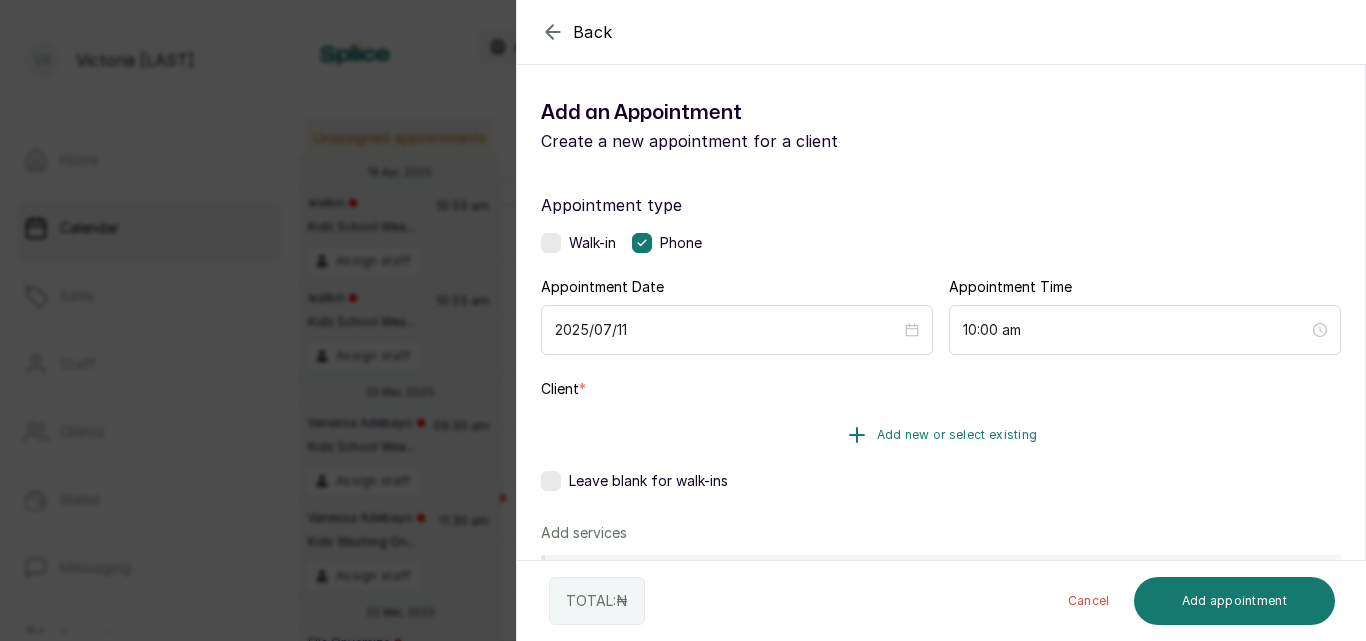 click on "Add new or select existing" at bounding box center (957, 435) 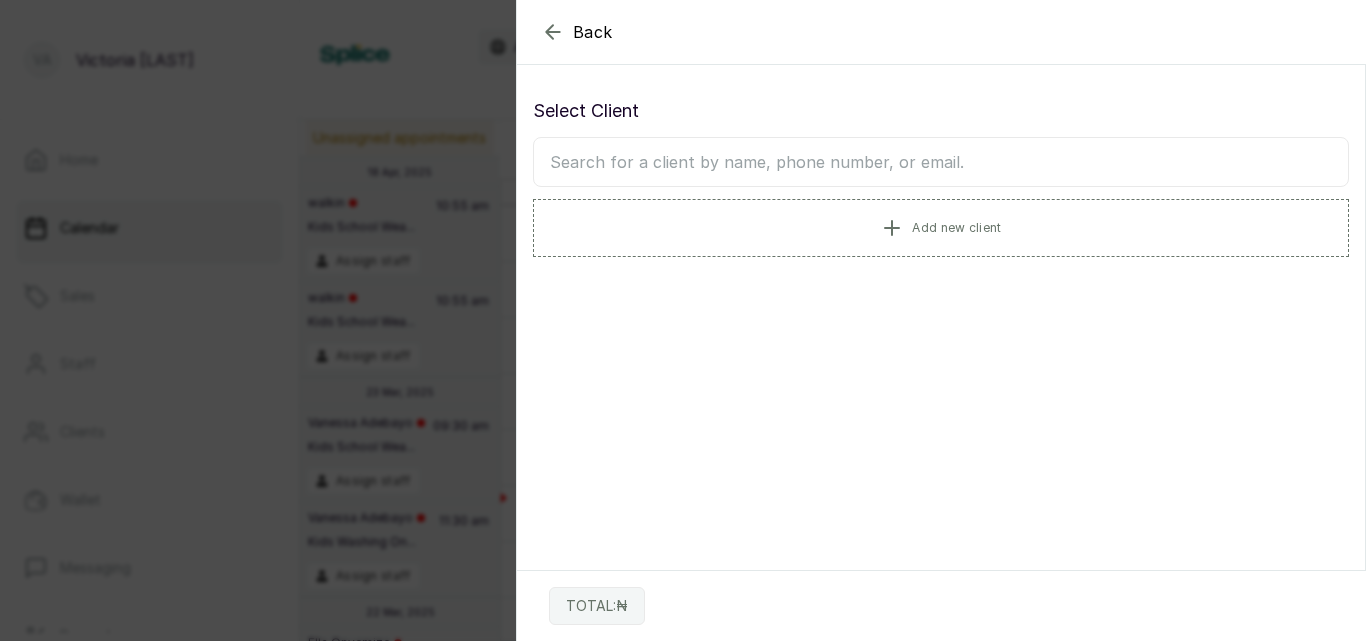 click at bounding box center (941, 162) 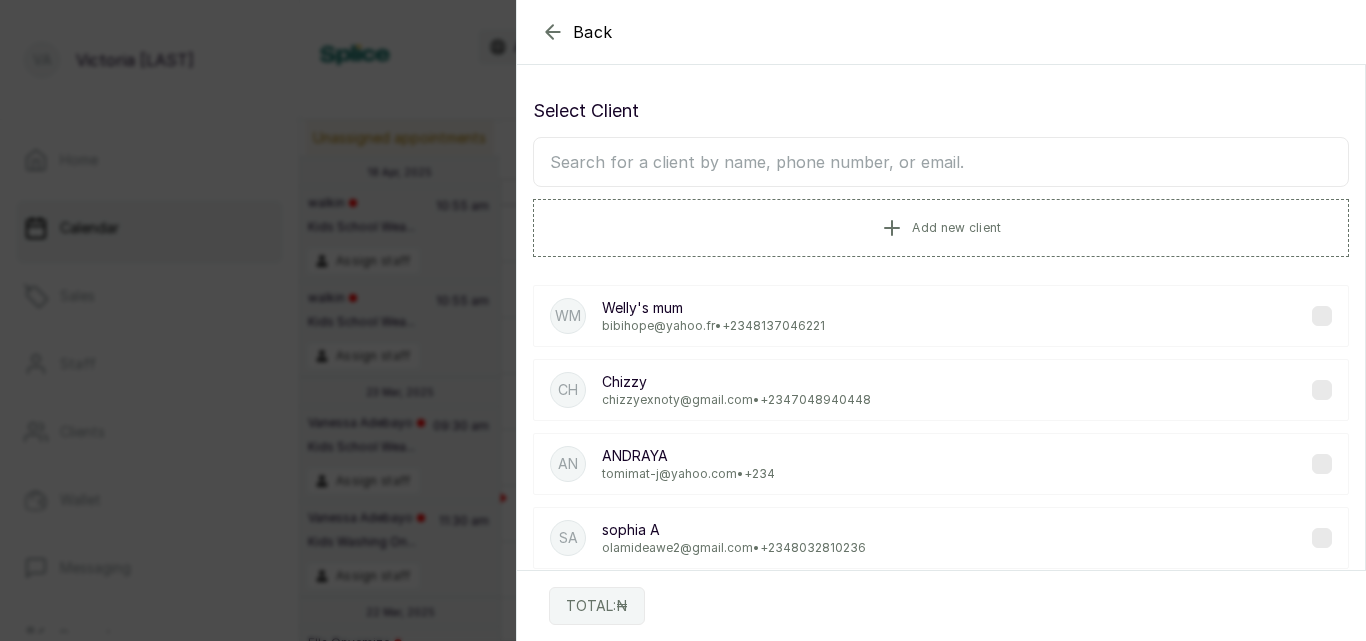 click at bounding box center (941, 162) 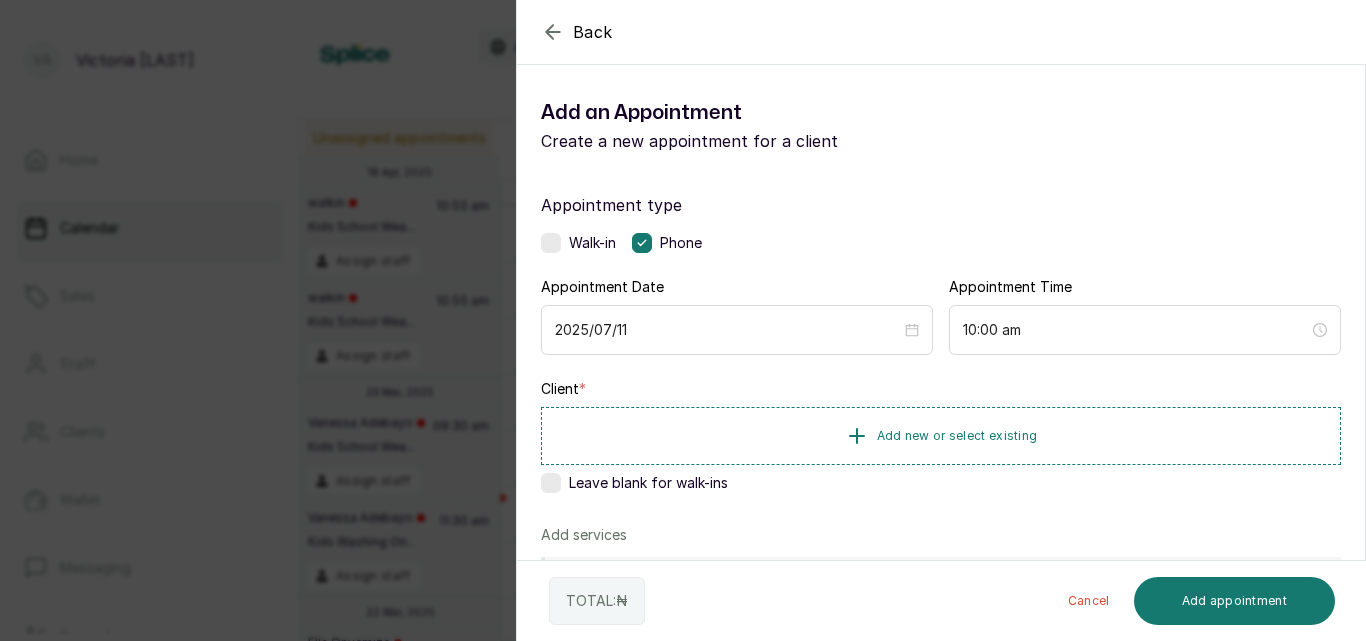 click 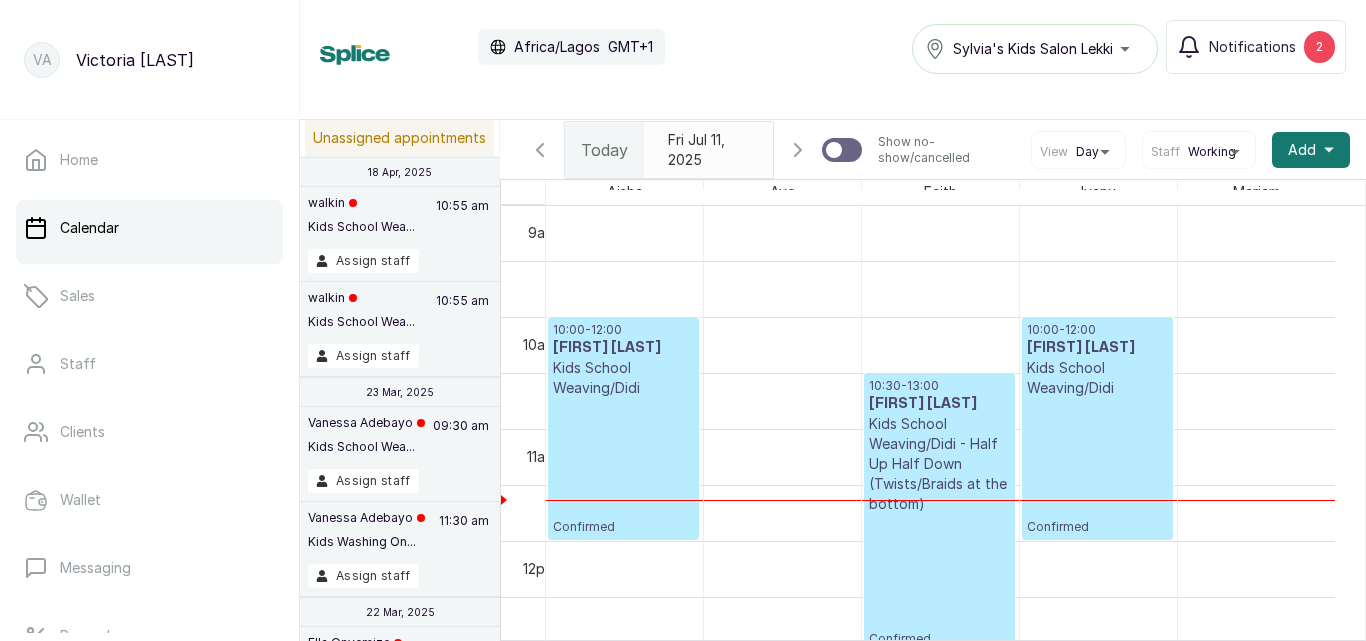 scroll, scrollTop: 1160, scrollLeft: 0, axis: vertical 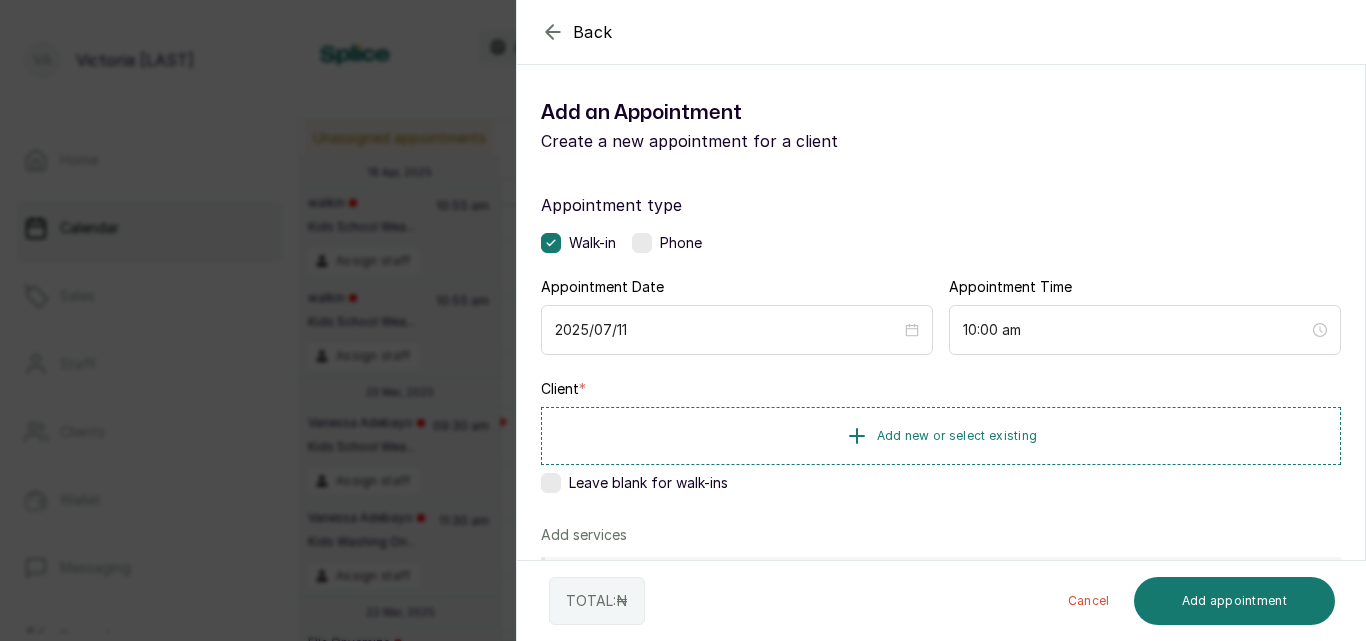click on "Walk-in Phone" at bounding box center [941, 243] 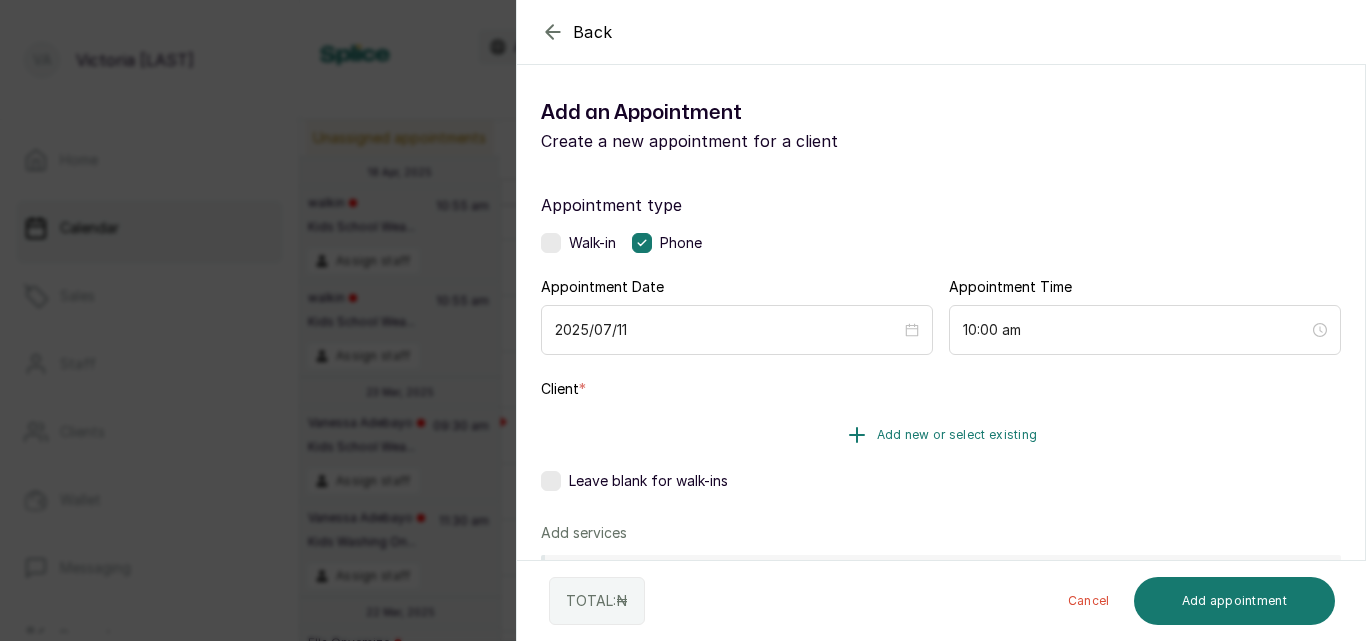 click on "Add new or select existing" at bounding box center [957, 435] 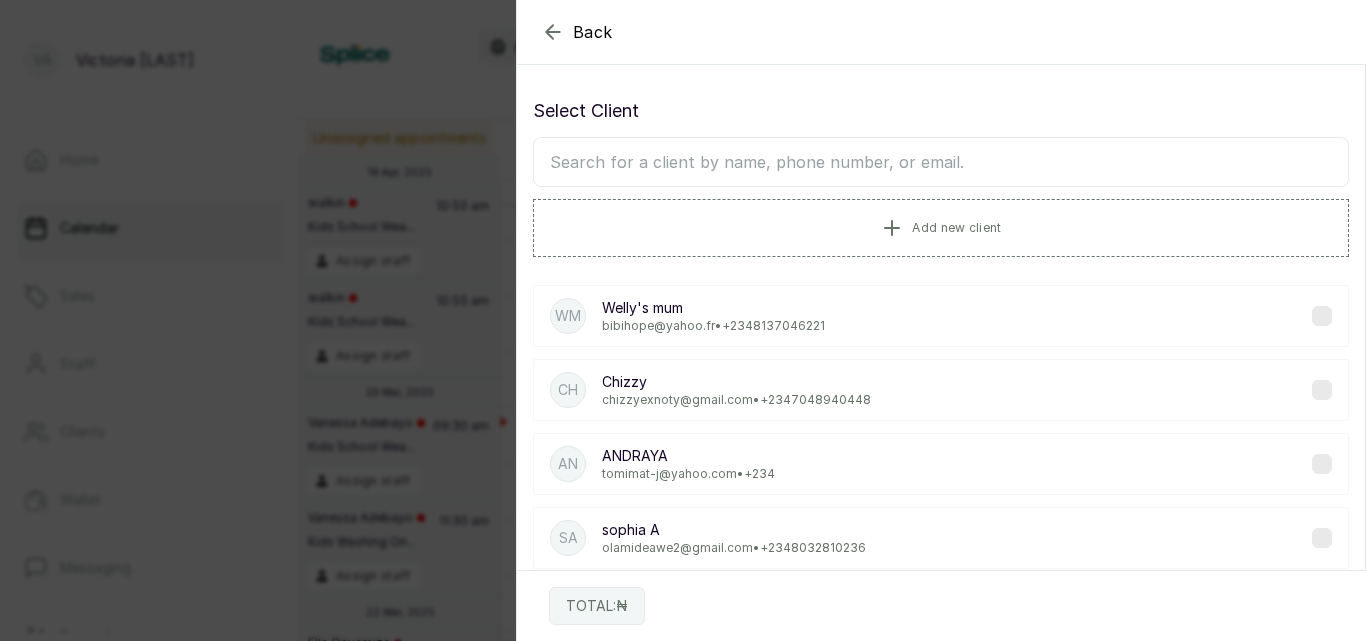 click at bounding box center (941, 162) 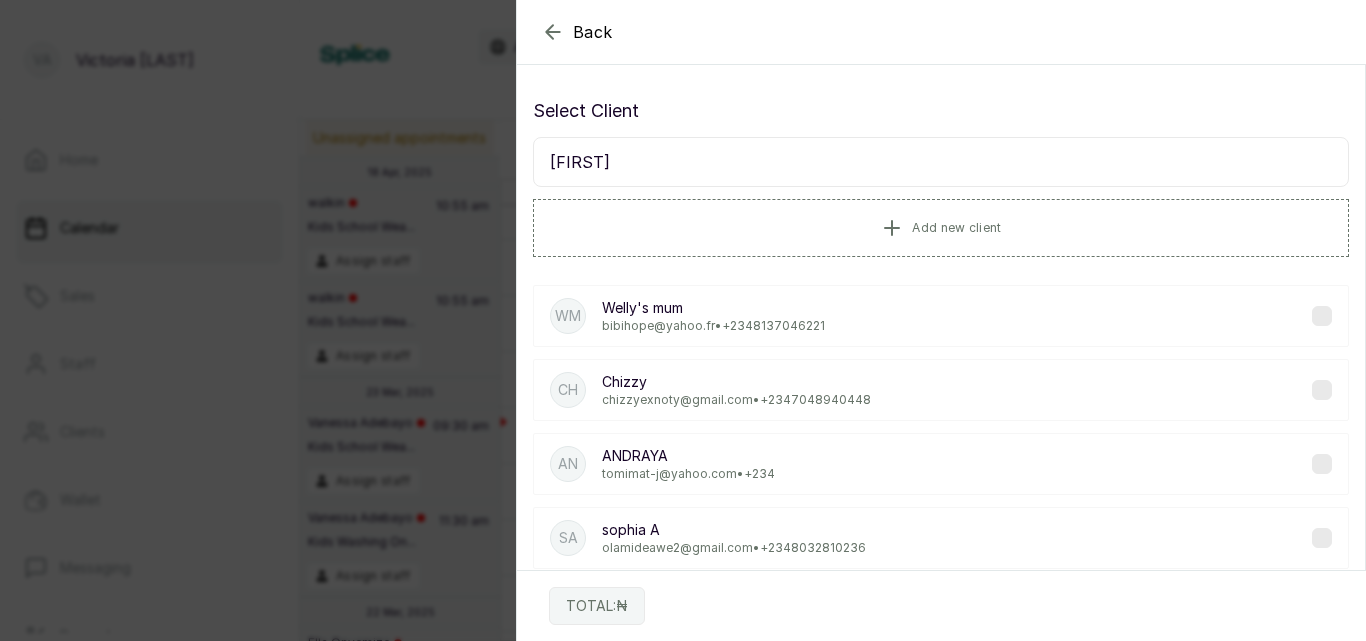 type on "YEMI" 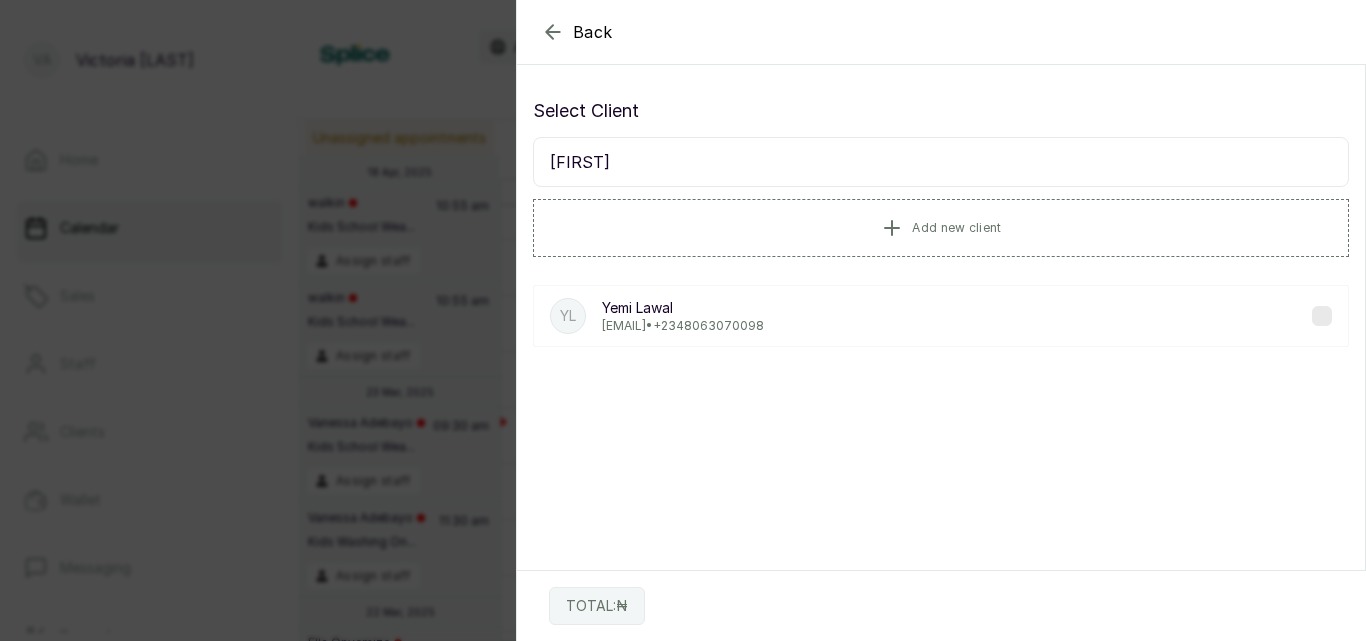 click on "Yemi   Lawal" at bounding box center (683, 308) 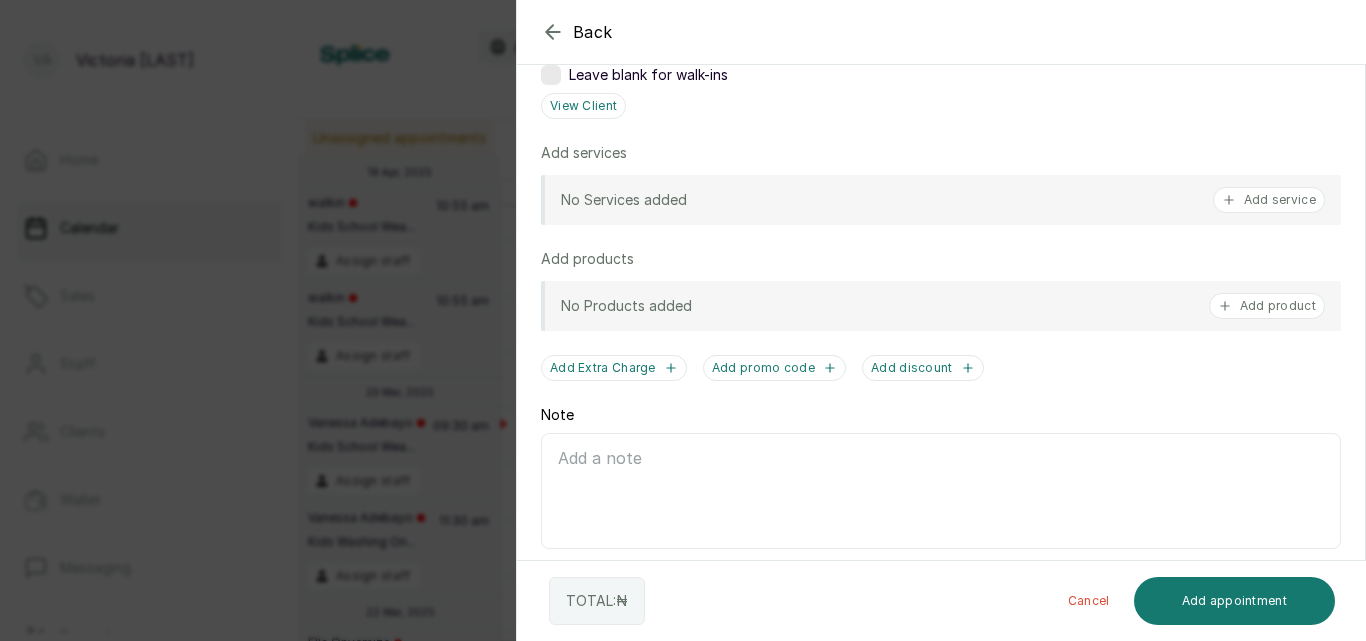 scroll, scrollTop: 455, scrollLeft: 0, axis: vertical 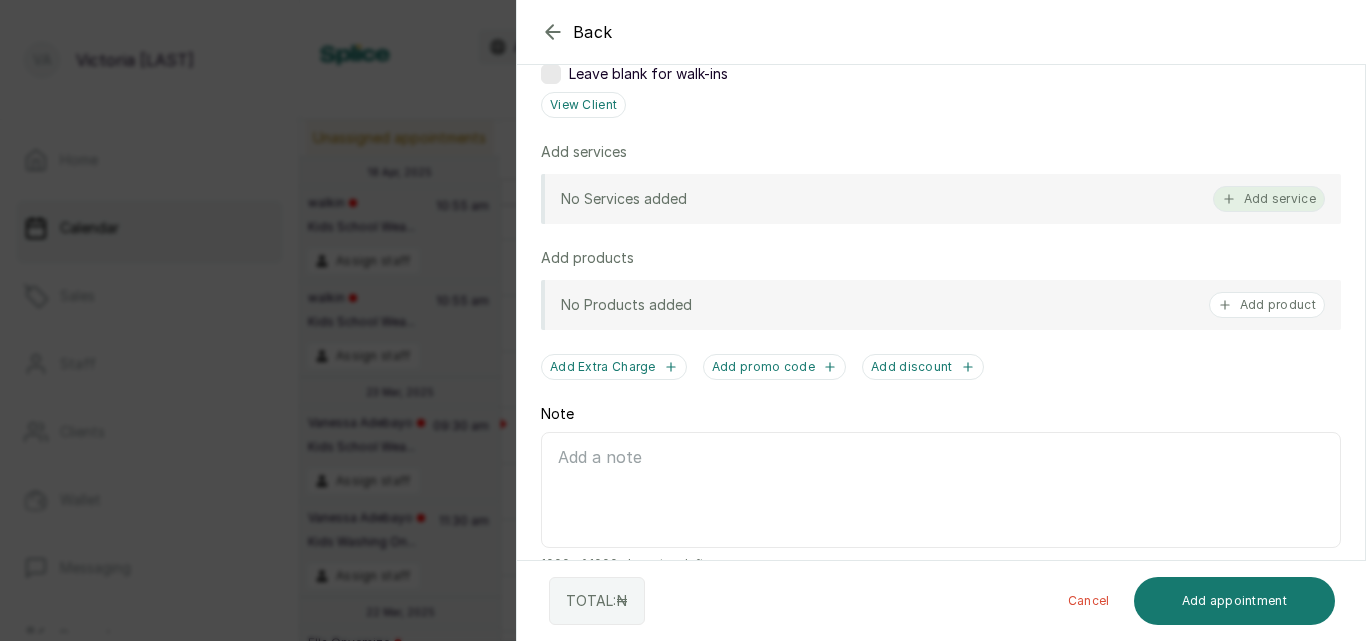 click on "Add service" at bounding box center [1269, 199] 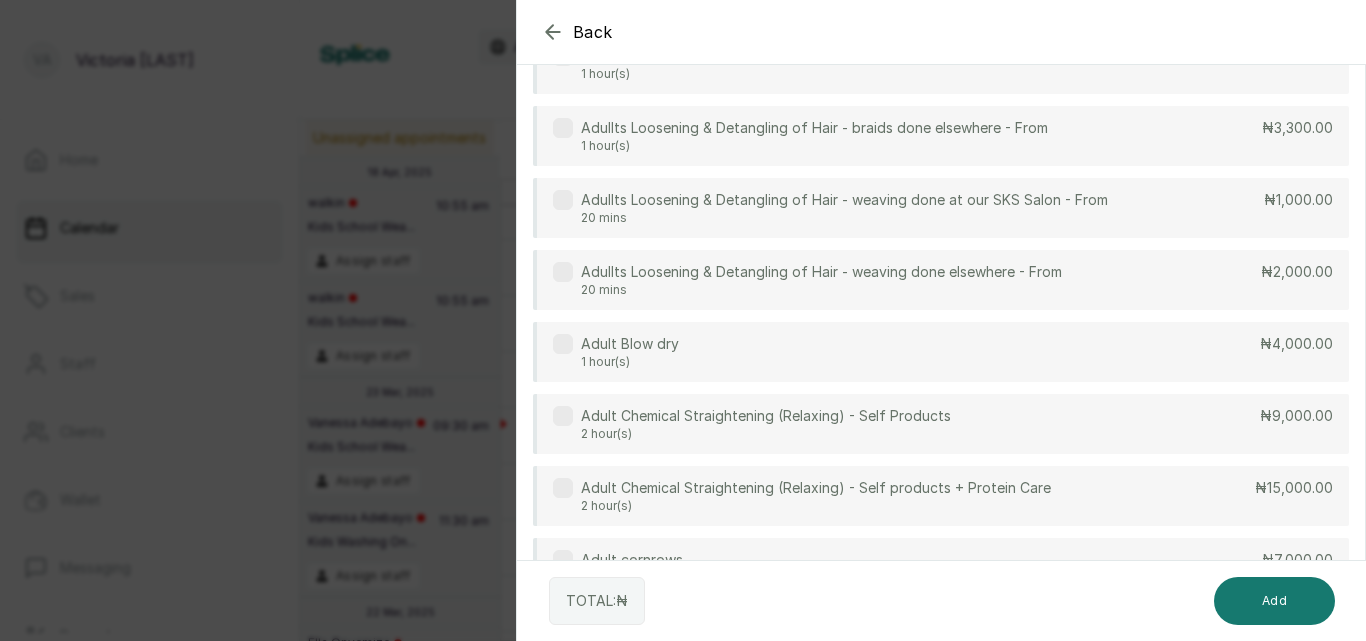 scroll, scrollTop: 80, scrollLeft: 0, axis: vertical 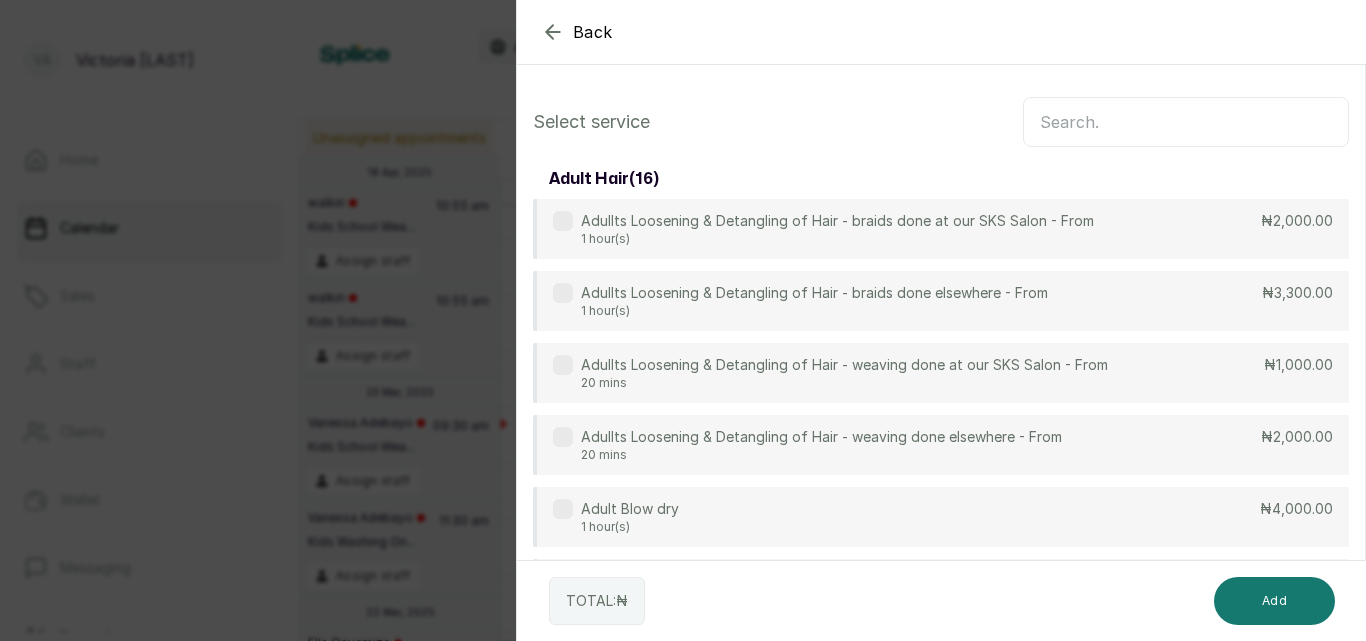 click at bounding box center [1186, 122] 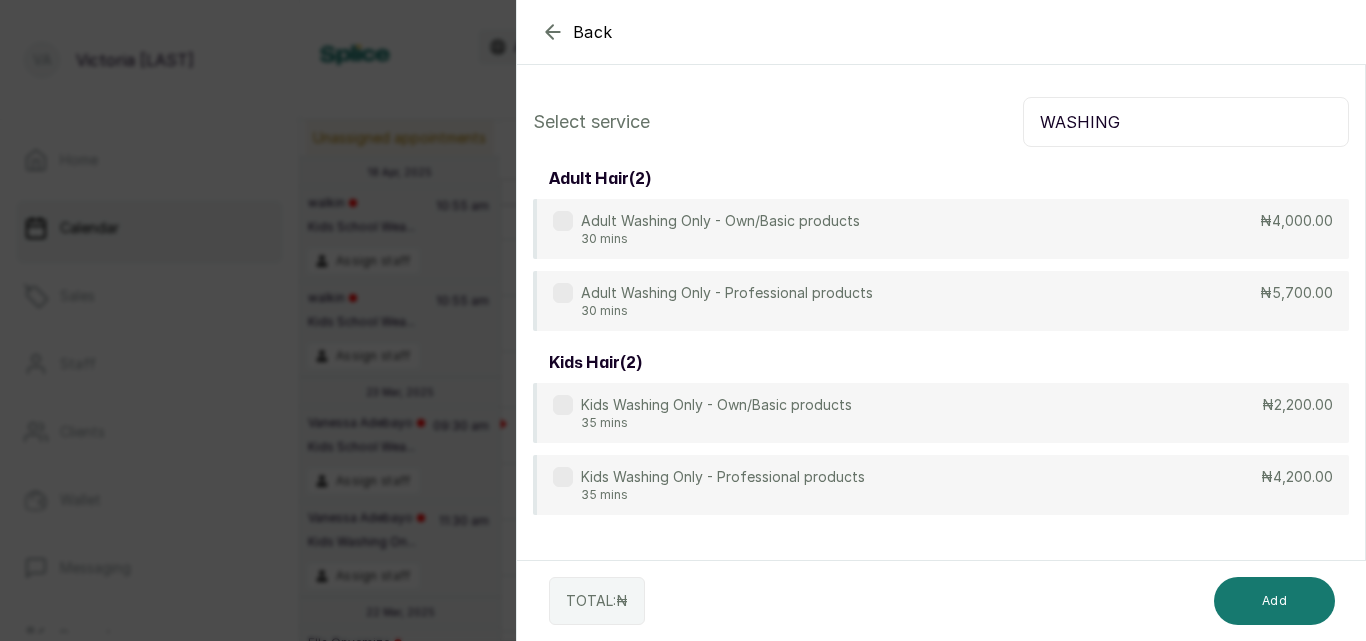 click on "Adult Washing Only - Own/Basic products 30 mins ₦4,000.00" at bounding box center (941, 229) 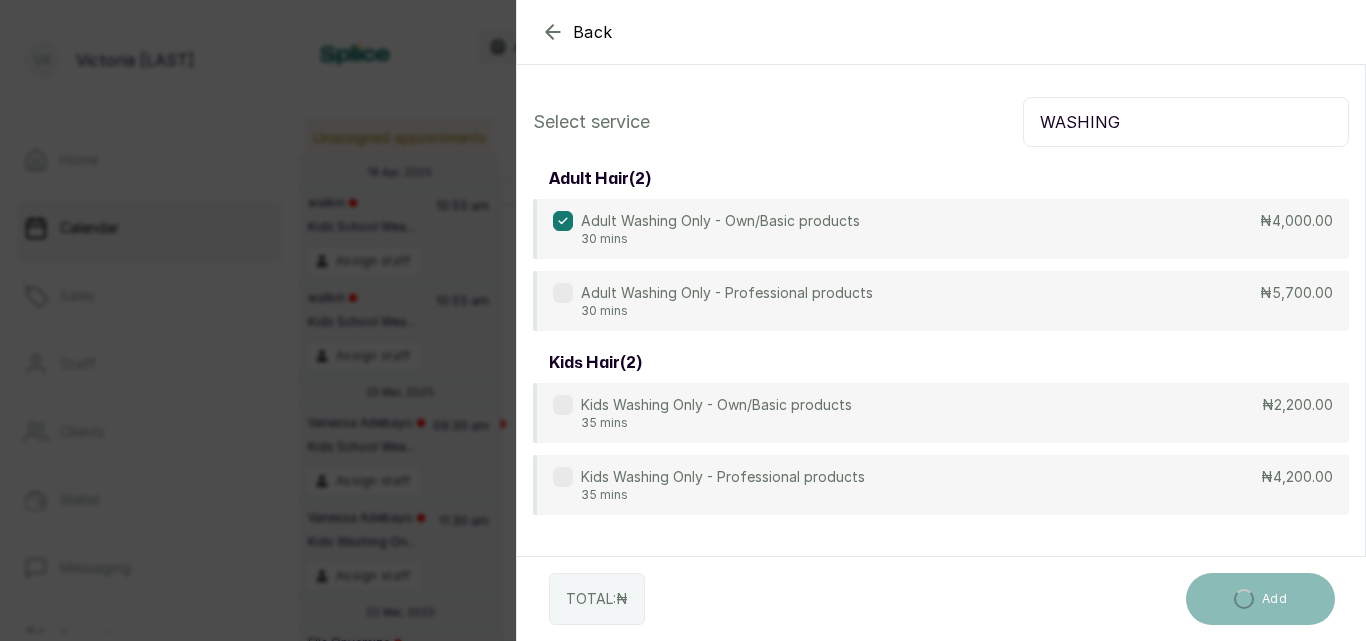 click on "WASHING" at bounding box center (1186, 122) 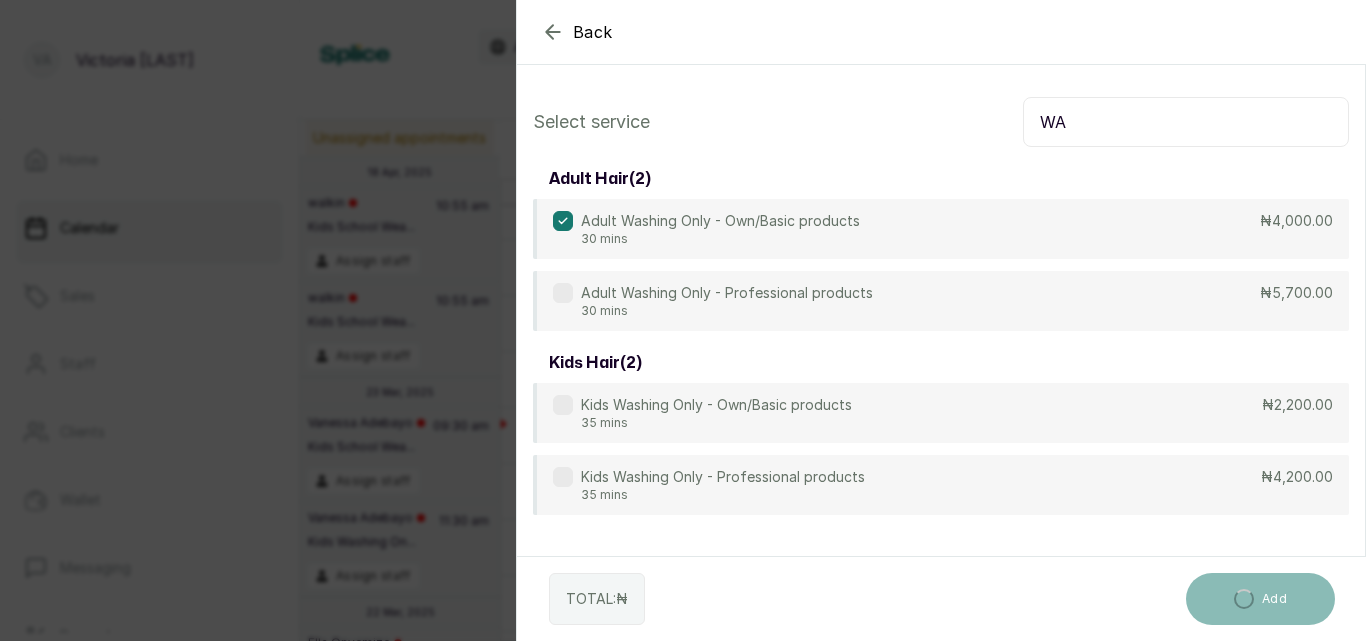 type on "W" 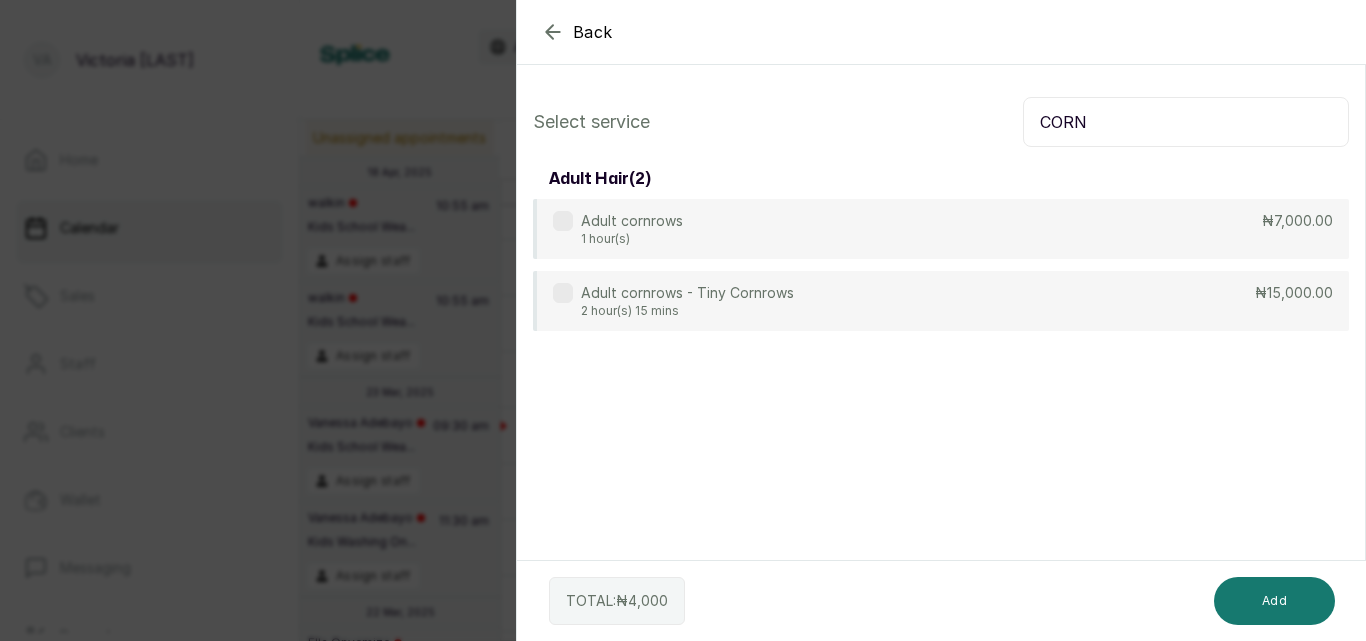 type on "CORN" 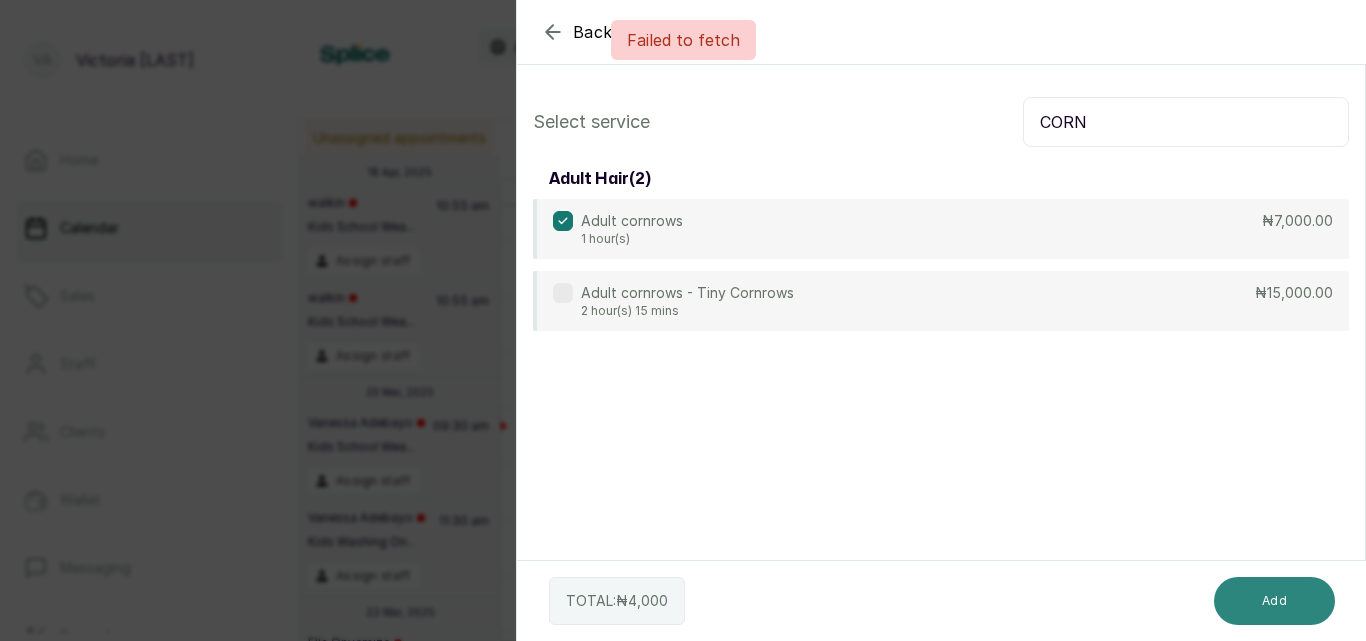 click on "Add" at bounding box center (1274, 601) 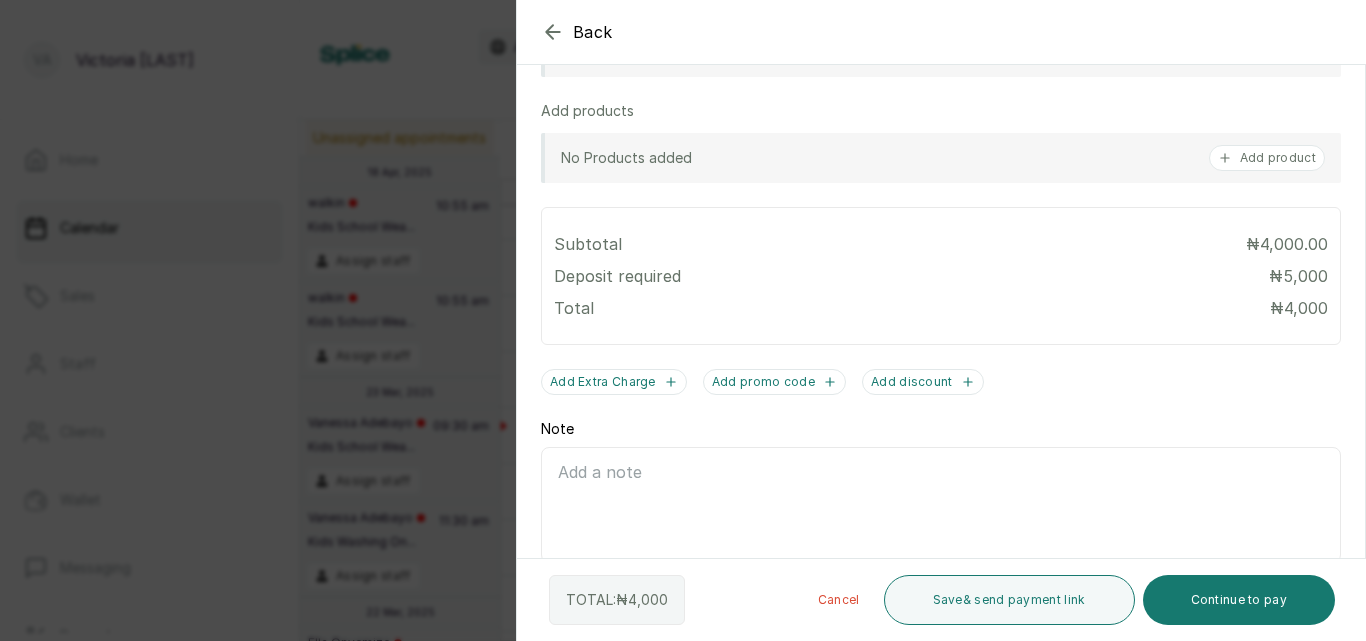 scroll, scrollTop: 763, scrollLeft: 0, axis: vertical 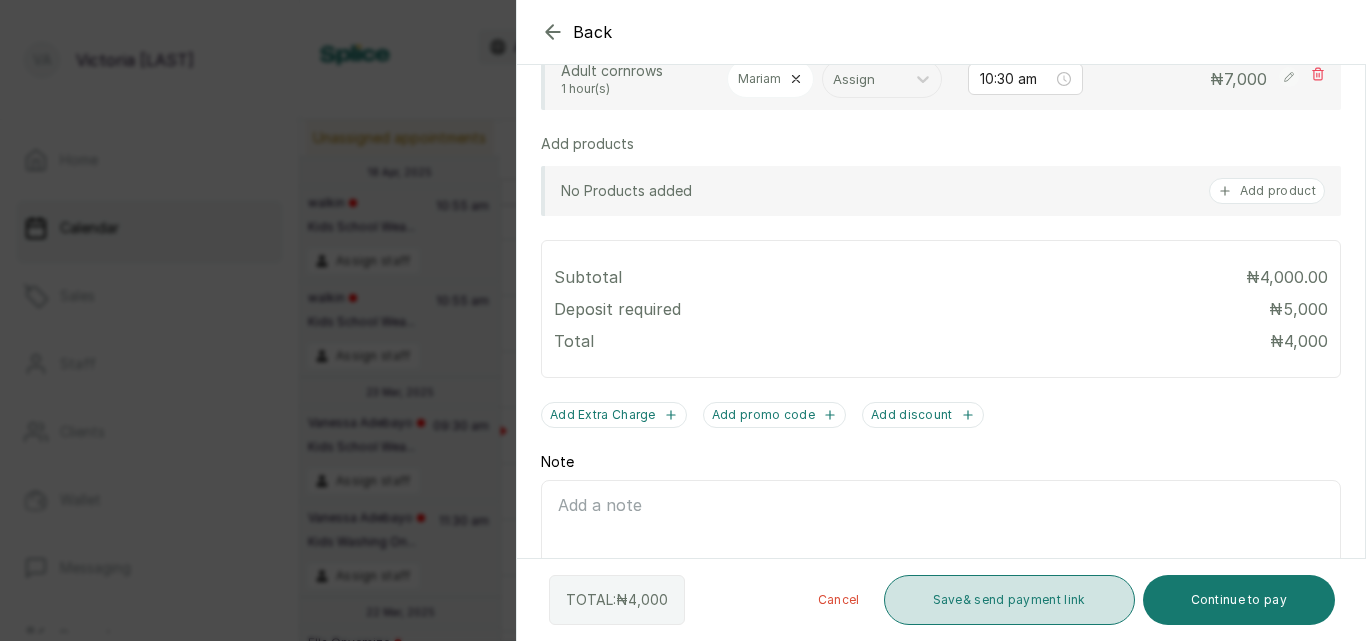 click on "Save  & send payment link" at bounding box center (1009, 600) 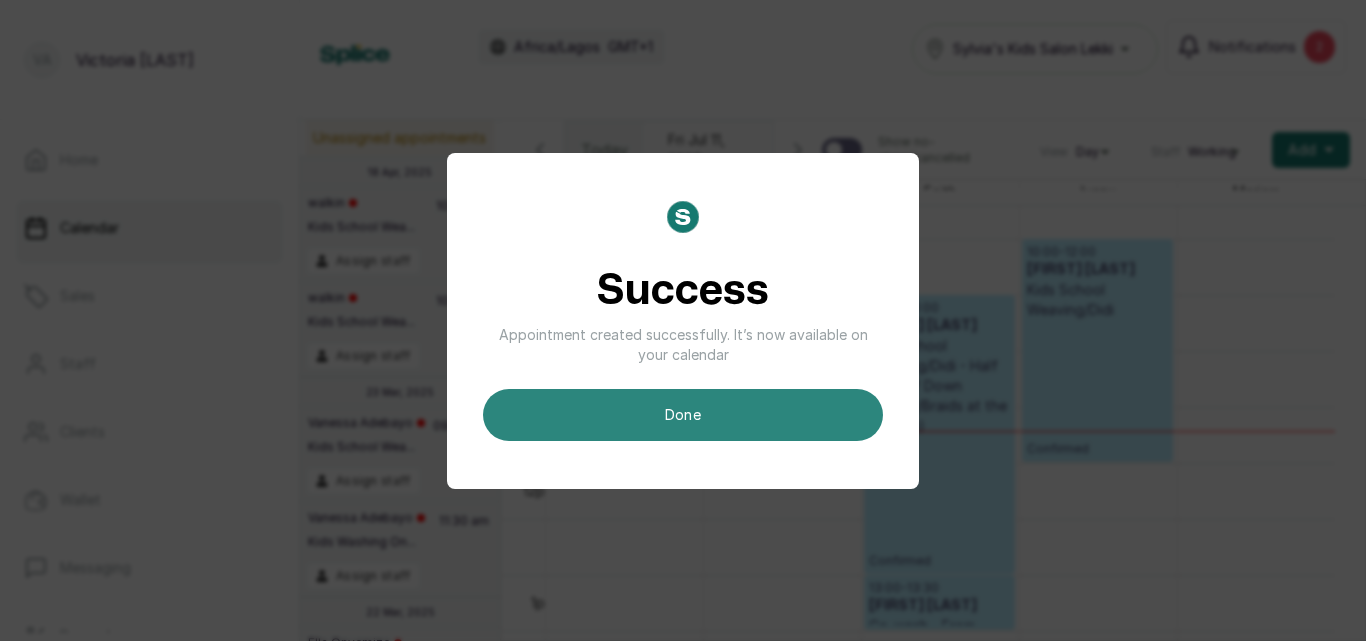 click on "done" at bounding box center (683, 415) 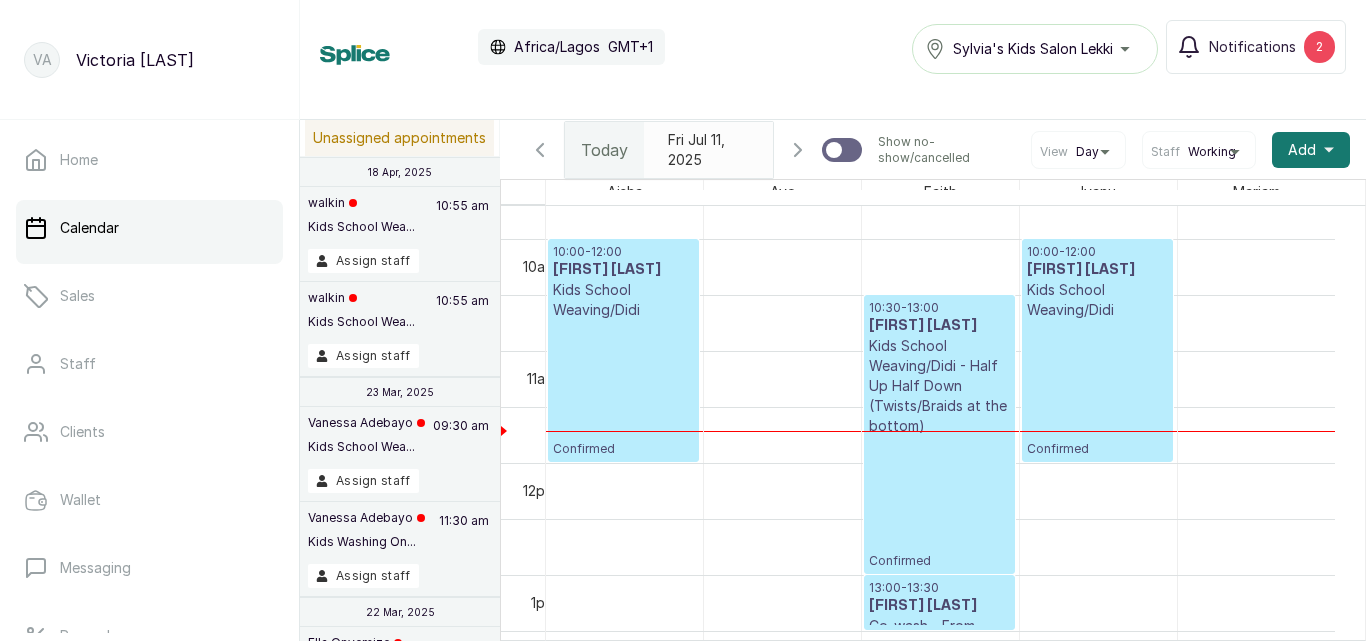 click on "10:00  -  12:00 King Judah Kids School Weaving/Didi Confirmed" at bounding box center (623, 350) 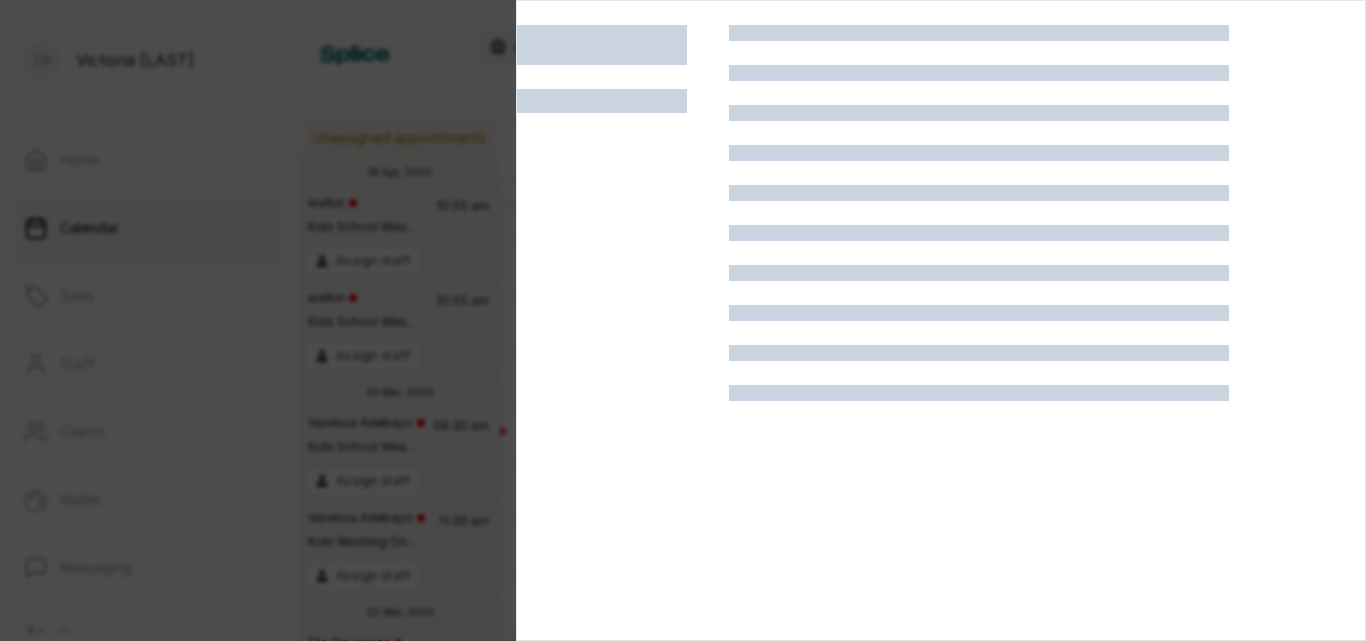 scroll, scrollTop: 673, scrollLeft: 0, axis: vertical 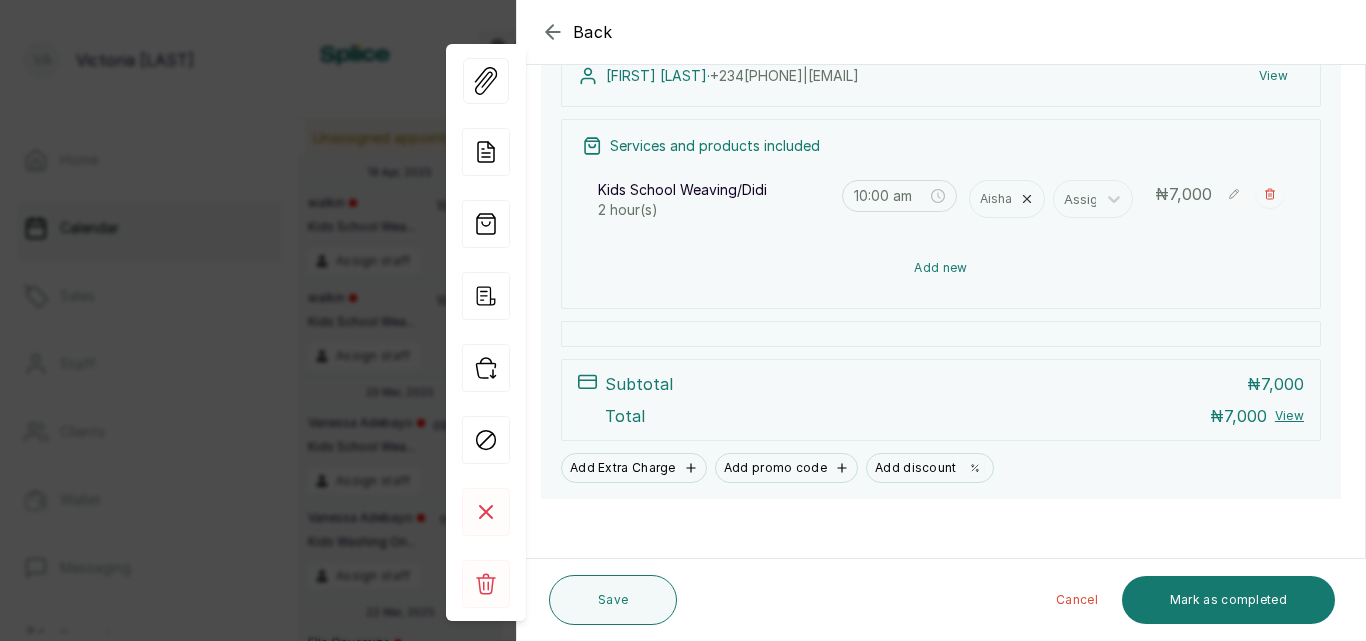 click on "Add new" at bounding box center (941, 268) 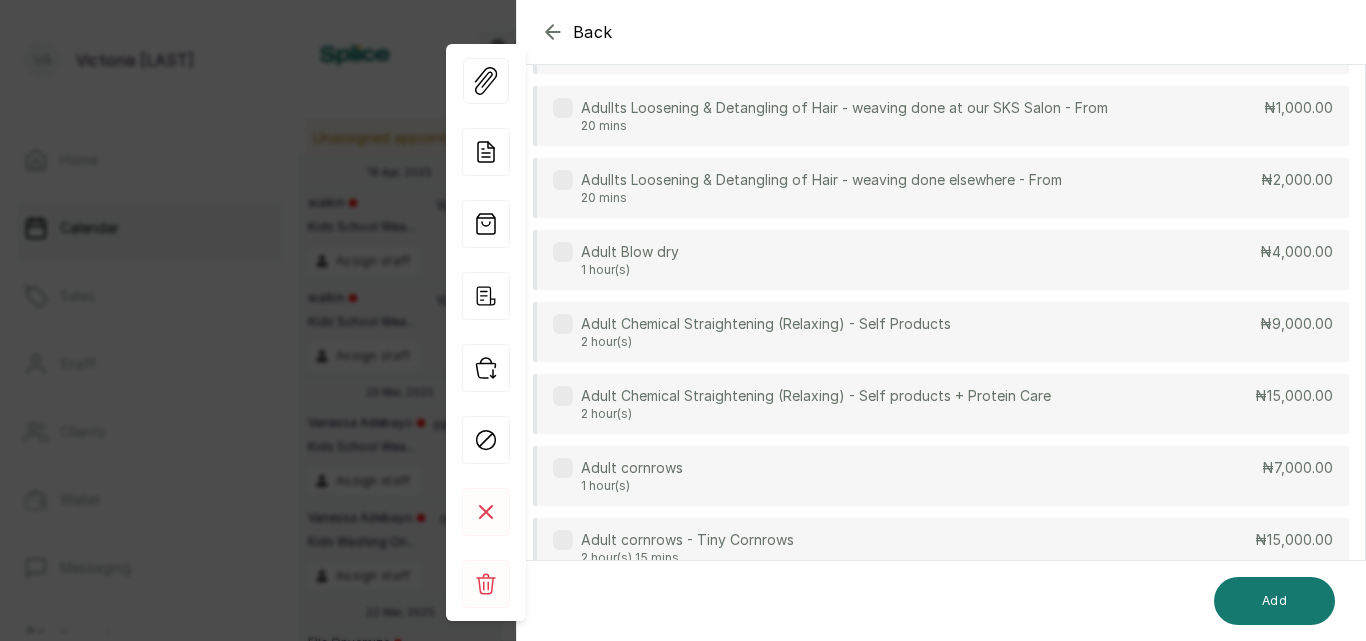 scroll, scrollTop: 149, scrollLeft: 0, axis: vertical 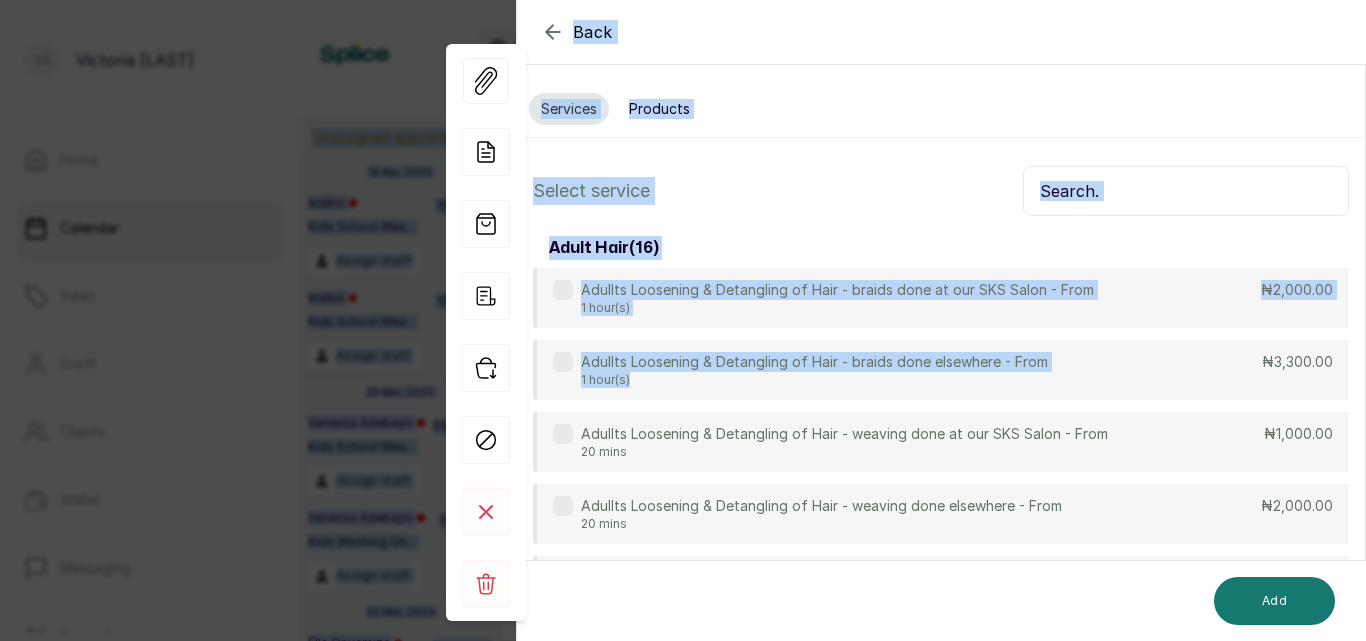 drag, startPoint x: 1034, startPoint y: 252, endPoint x: 931, endPoint y: -87, distance: 354.30212 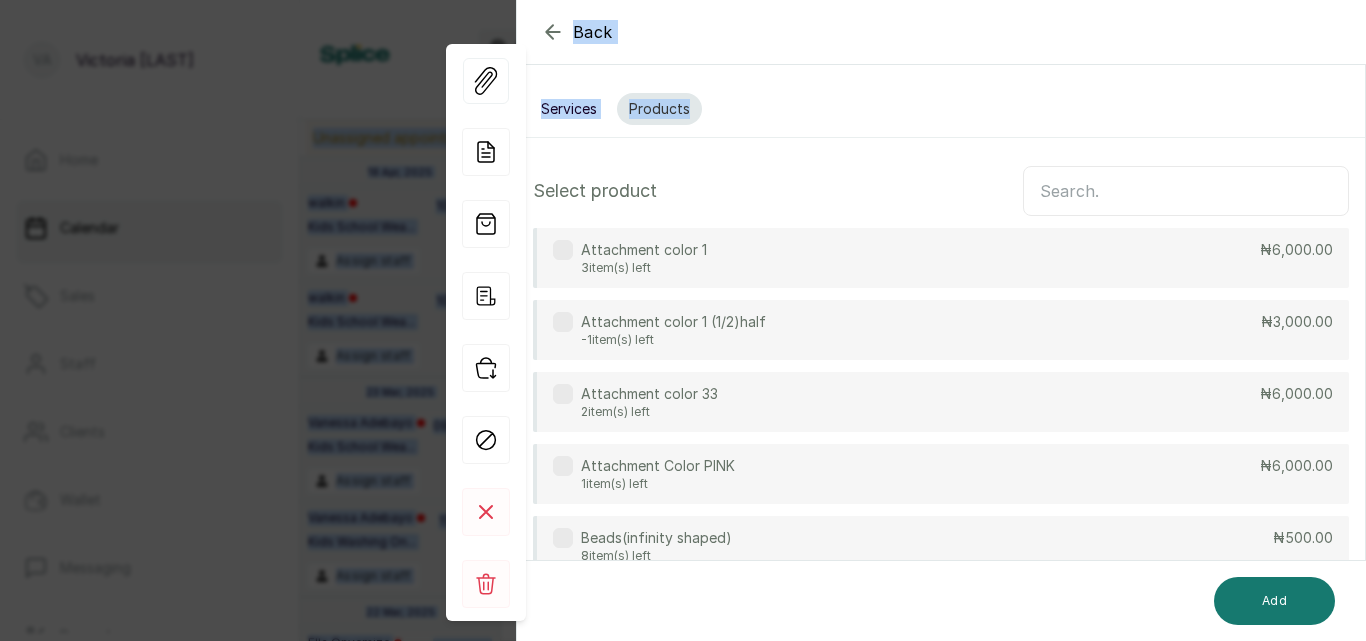 click at bounding box center (1186, 191) 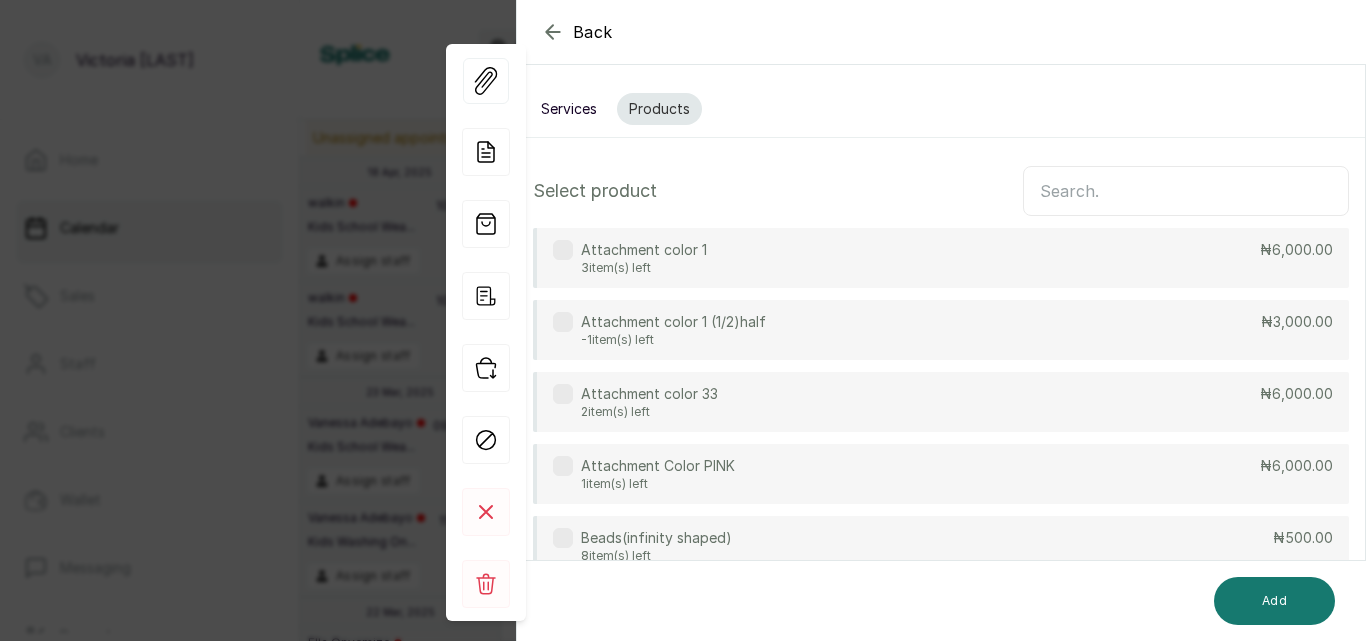 type on "P" 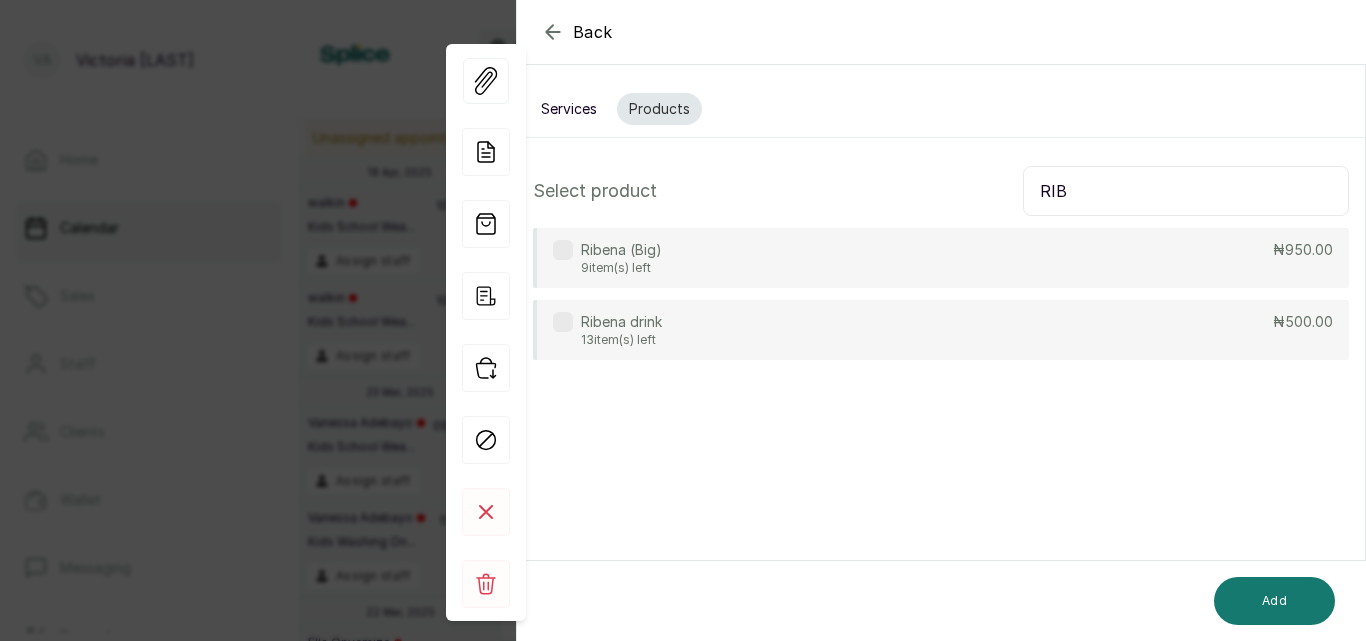 click on "Ribena (Big) 9  item(s) left ₦950.00" at bounding box center [941, 258] 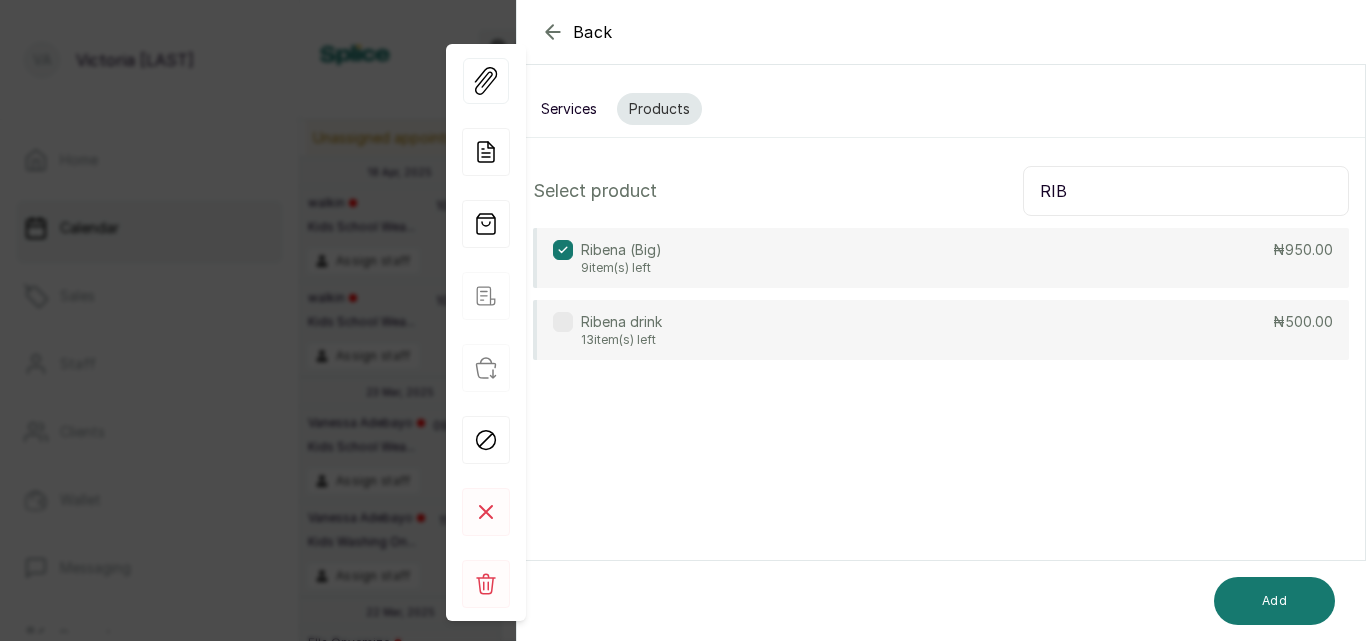 click on "Ribena drink 13  item(s) left ₦500.00" at bounding box center (941, 330) 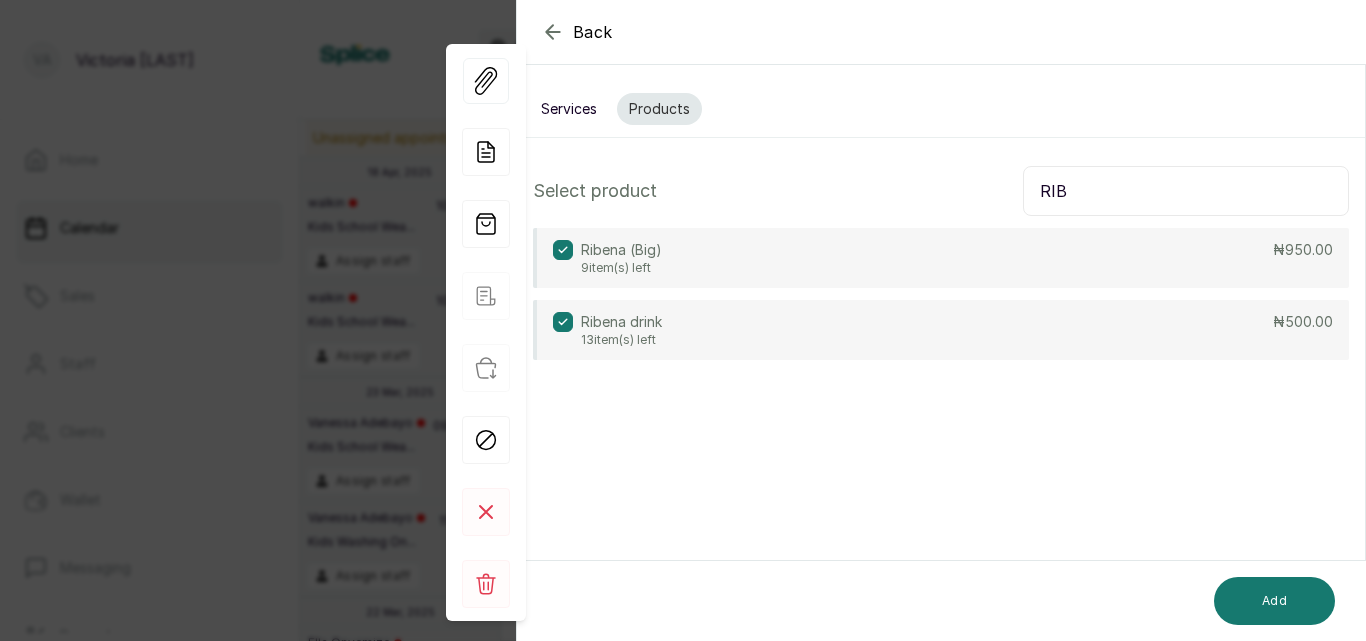 click on "RIB" at bounding box center (1186, 191) 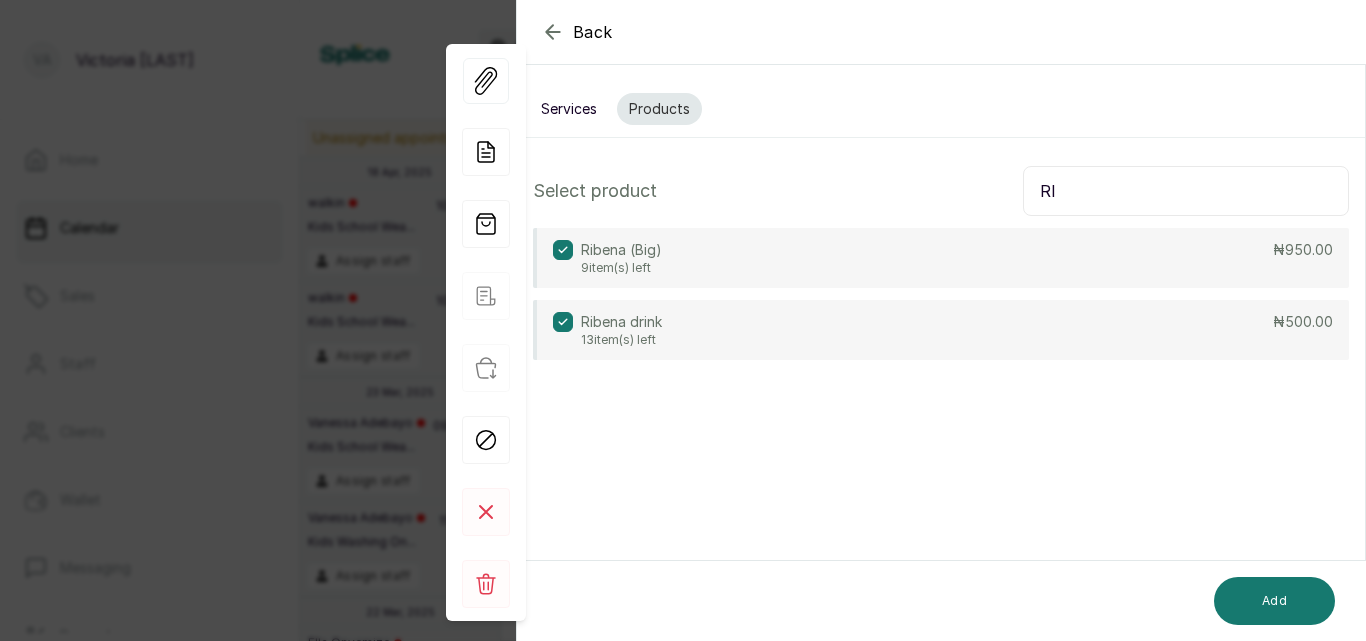 type on "R" 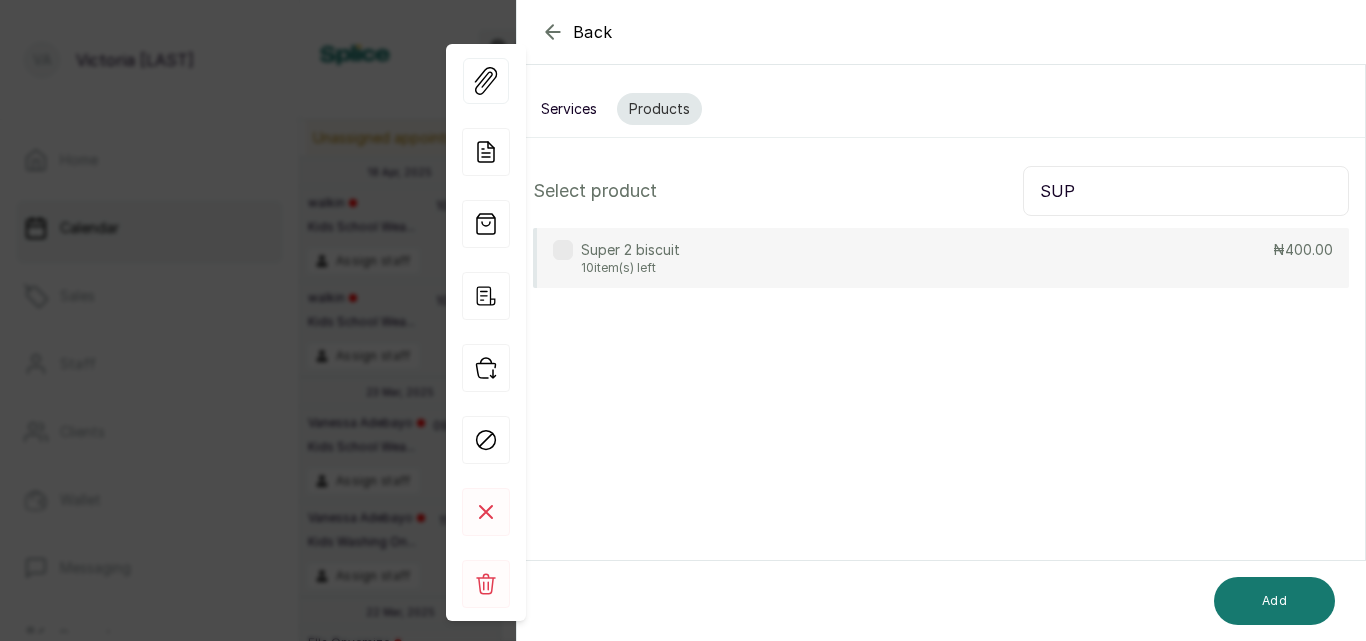 type on "SUP" 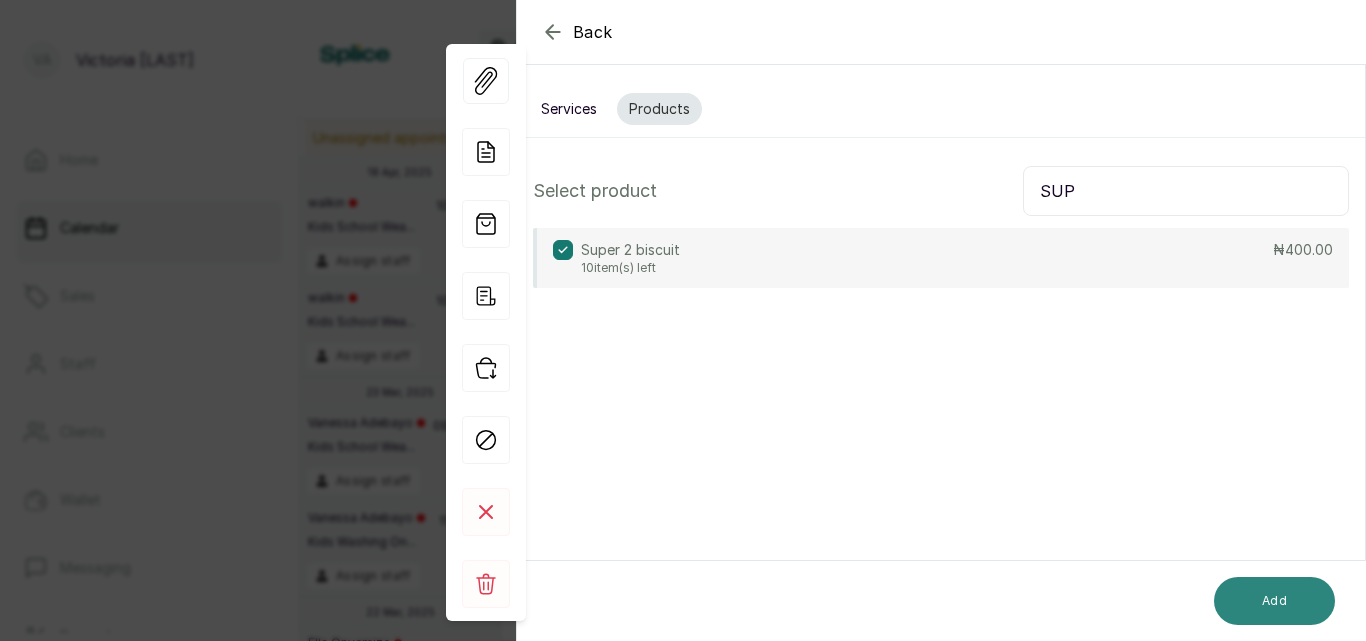 click on "Add" at bounding box center [1274, 601] 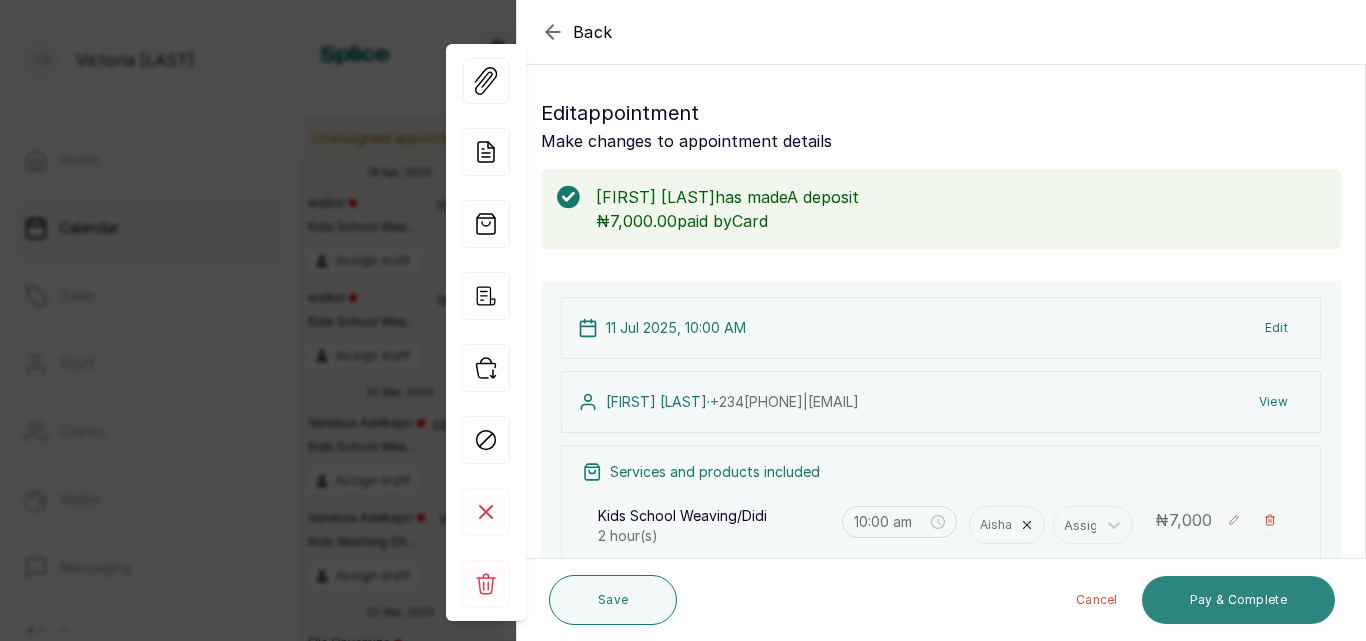 click on "Pay & Complete" at bounding box center [1238, 600] 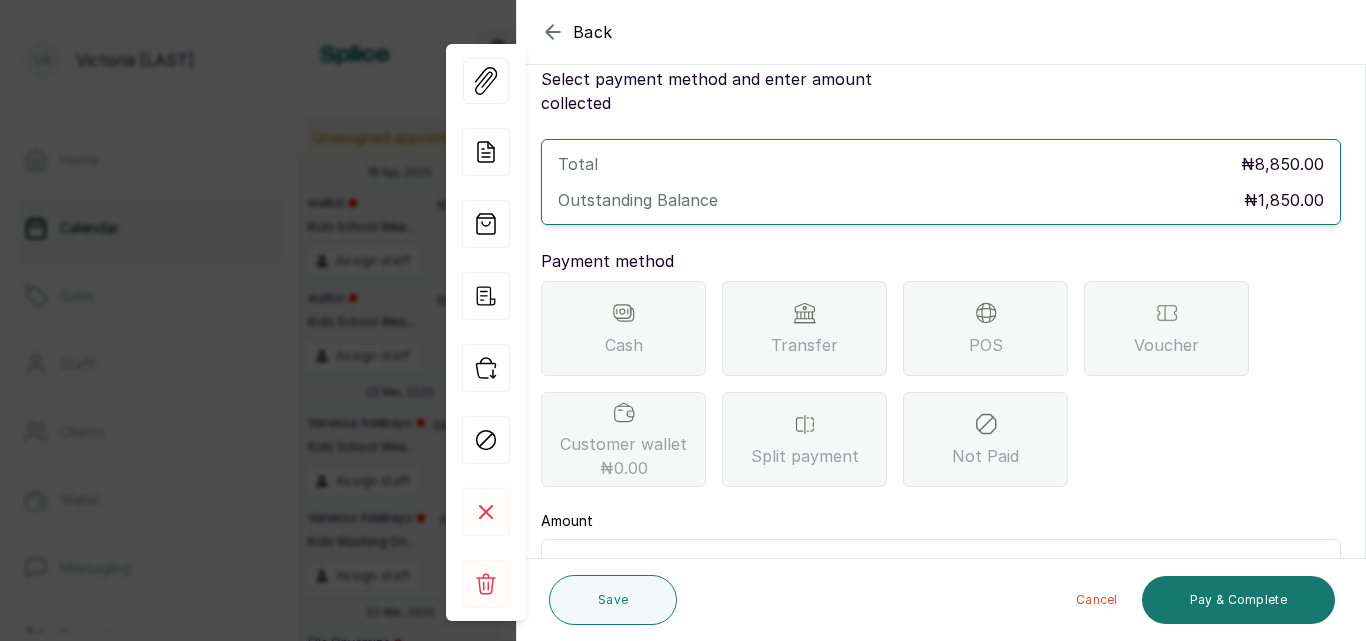 scroll, scrollTop: 135, scrollLeft: 0, axis: vertical 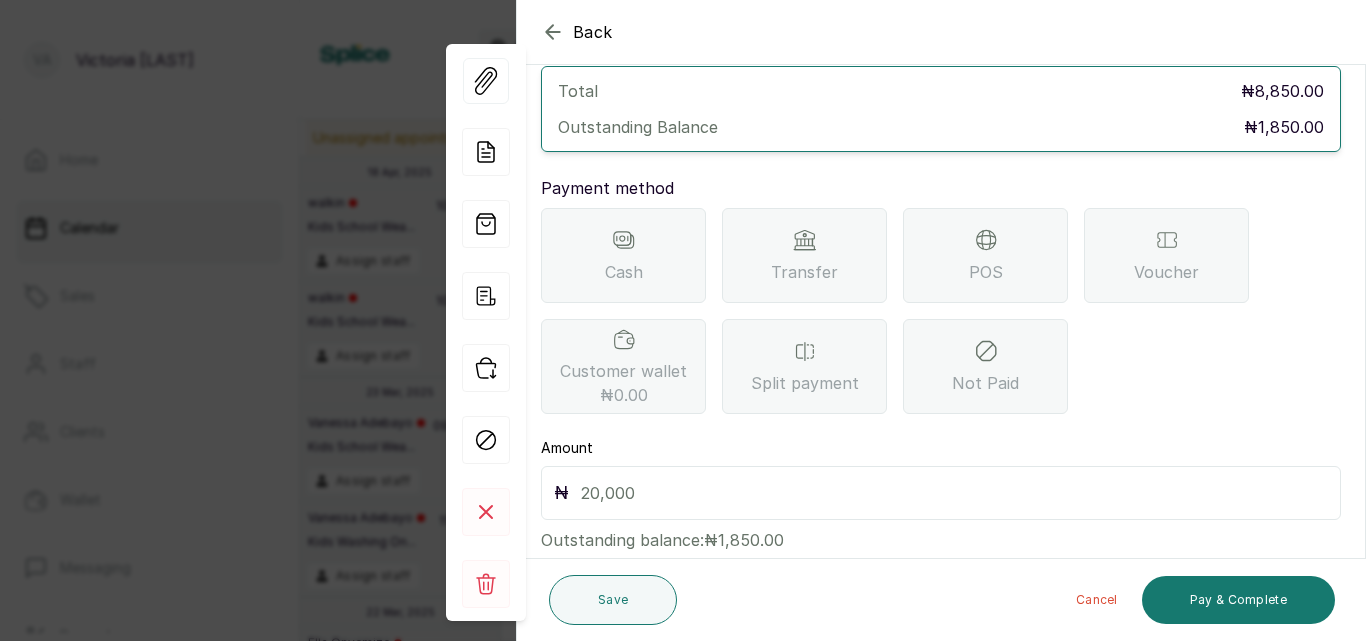 click at bounding box center [954, 493] 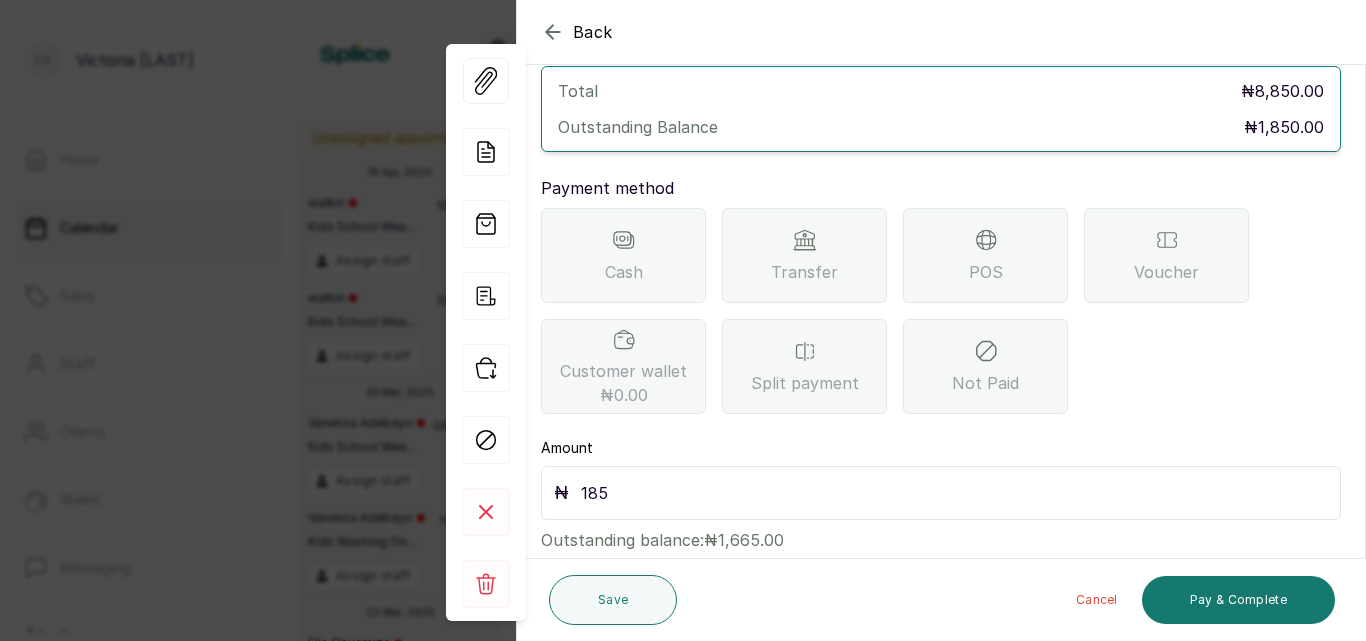 type on "1,850" 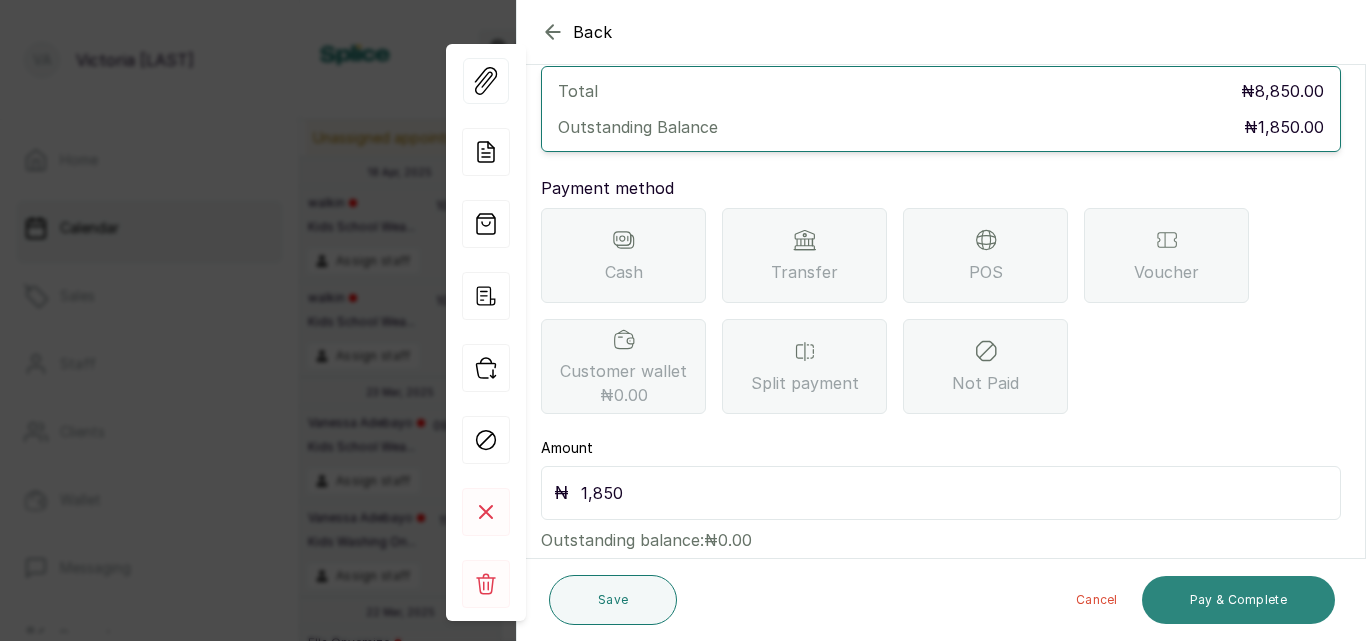 click on "Pay & Complete" at bounding box center (1238, 600) 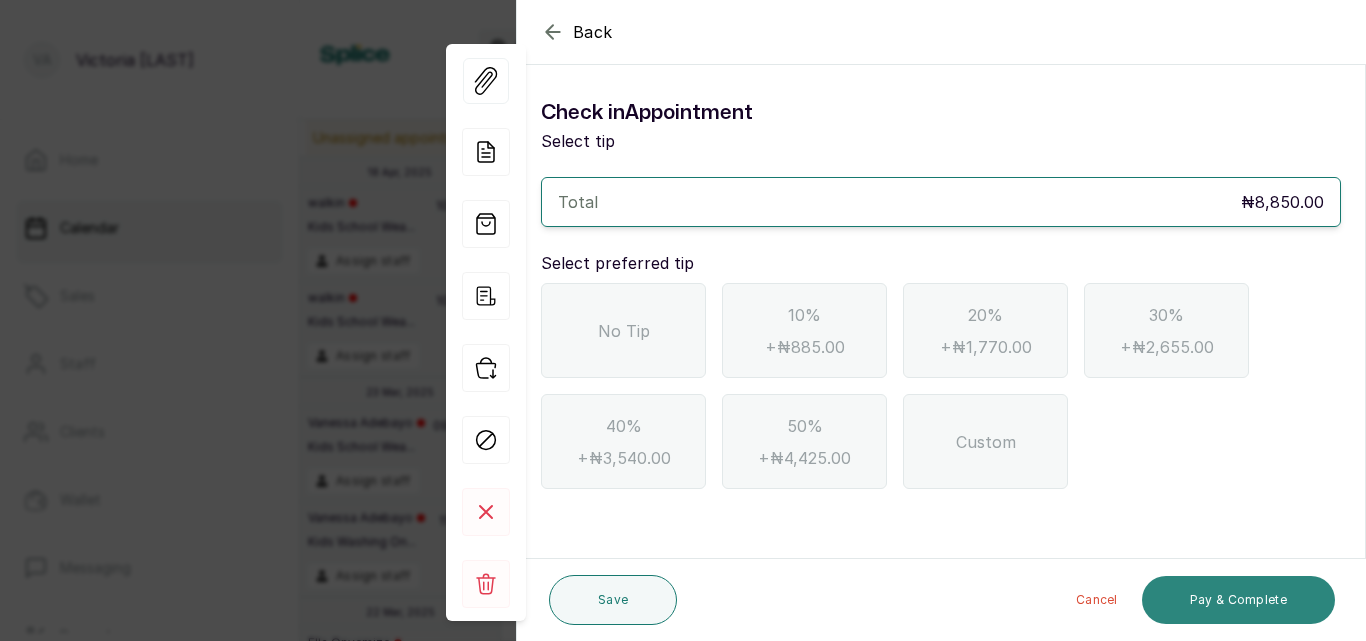 scroll, scrollTop: 0, scrollLeft: 0, axis: both 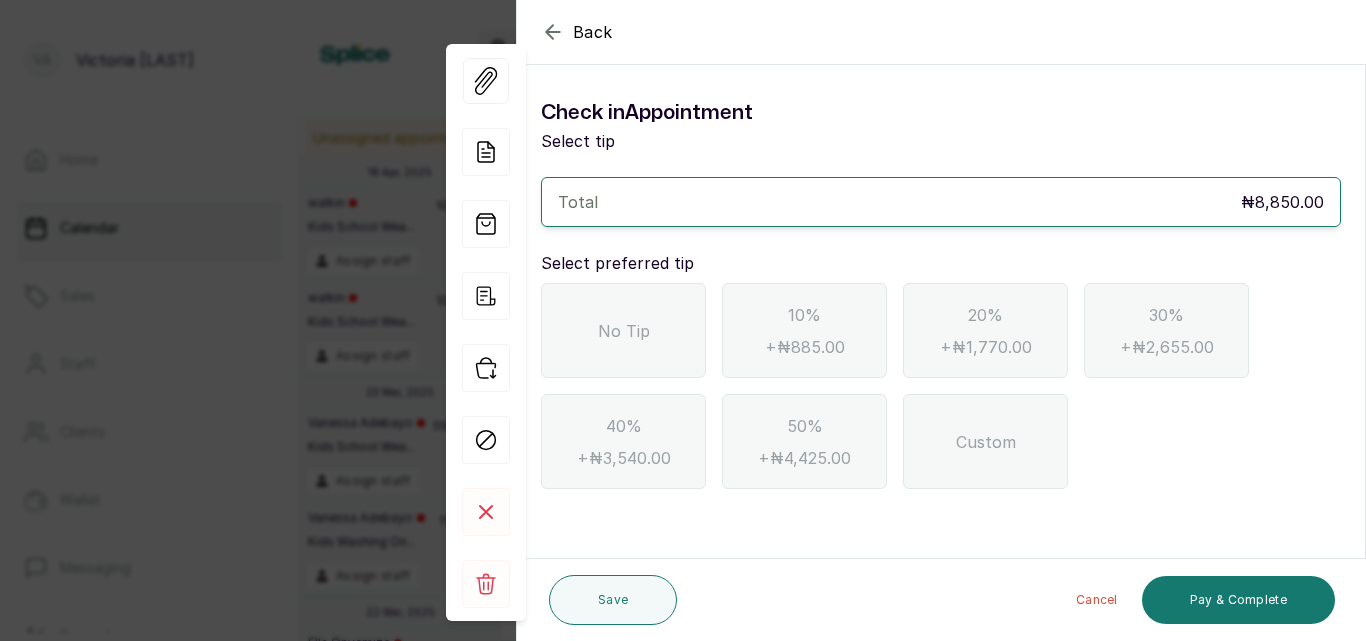 click on "No Tip" at bounding box center [624, 331] 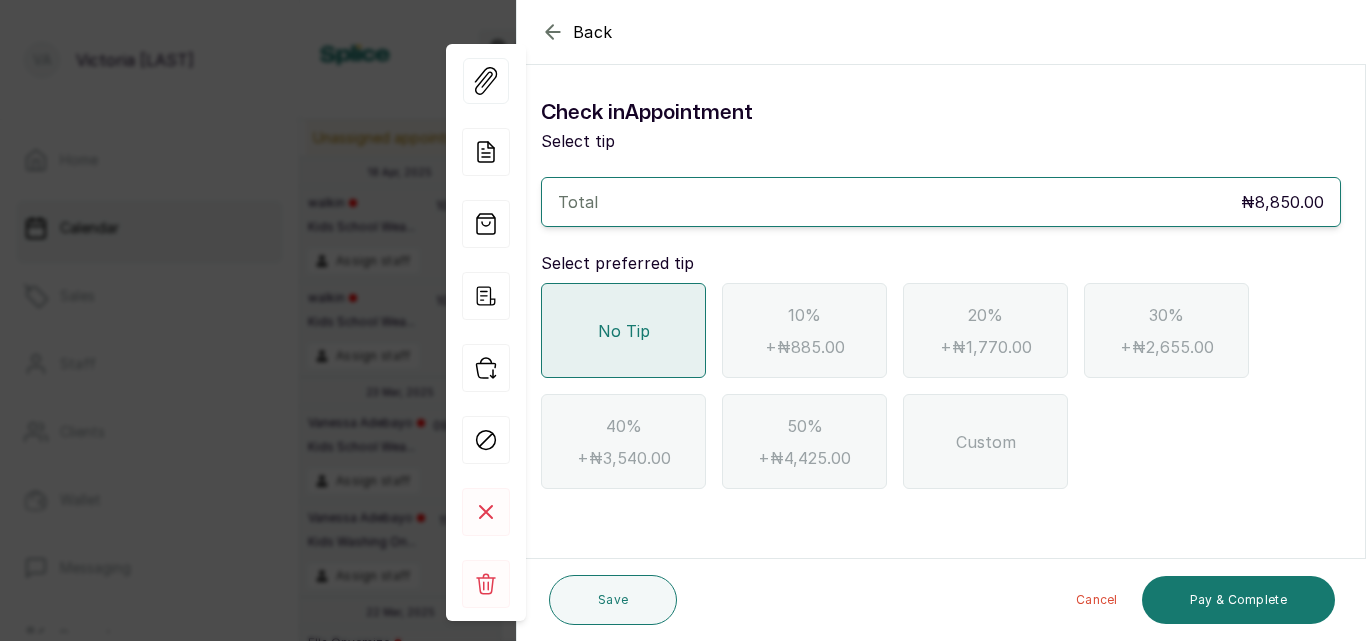 click 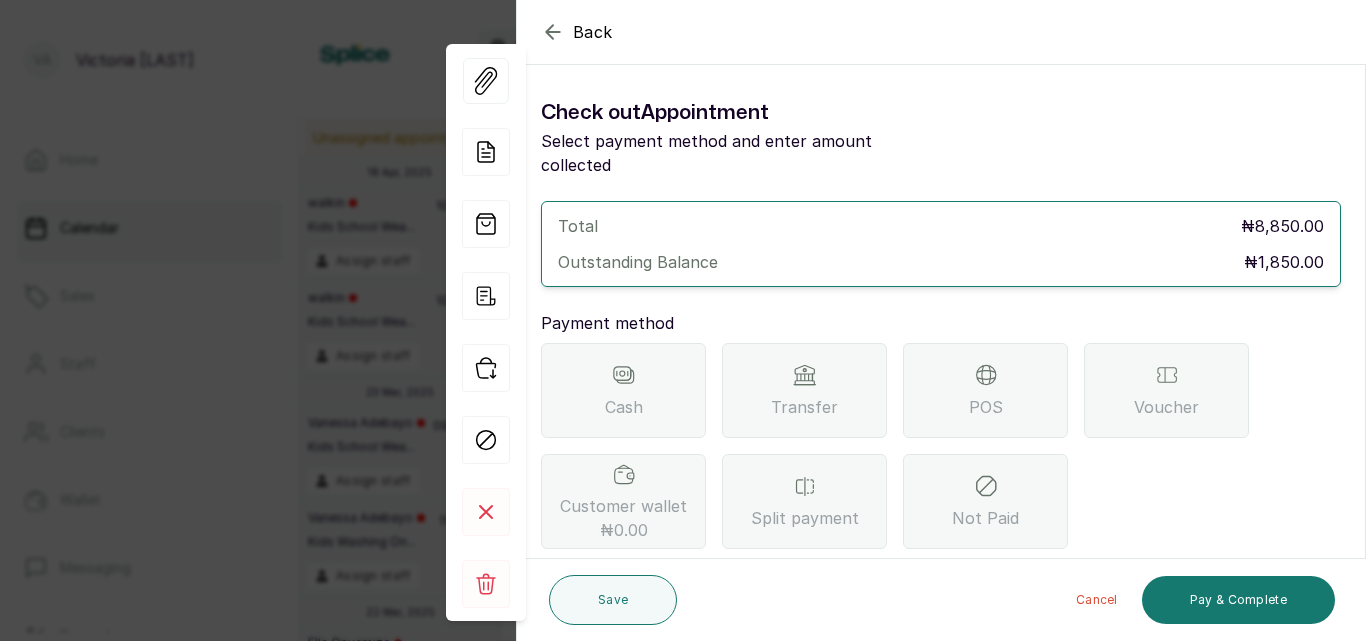 click 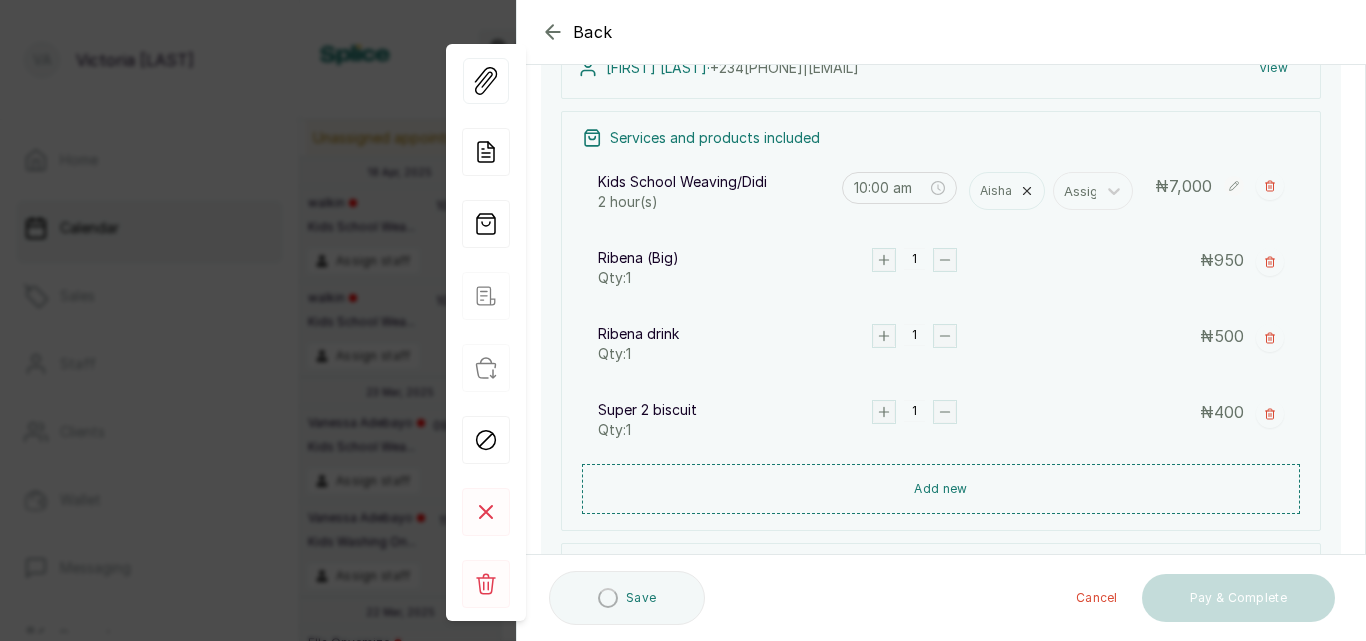 scroll, scrollTop: 336, scrollLeft: 0, axis: vertical 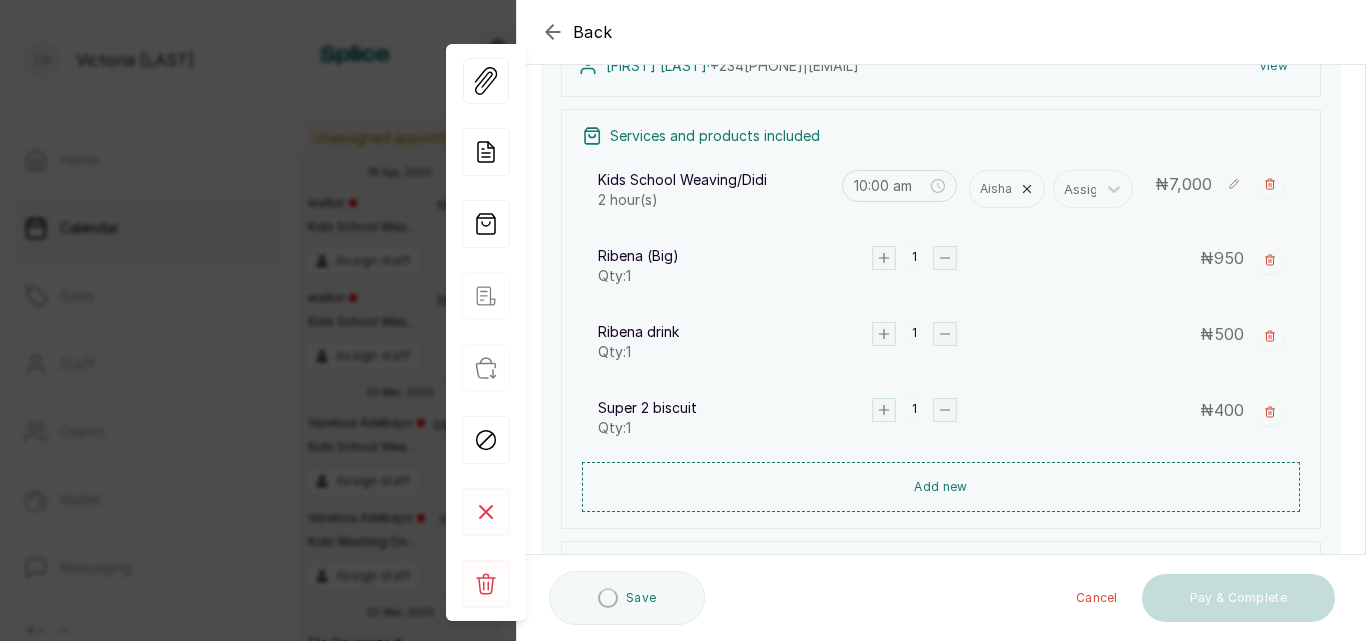click on "400" at bounding box center (1229, 410) 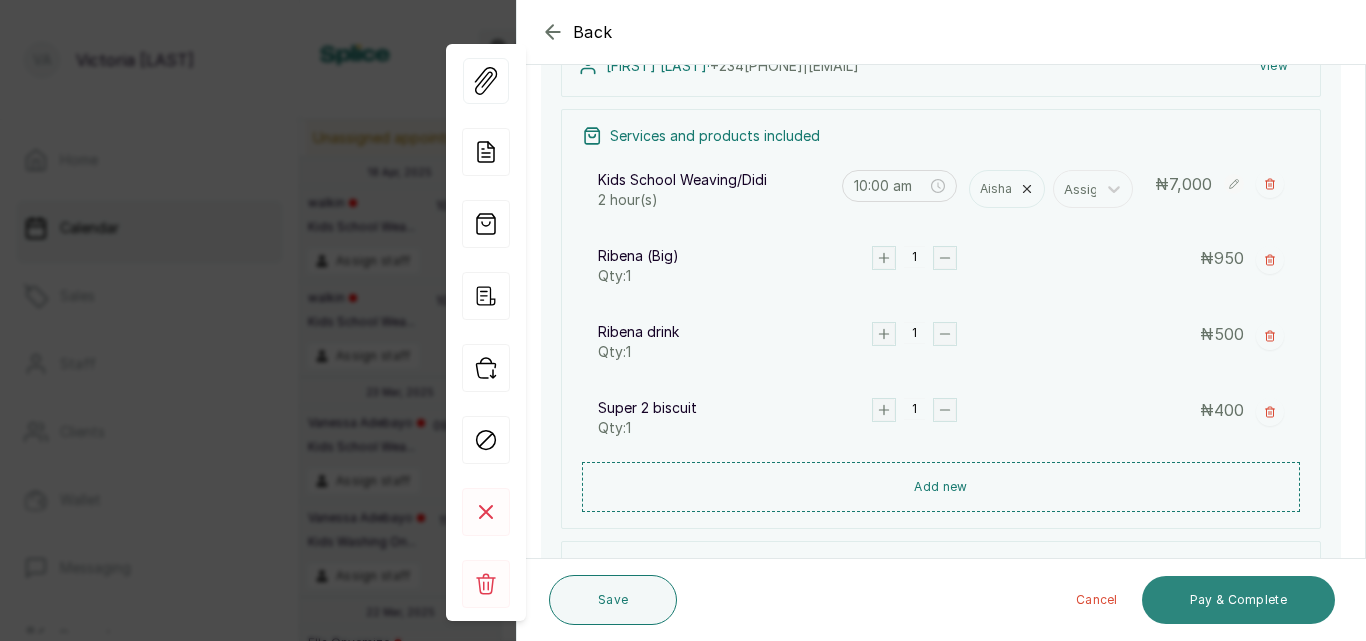 click on "Pay & Complete" at bounding box center [1238, 600] 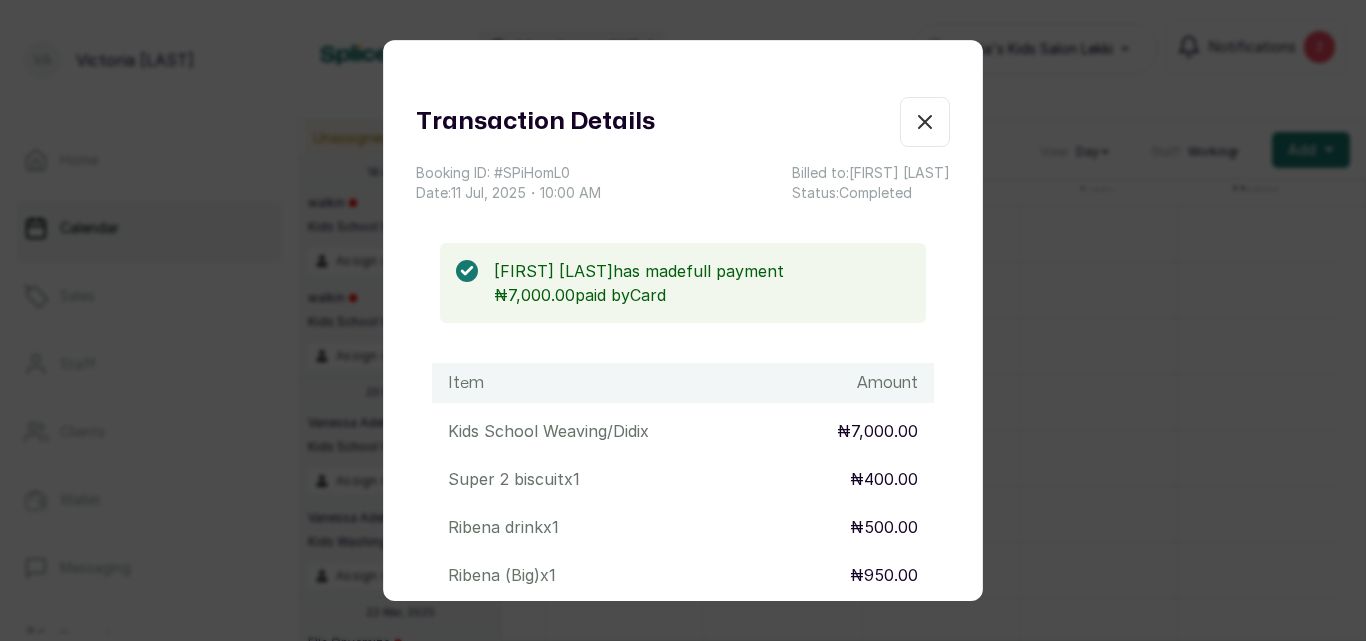 click on "Show no-show/cancelled" at bounding box center [925, 122] 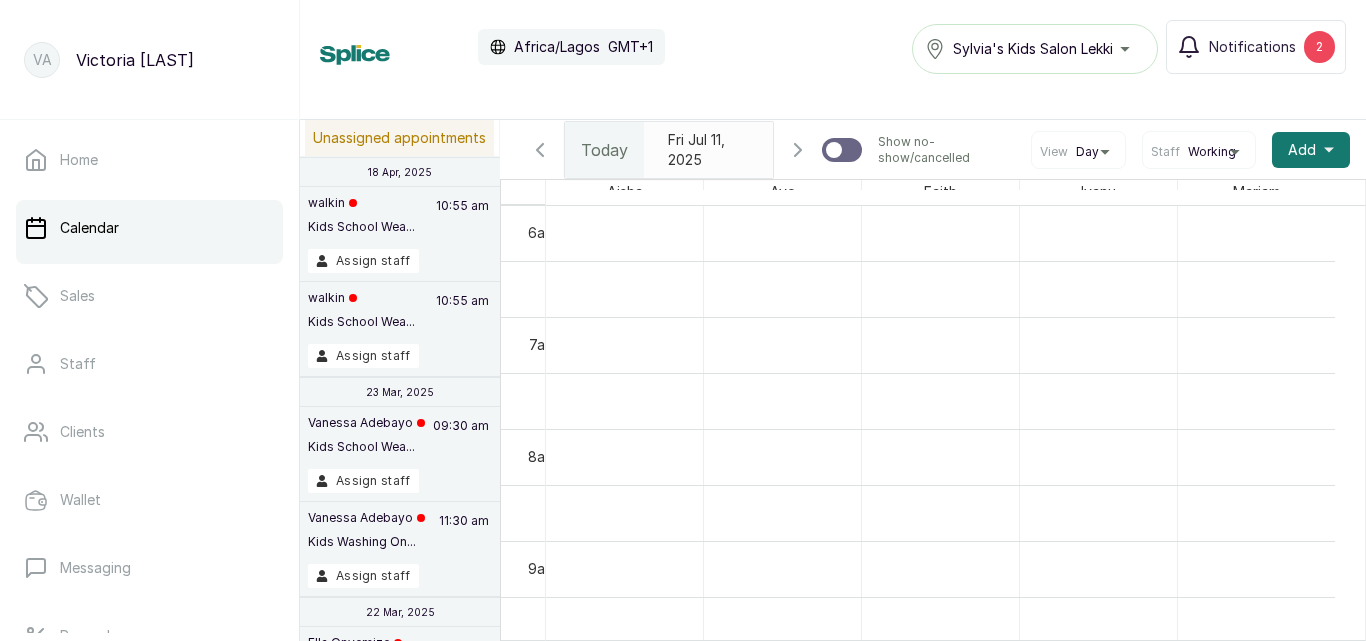 scroll, scrollTop: 953, scrollLeft: 0, axis: vertical 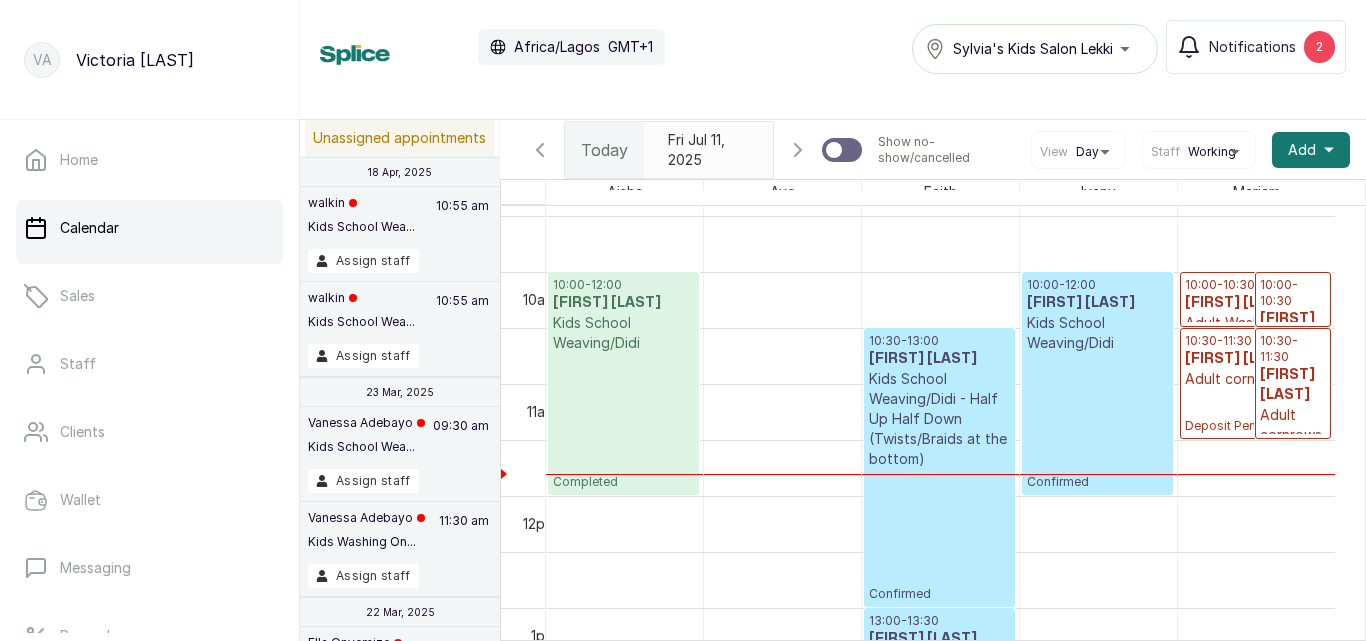 click on "Yemi Lawal" at bounding box center (1293, 385) 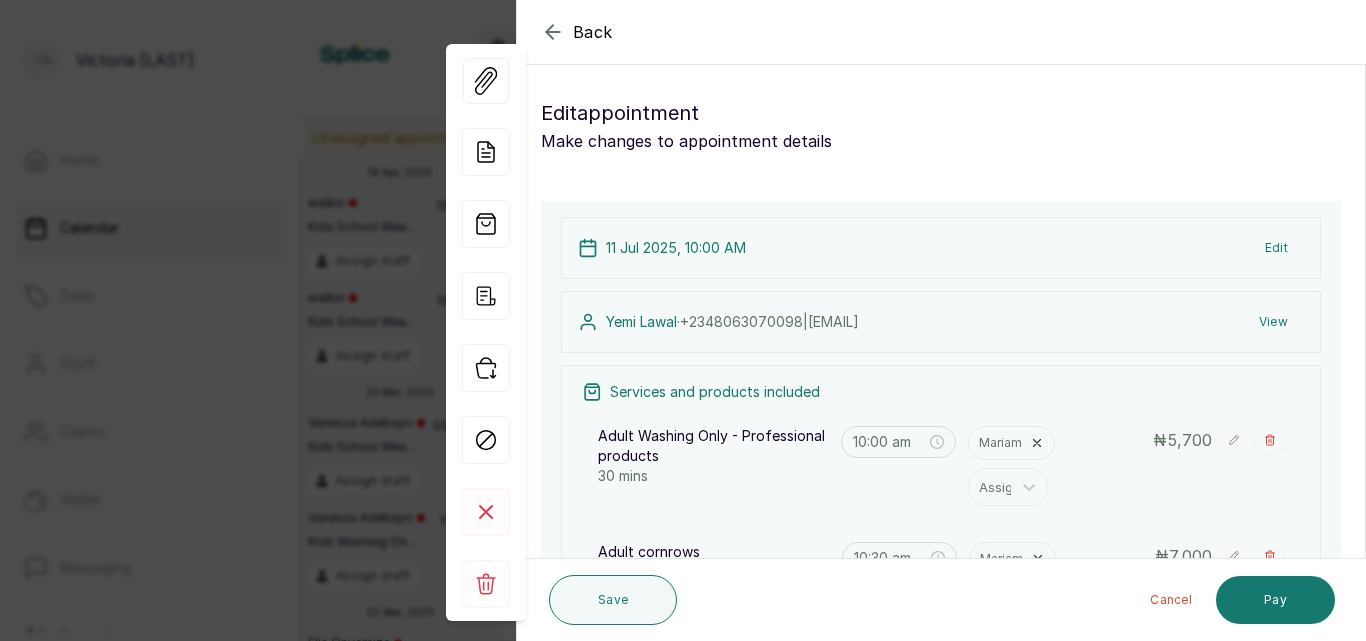click 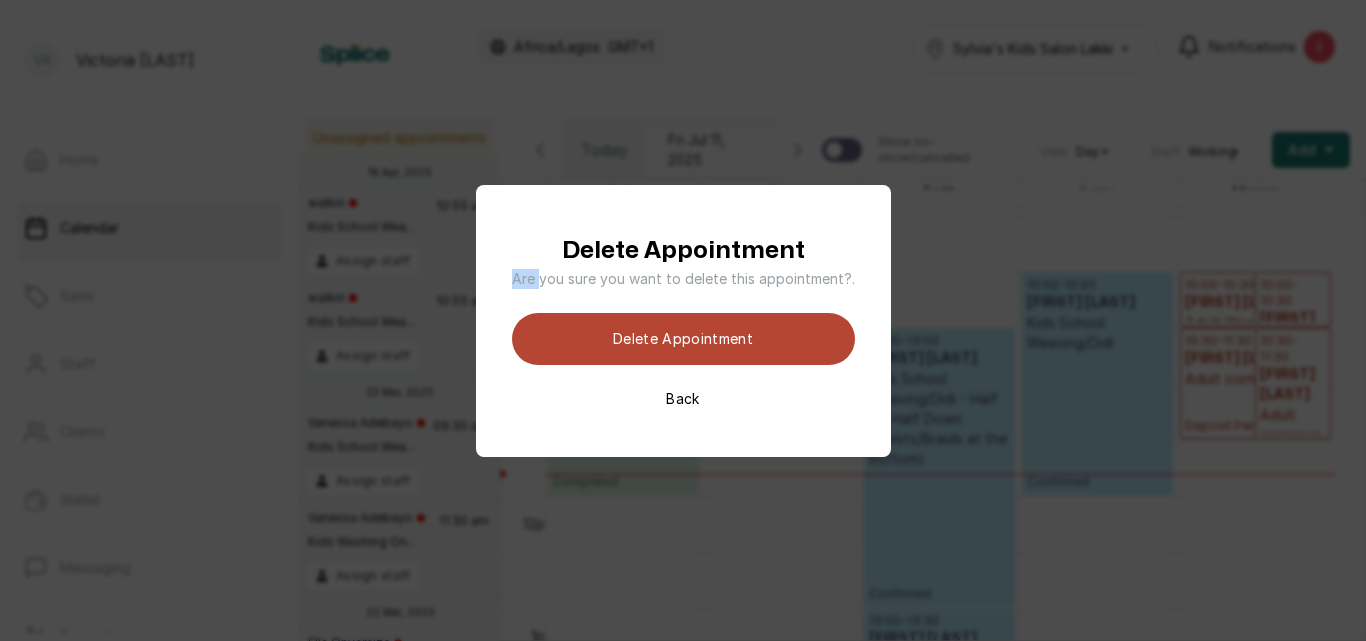 click on "Delete appointment" at bounding box center (683, 339) 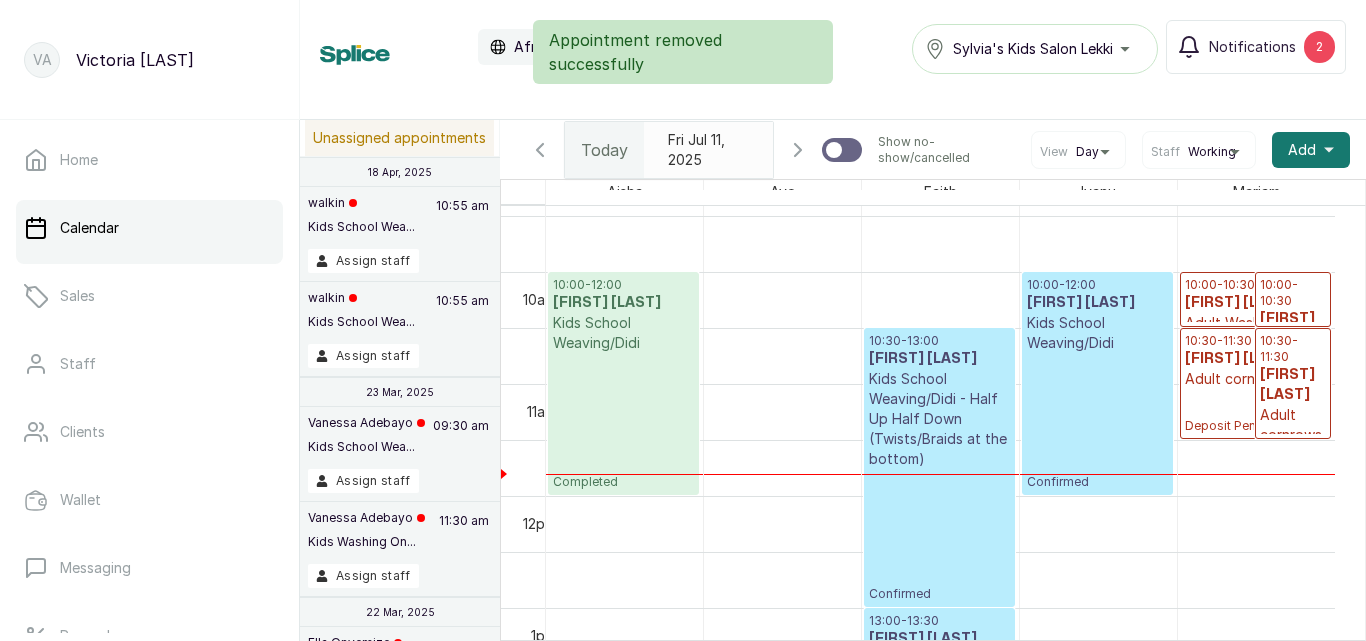 scroll, scrollTop: 673, scrollLeft: 0, axis: vertical 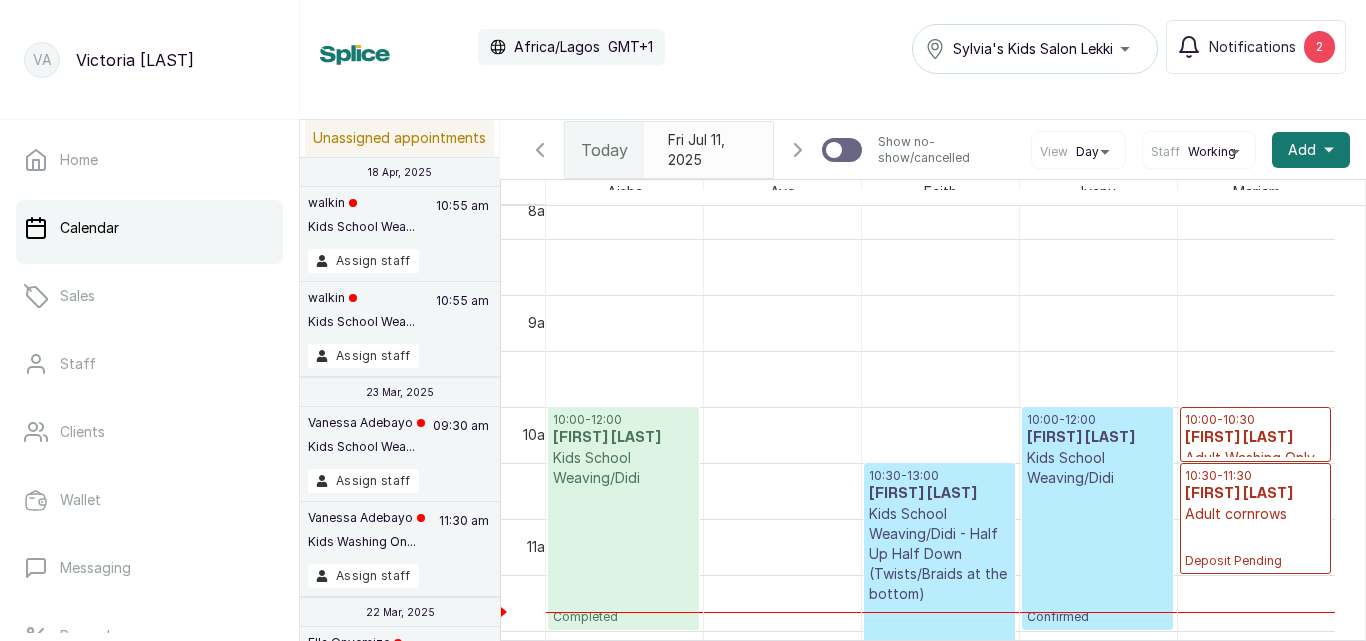 click on "10:00  -  12:00 King Judah Kids School Weaving/Didi Completed" at bounding box center [623, 518] 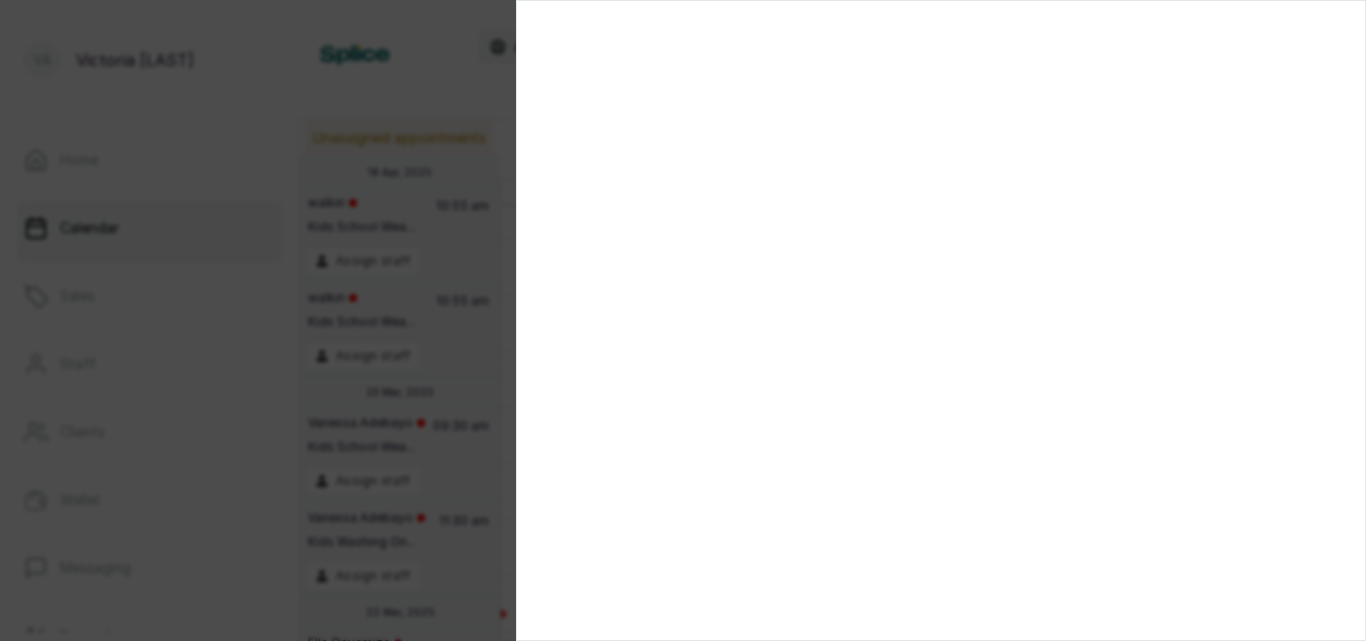 click at bounding box center (941, 320) 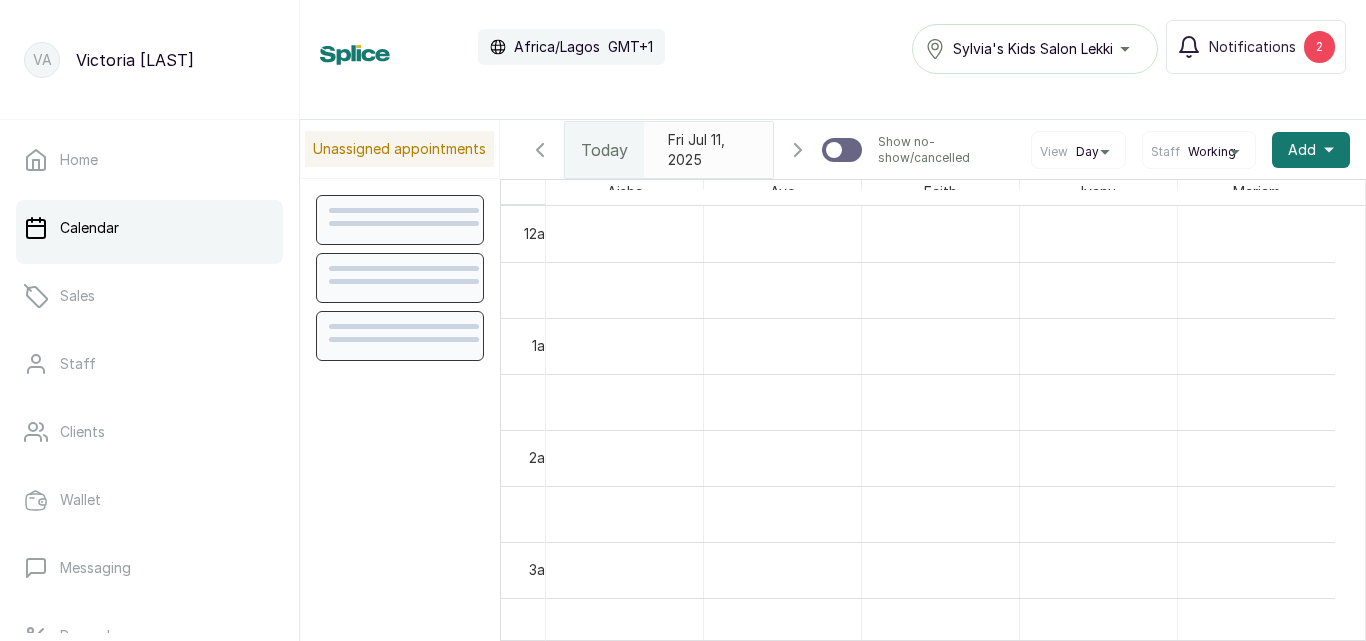 scroll, scrollTop: 0, scrollLeft: 0, axis: both 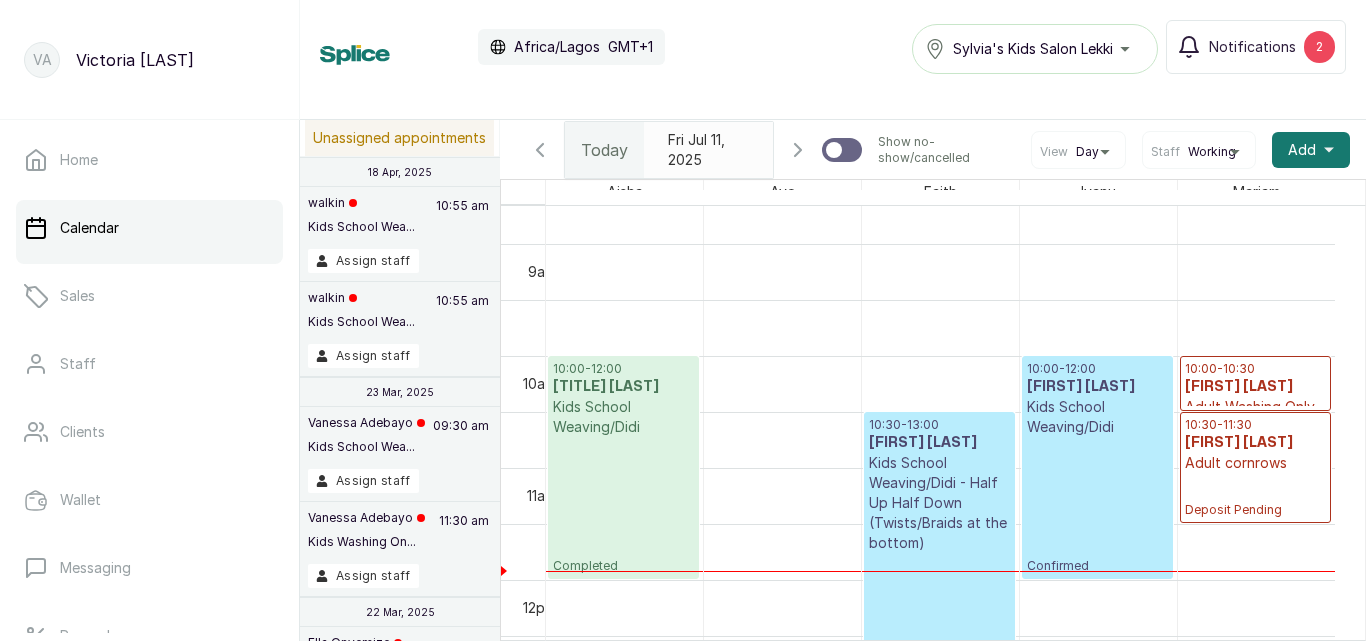 click on "Adult cornrows" at bounding box center [1255, 463] 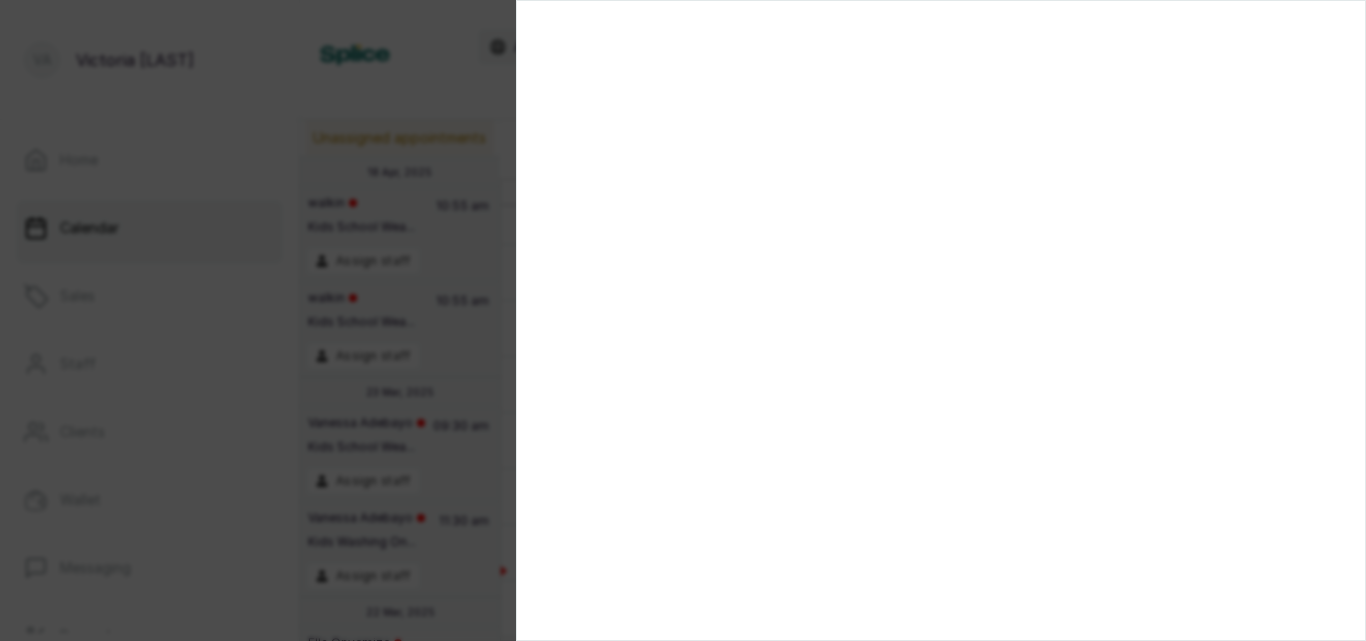 click at bounding box center [941, 320] 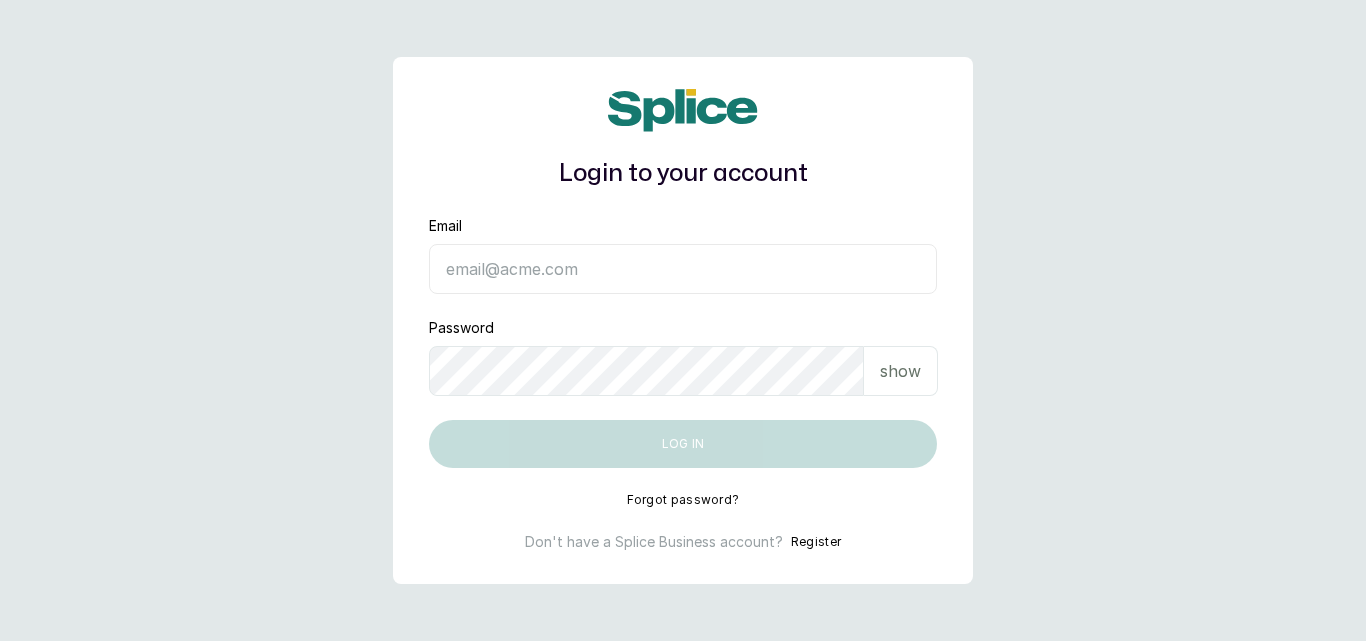 scroll, scrollTop: 0, scrollLeft: 0, axis: both 